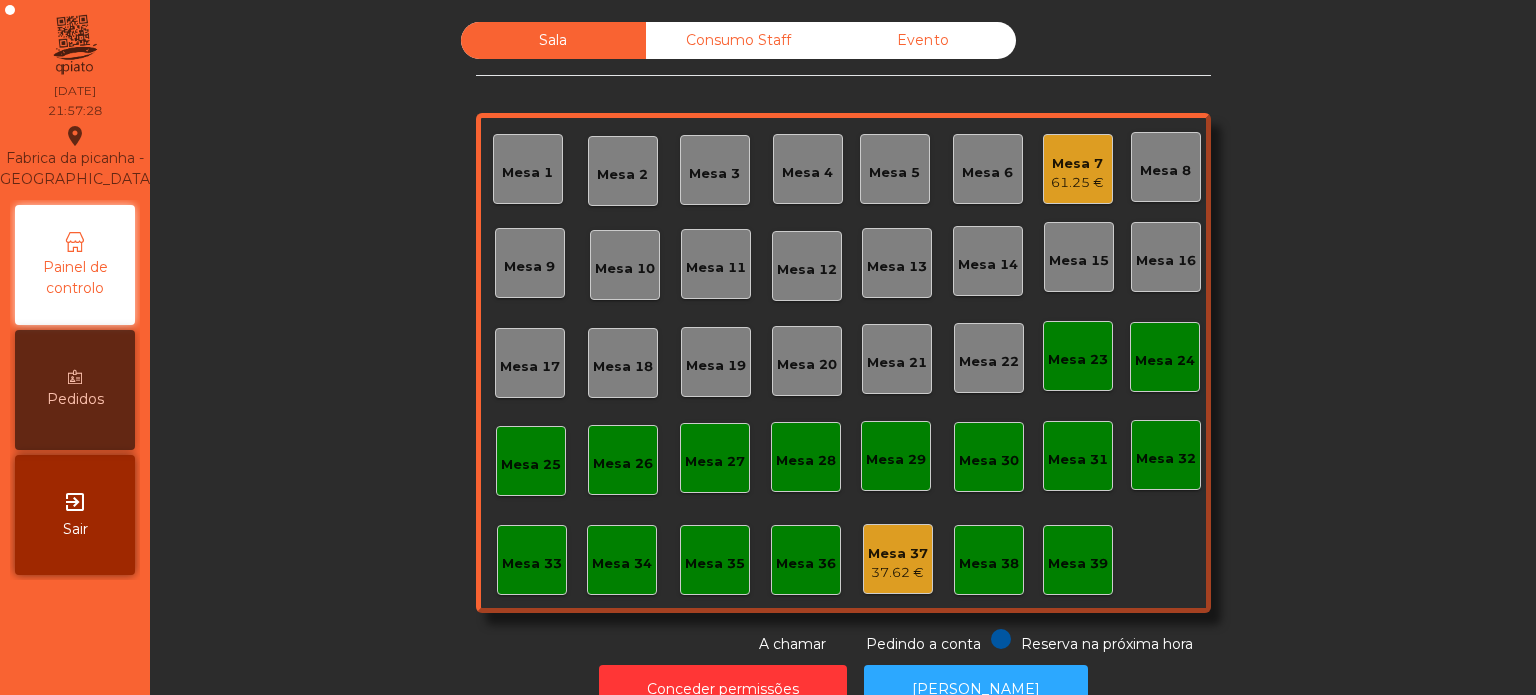 scroll, scrollTop: 0, scrollLeft: 0, axis: both 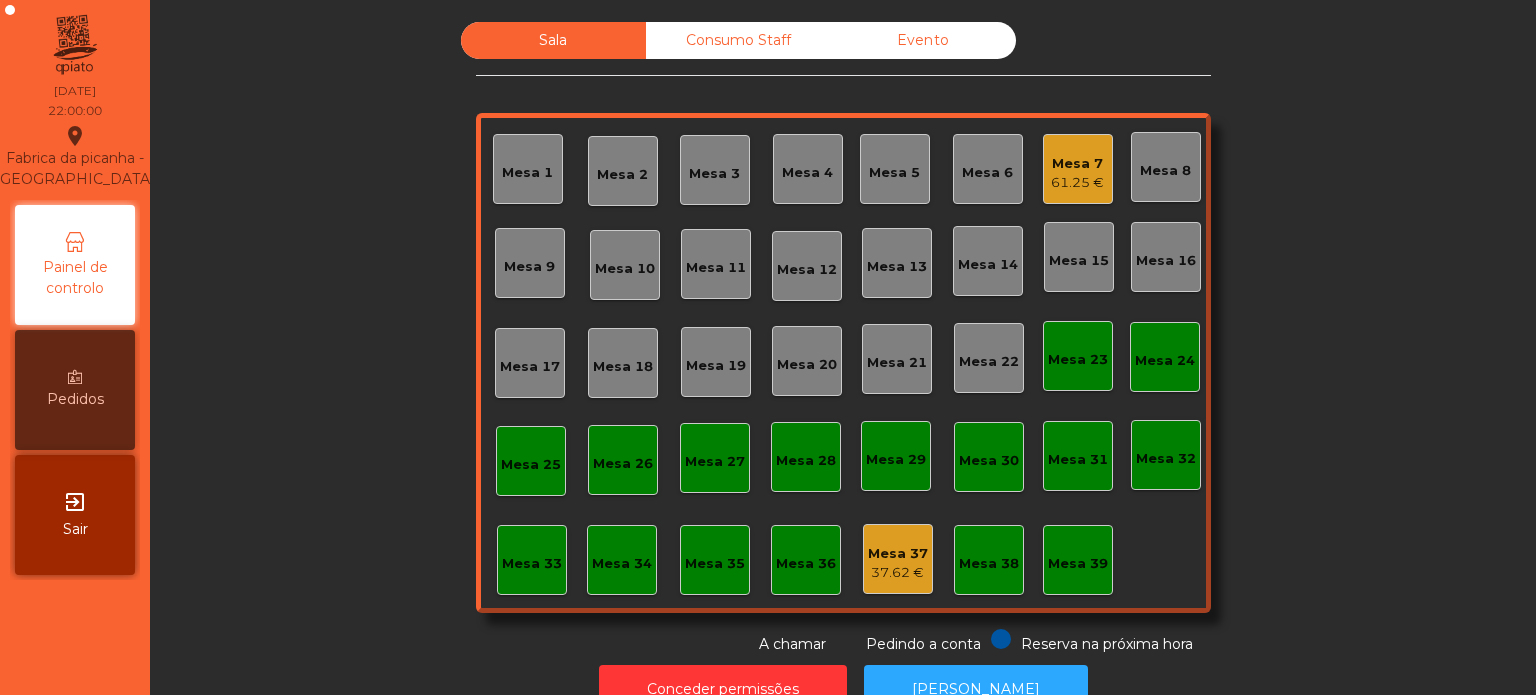 click on "Mesa 7" 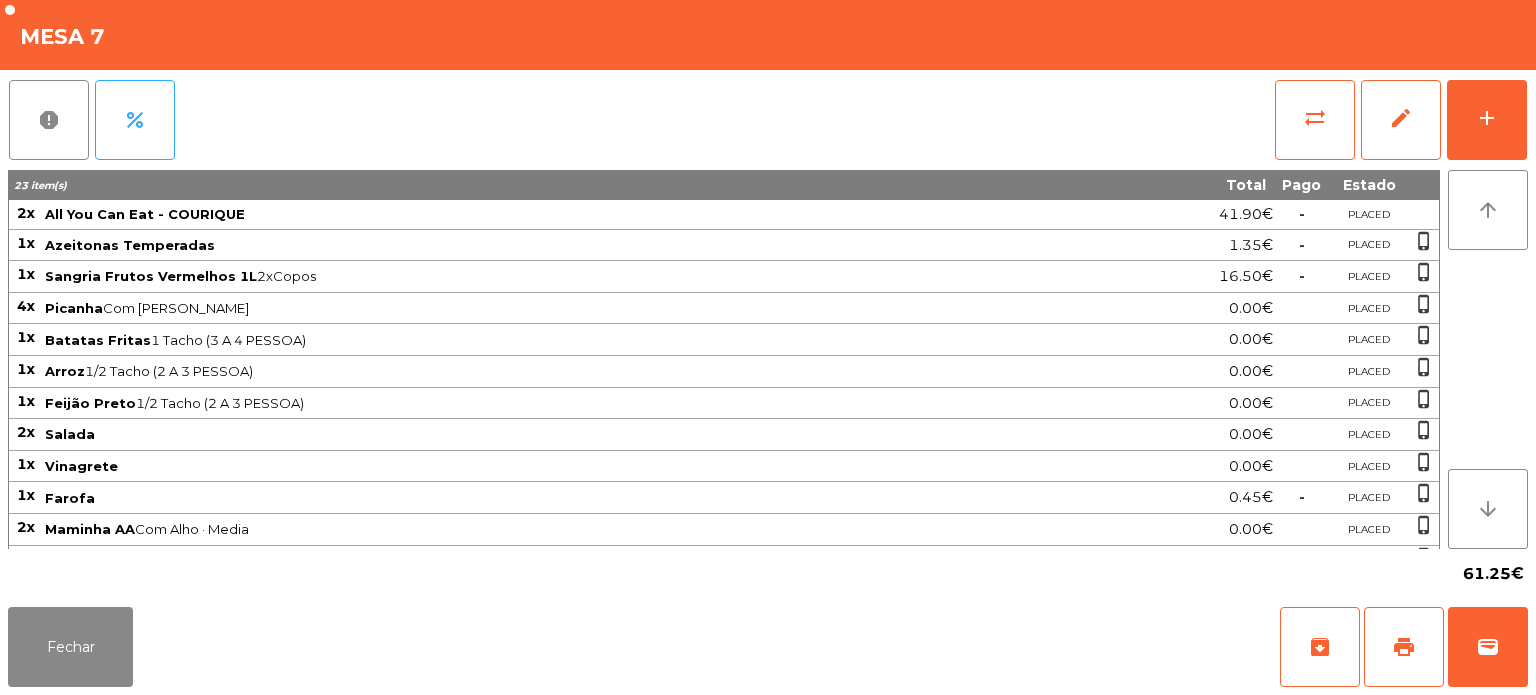 click on "report   percent   sync_alt   edit   add" 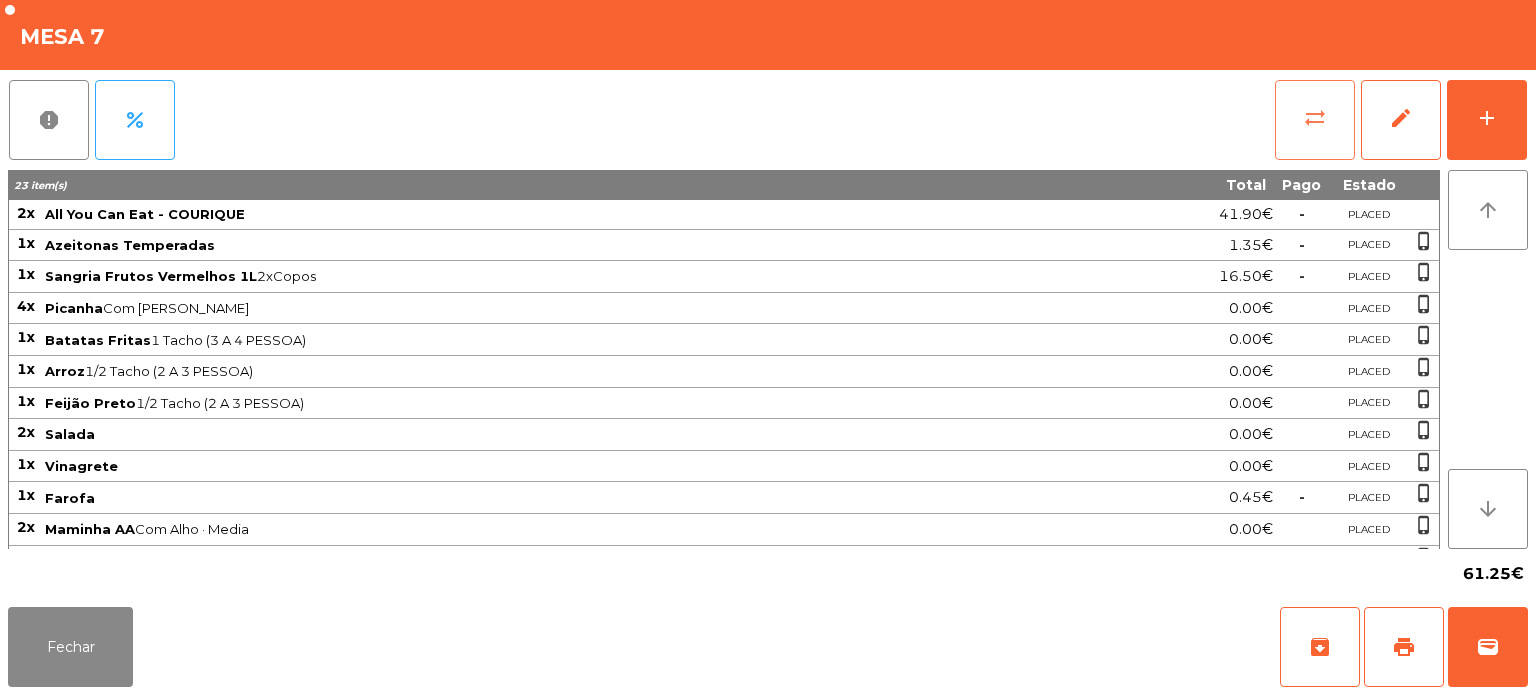 click on "sync_alt" 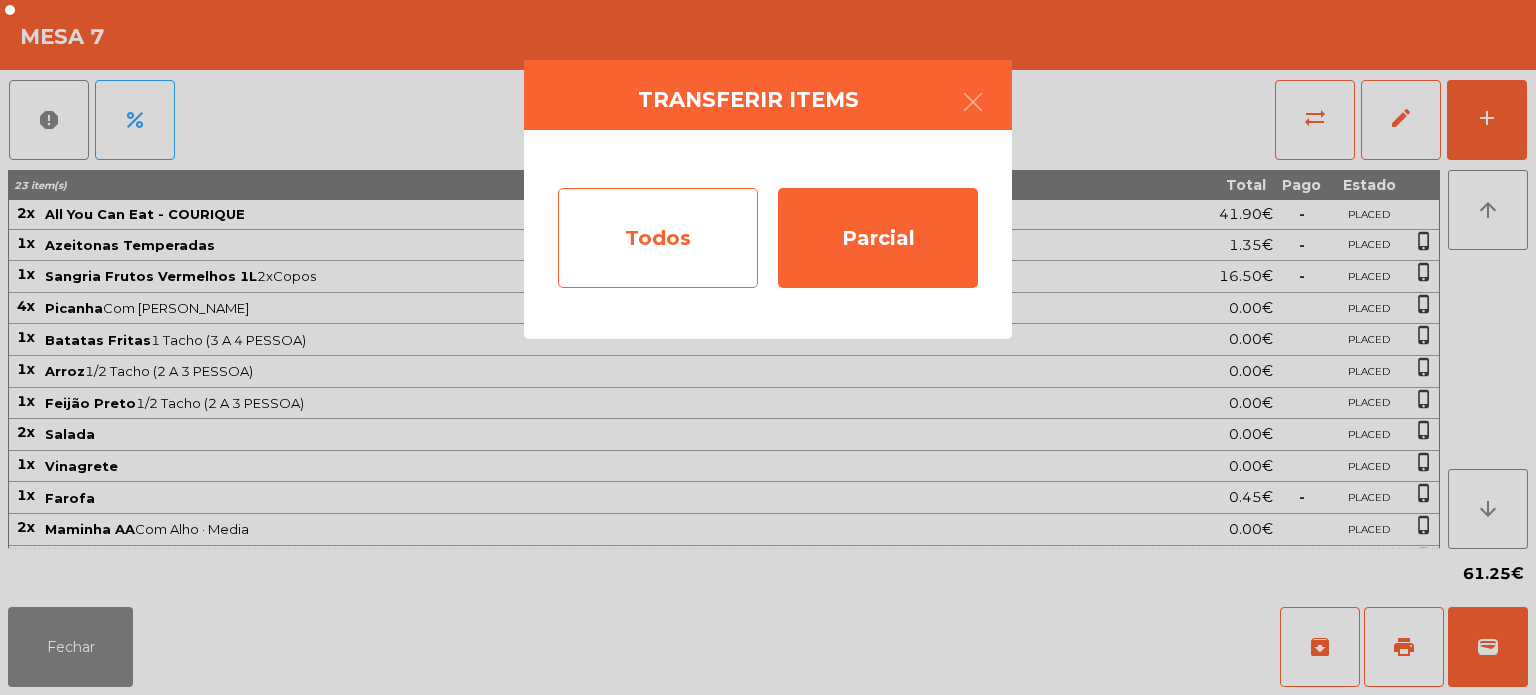 click on "Todos" 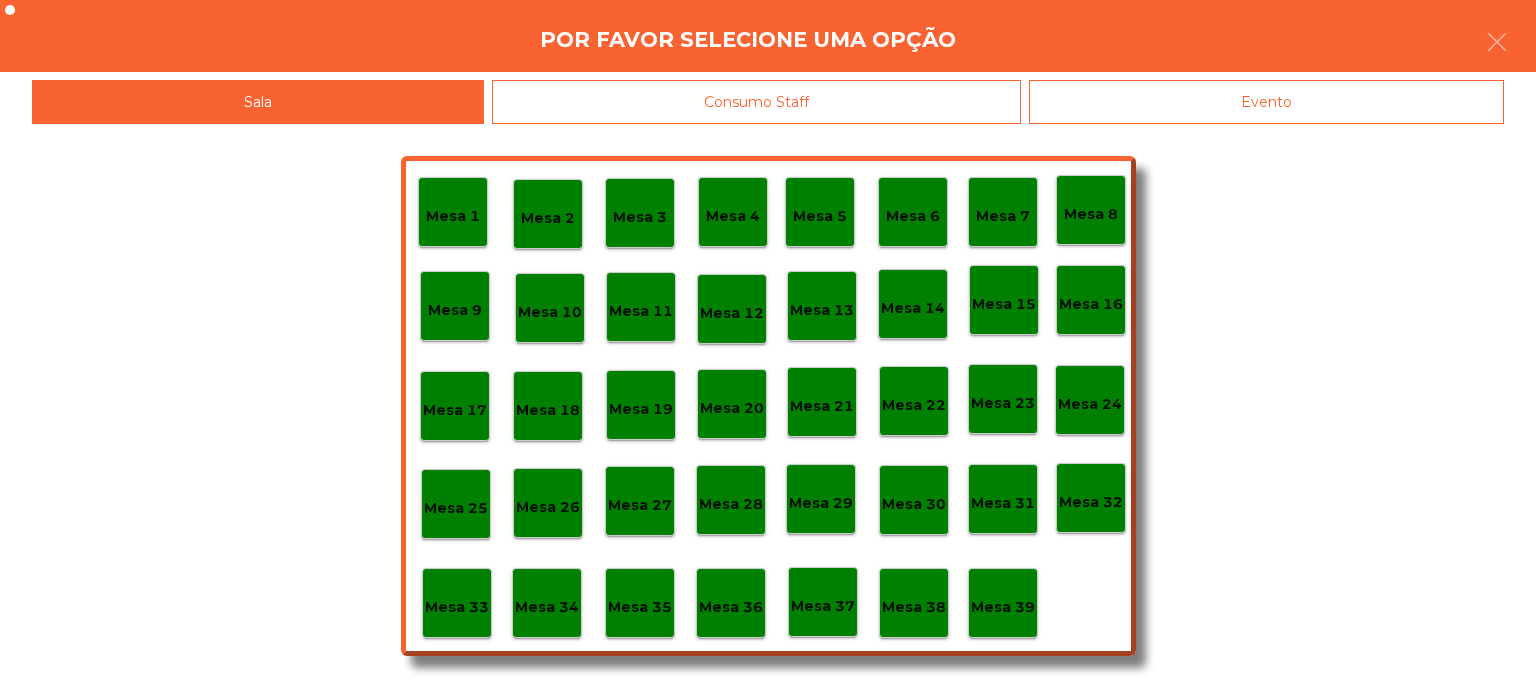 click on "Evento" 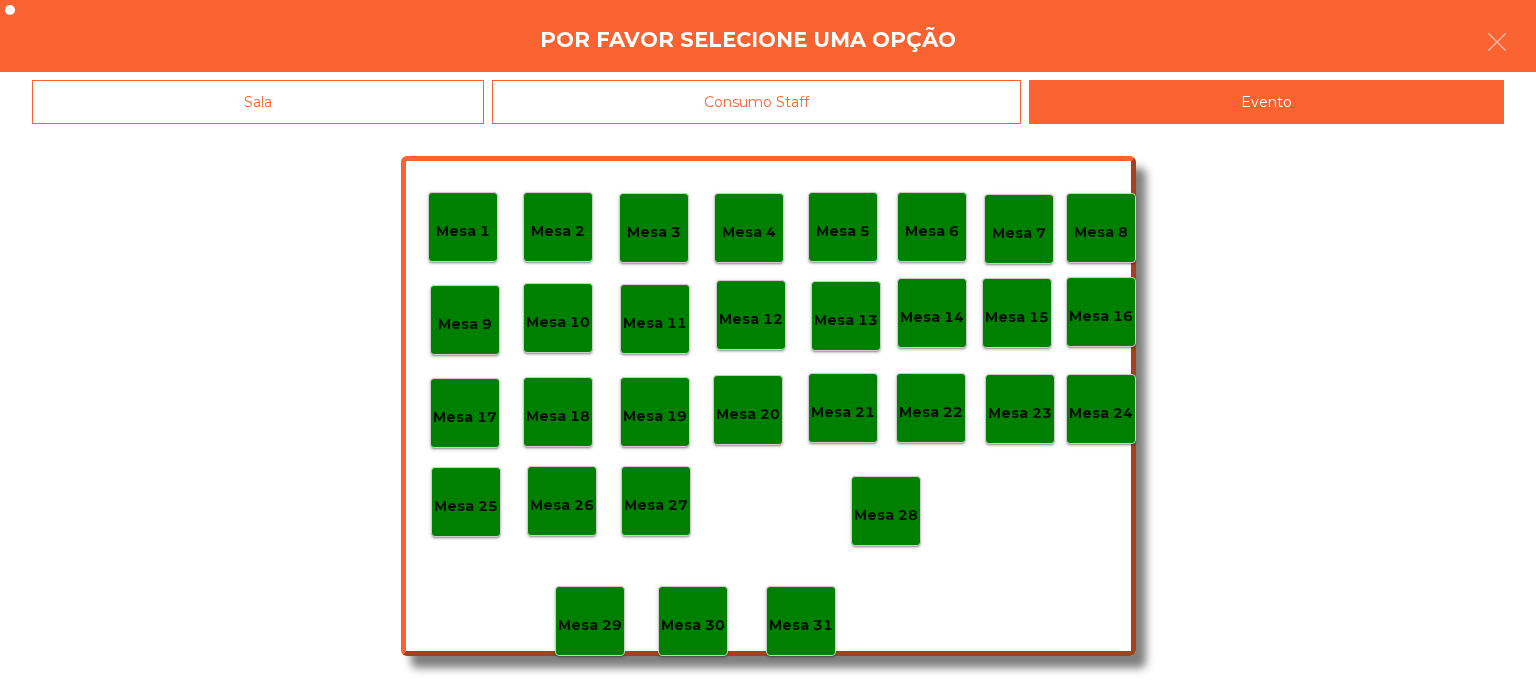 click on "Mesa 28" 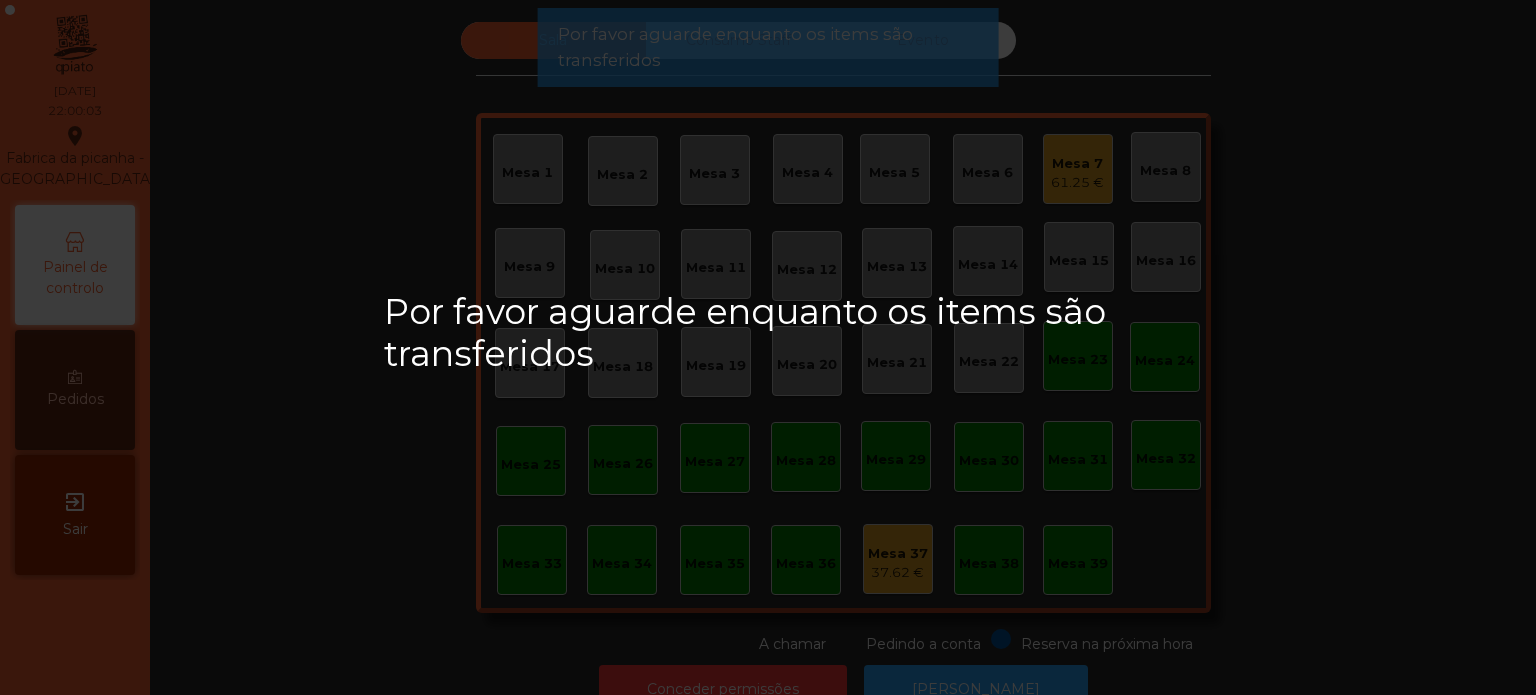 click on "Por favor aguarde enquanto os items são transferidos" at bounding box center [768, 347] 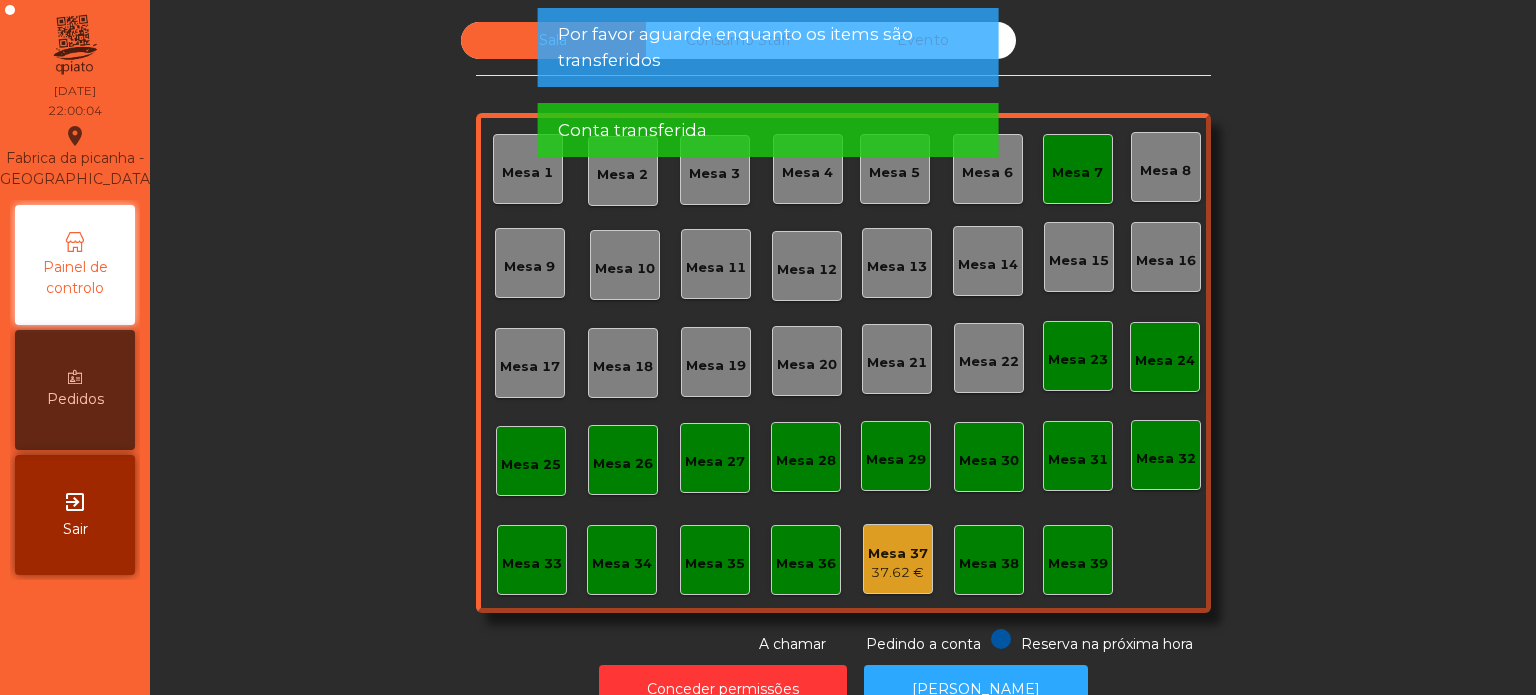 click on "Mesa 7" 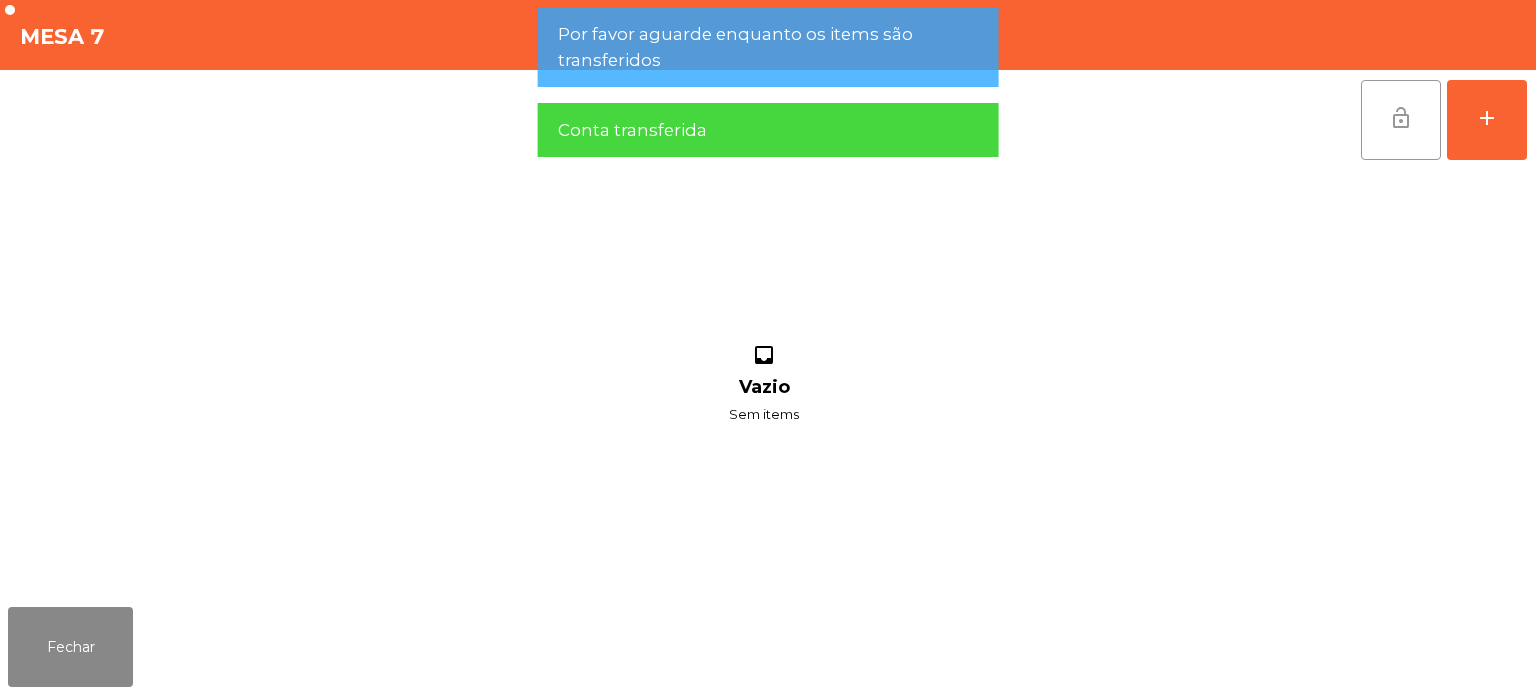 click on "lock_open" 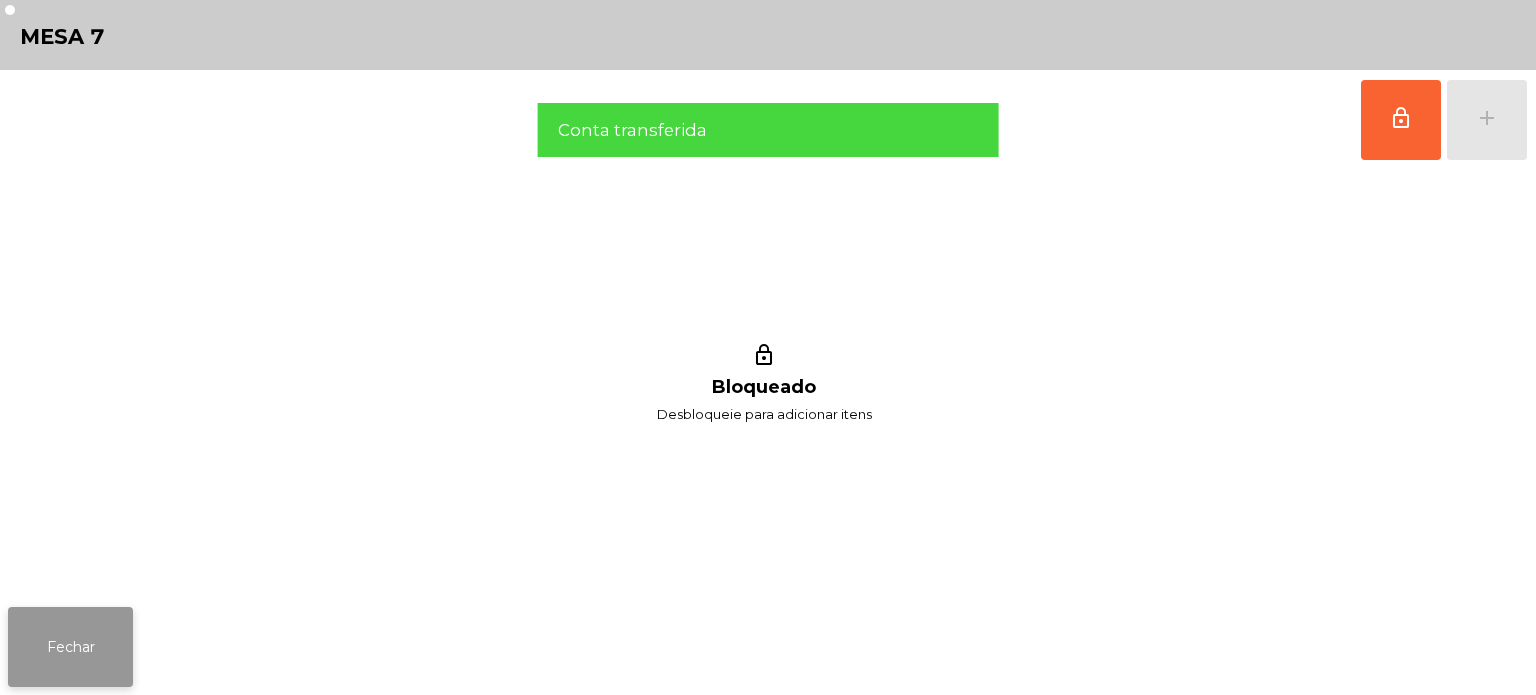 click on "Fechar" 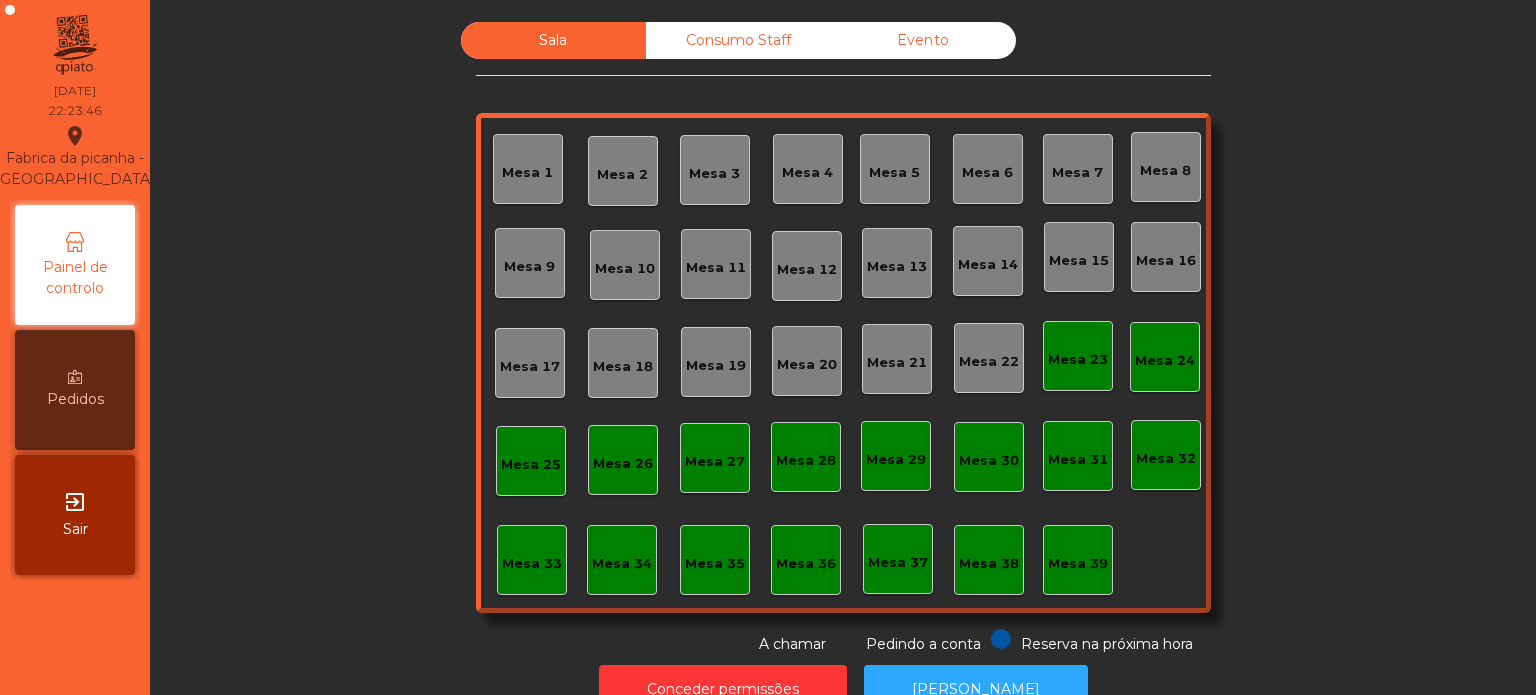 click on "Consumo Staff" 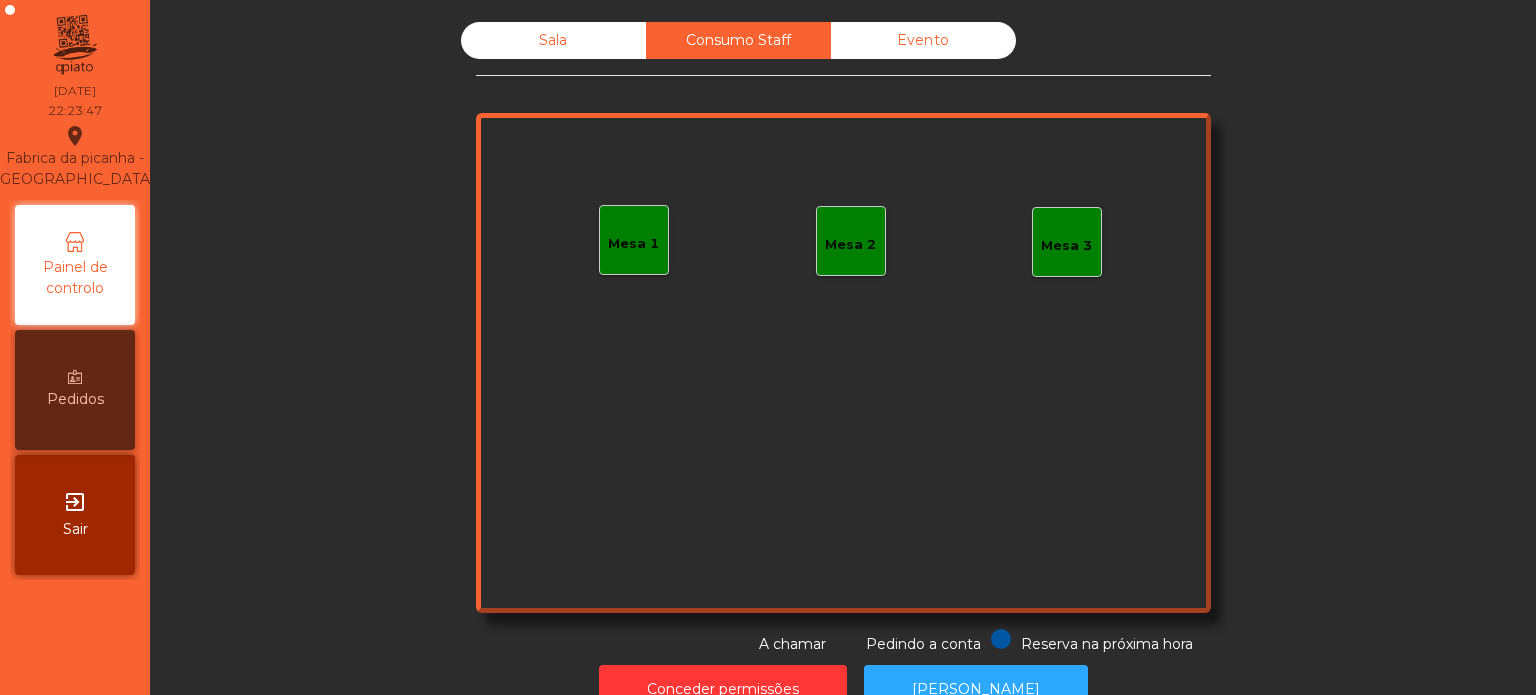 click on "Evento" 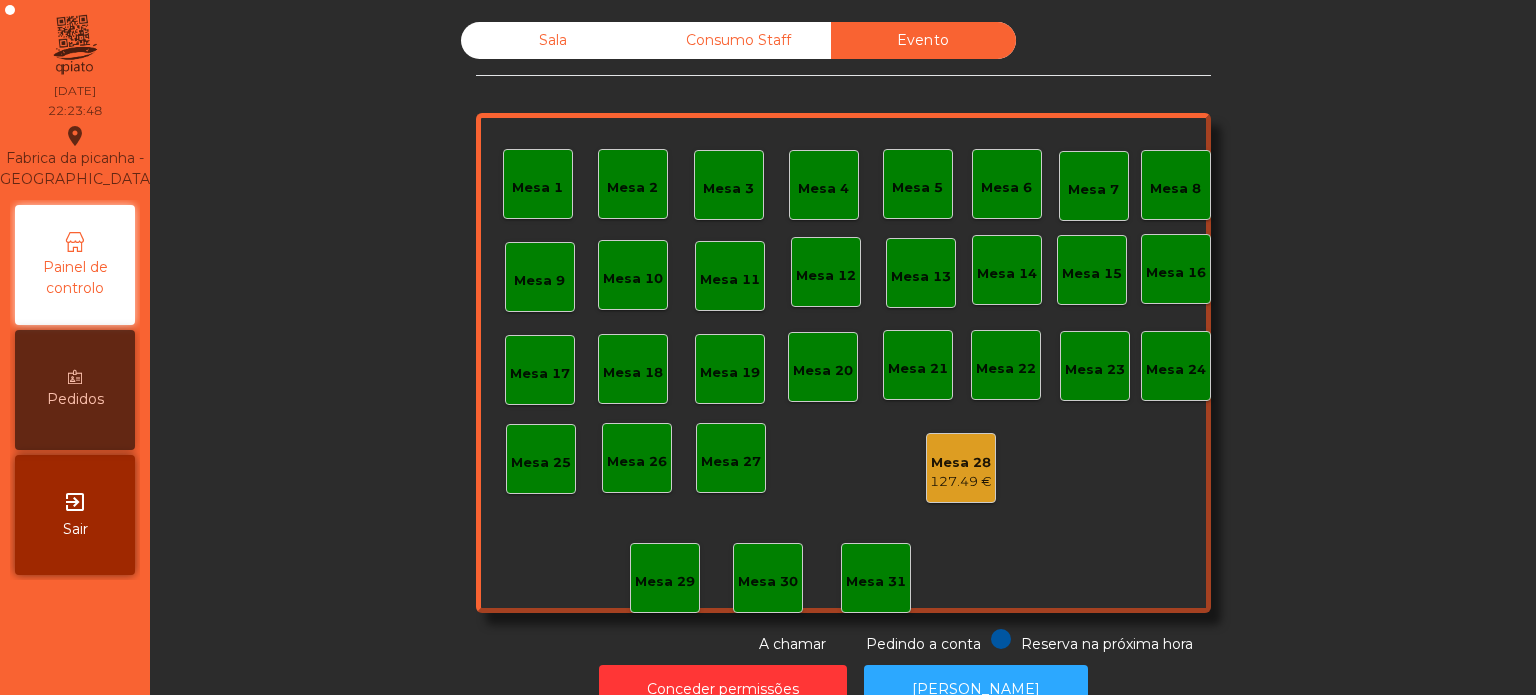 click on "Sala" 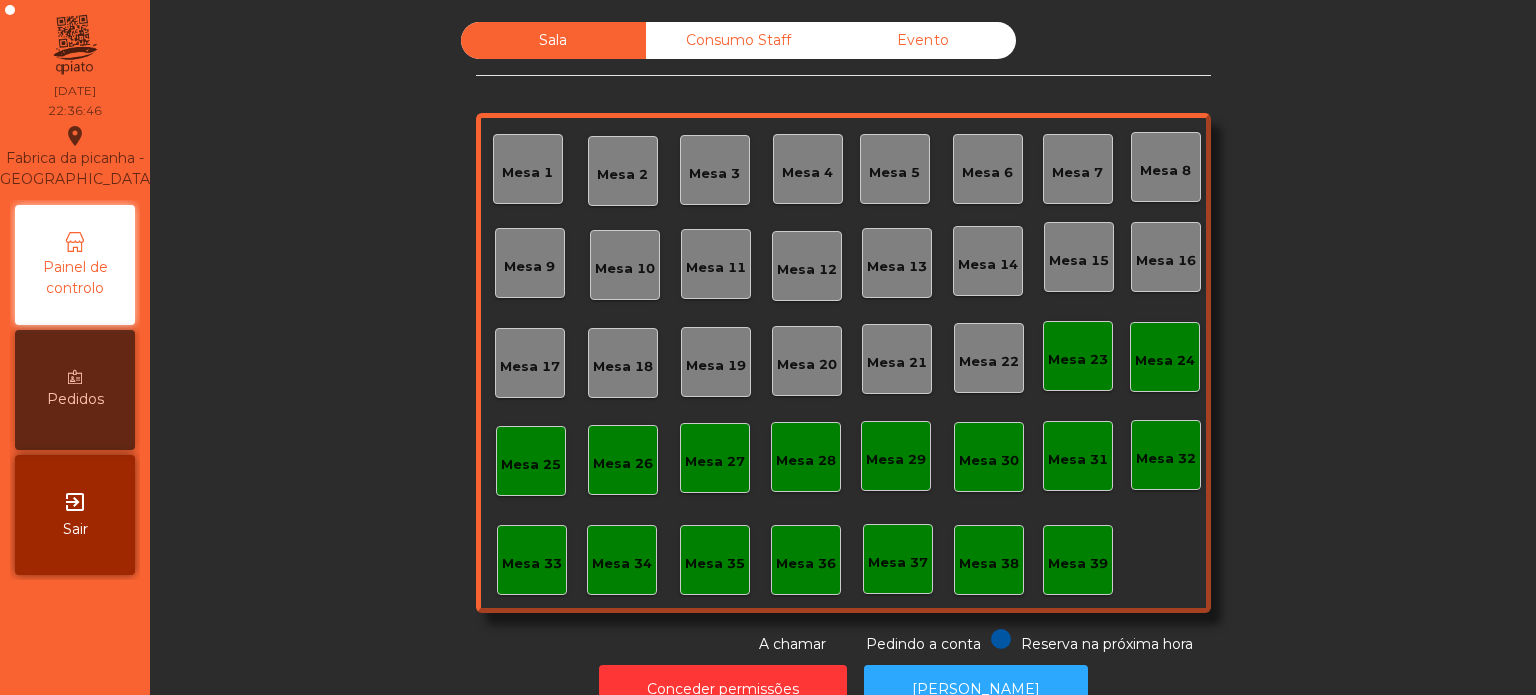 click on "Mesa 33" 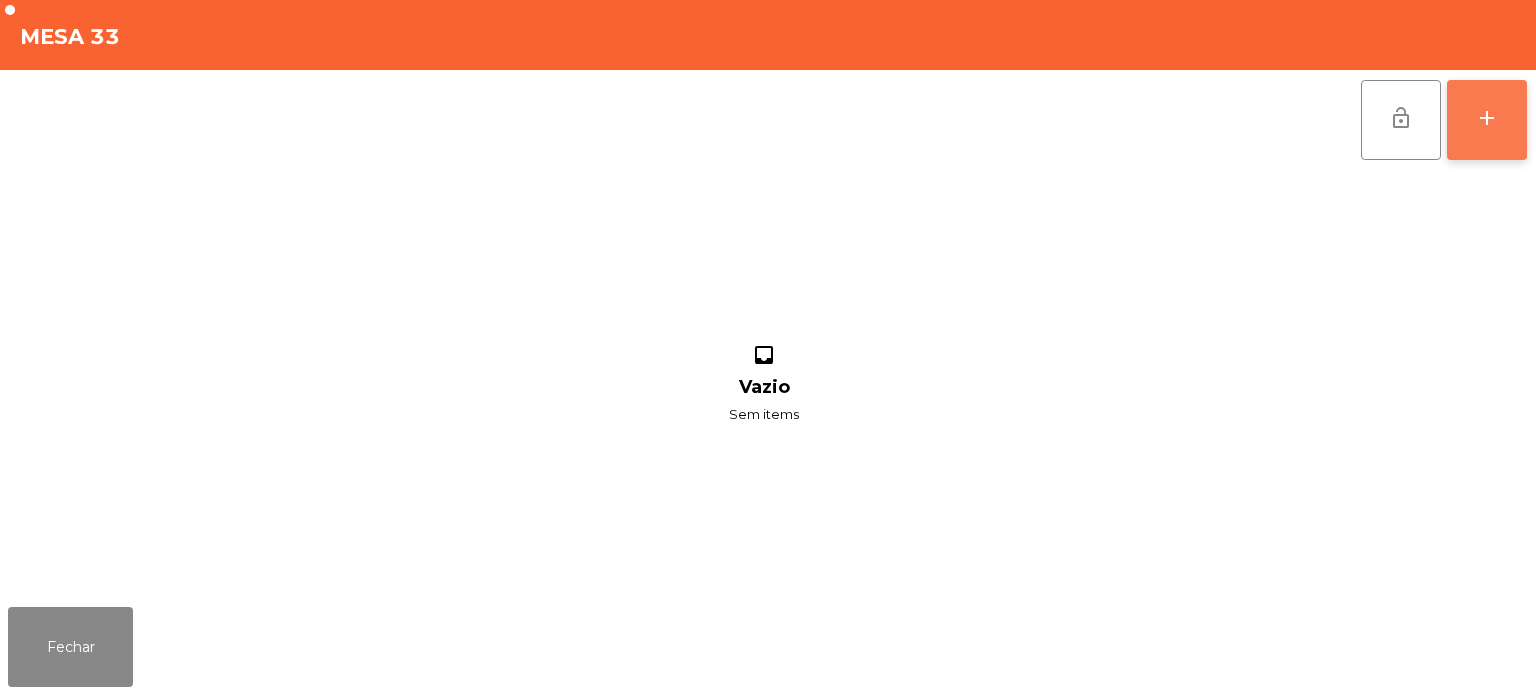 click on "add" 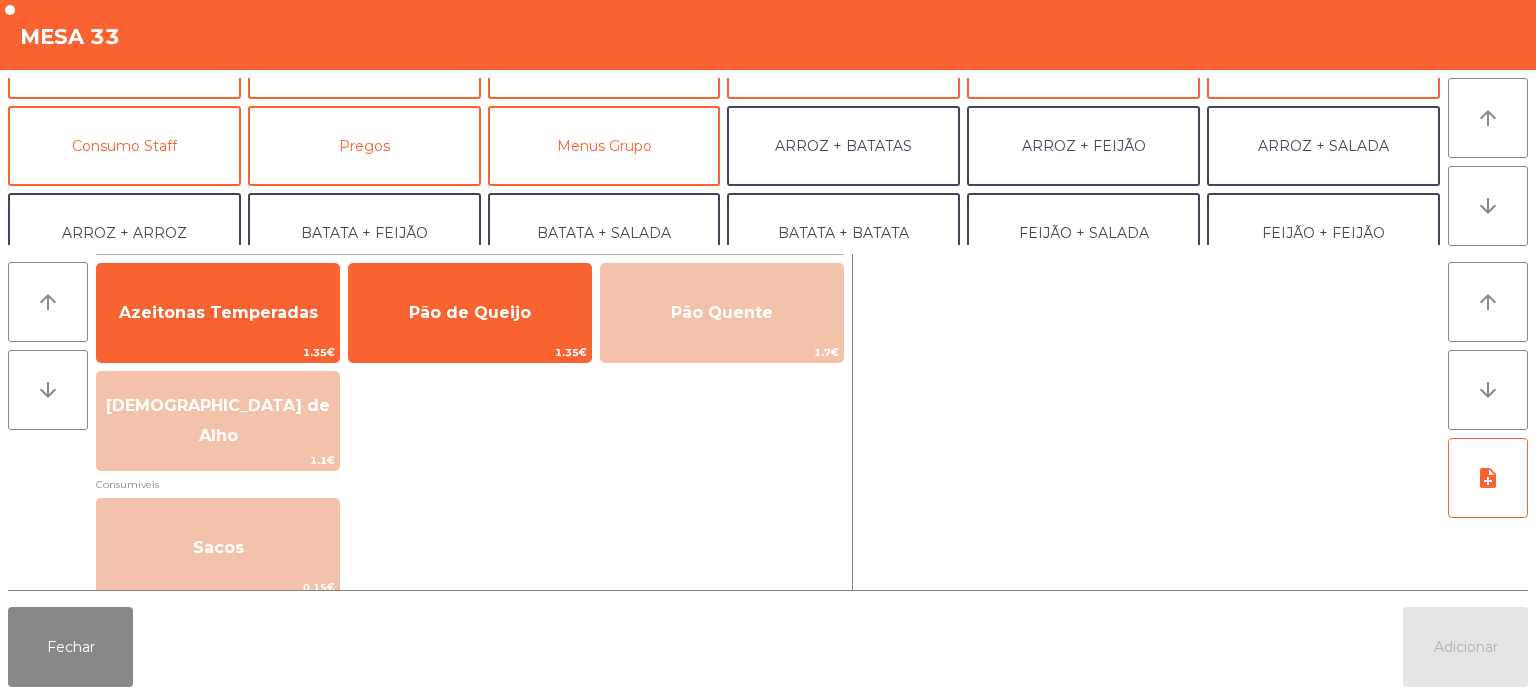 scroll, scrollTop: 229, scrollLeft: 0, axis: vertical 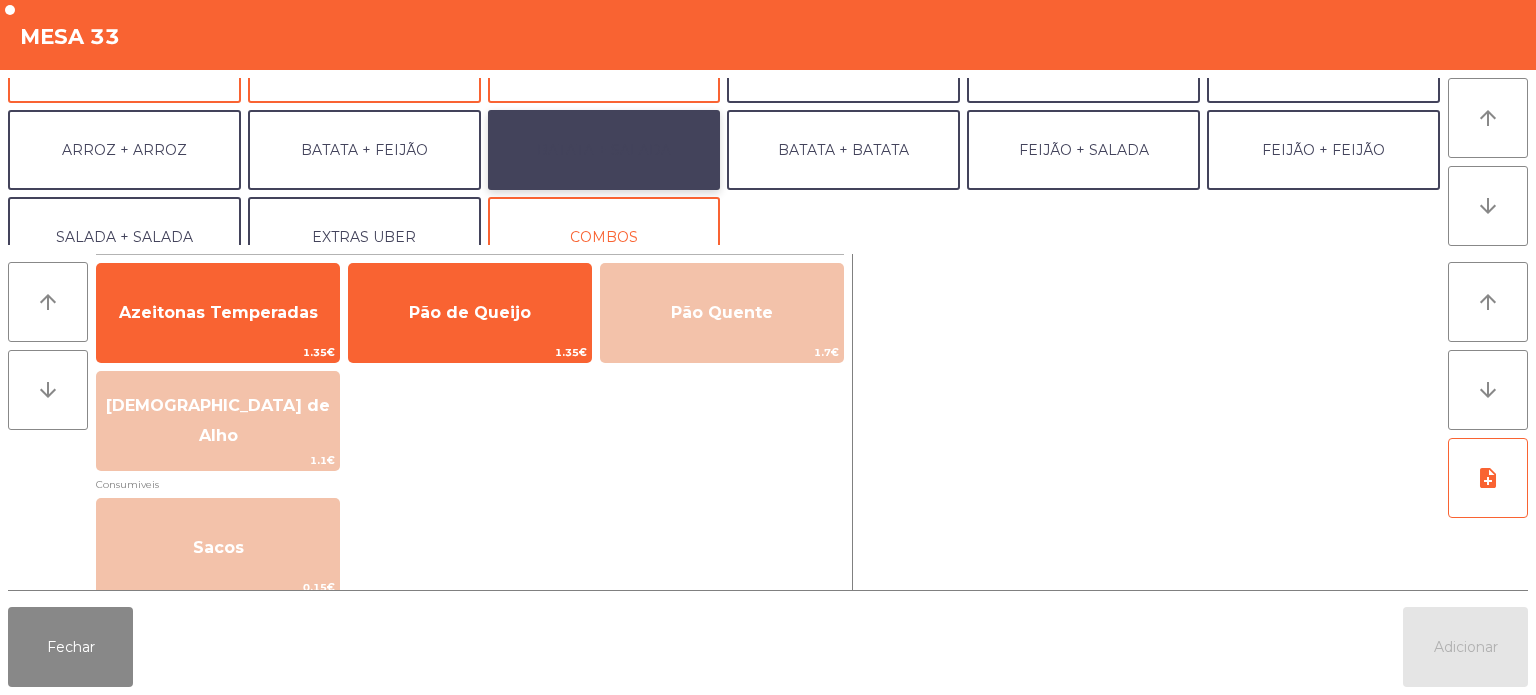 click on "BATATA + SALADA" 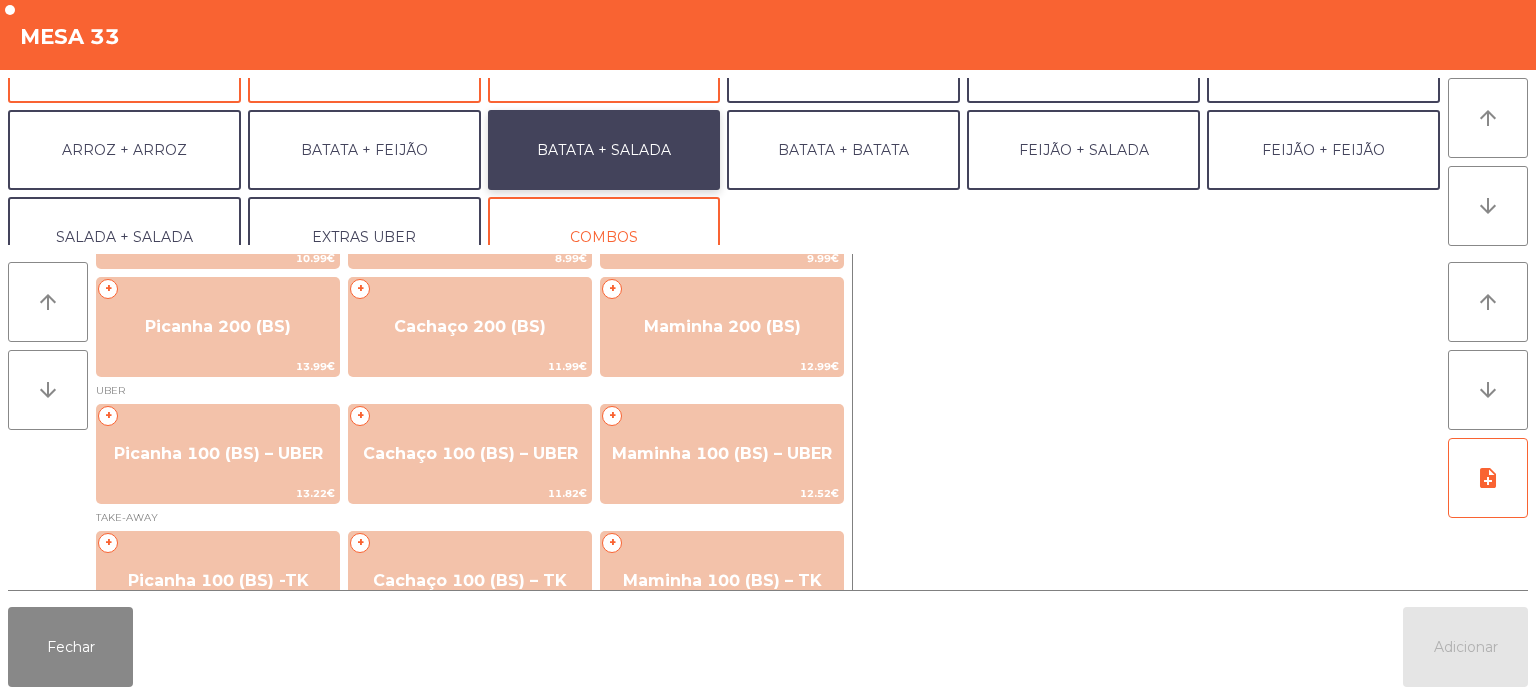 scroll, scrollTop: 95, scrollLeft: 0, axis: vertical 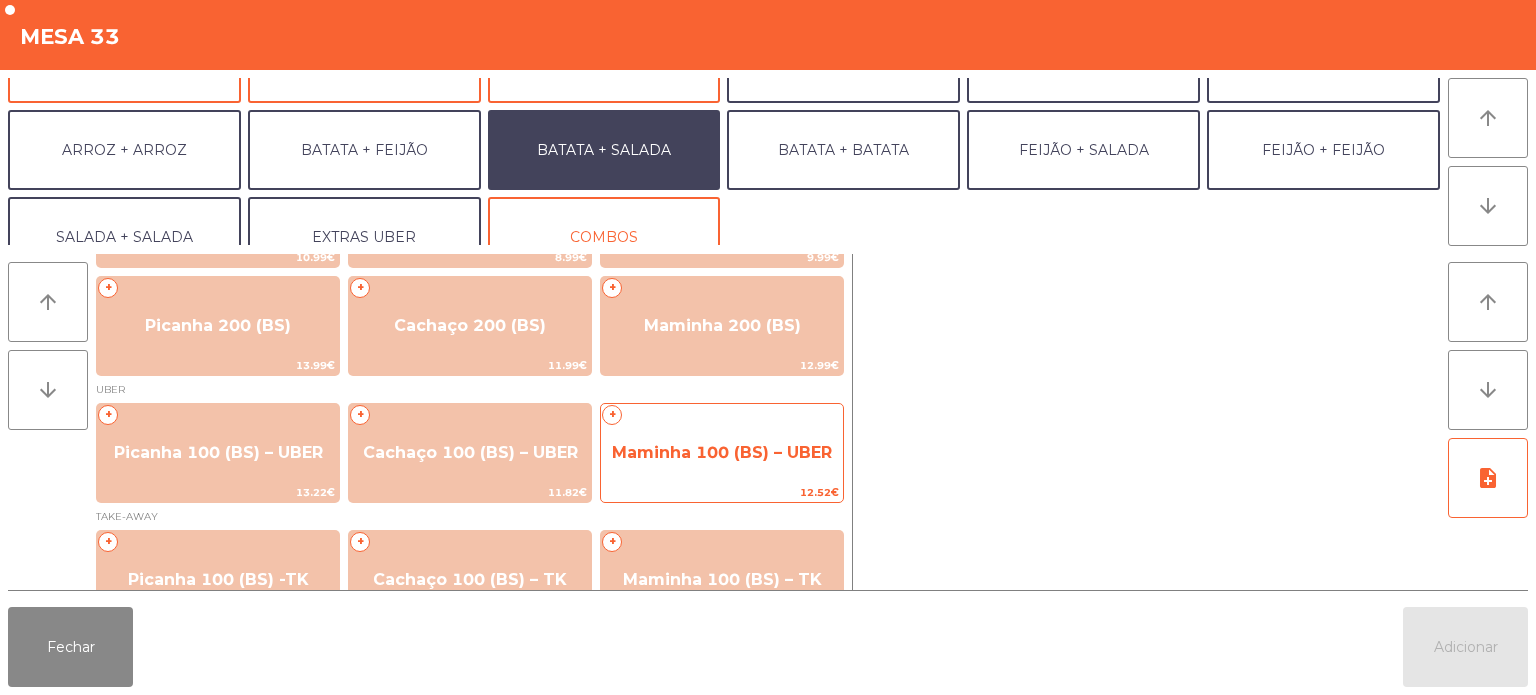 click on "Maminha 100 (BS) – UBER" 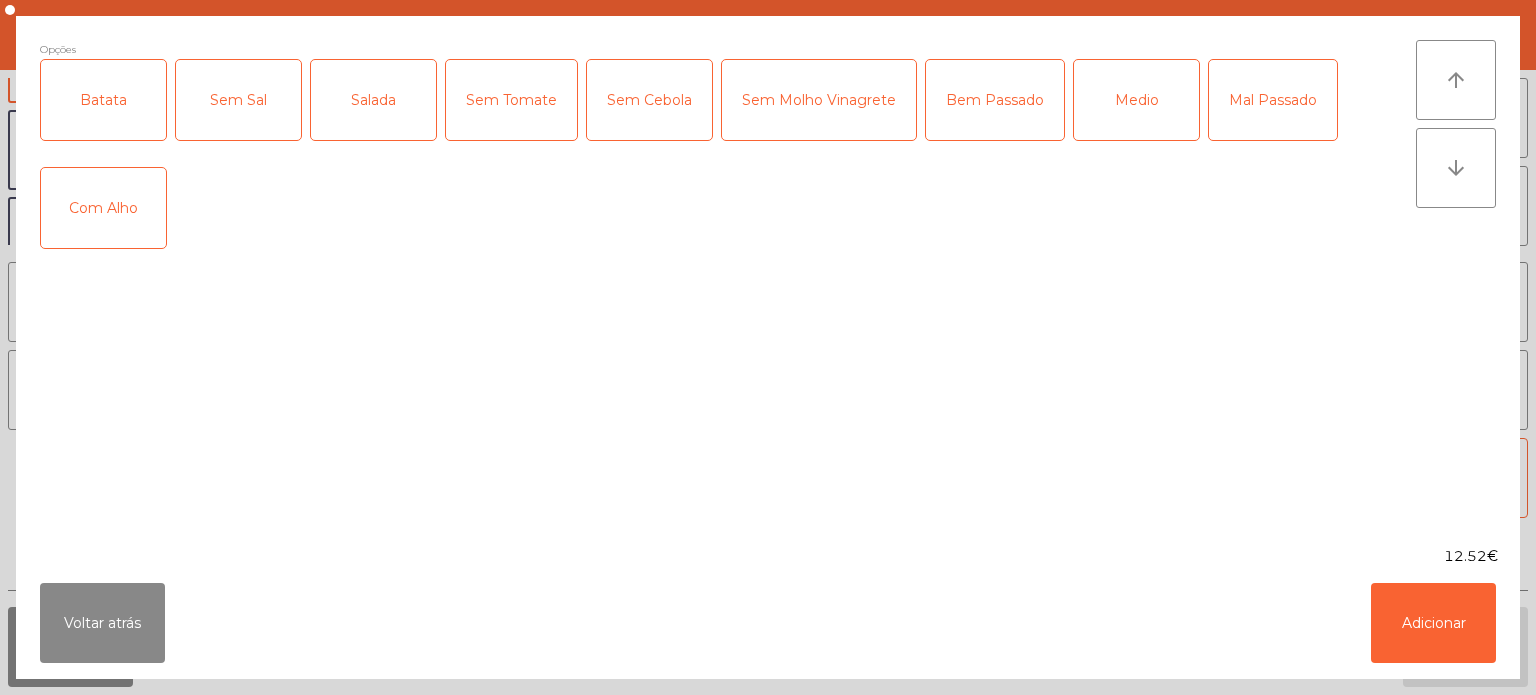 click on "Batata" 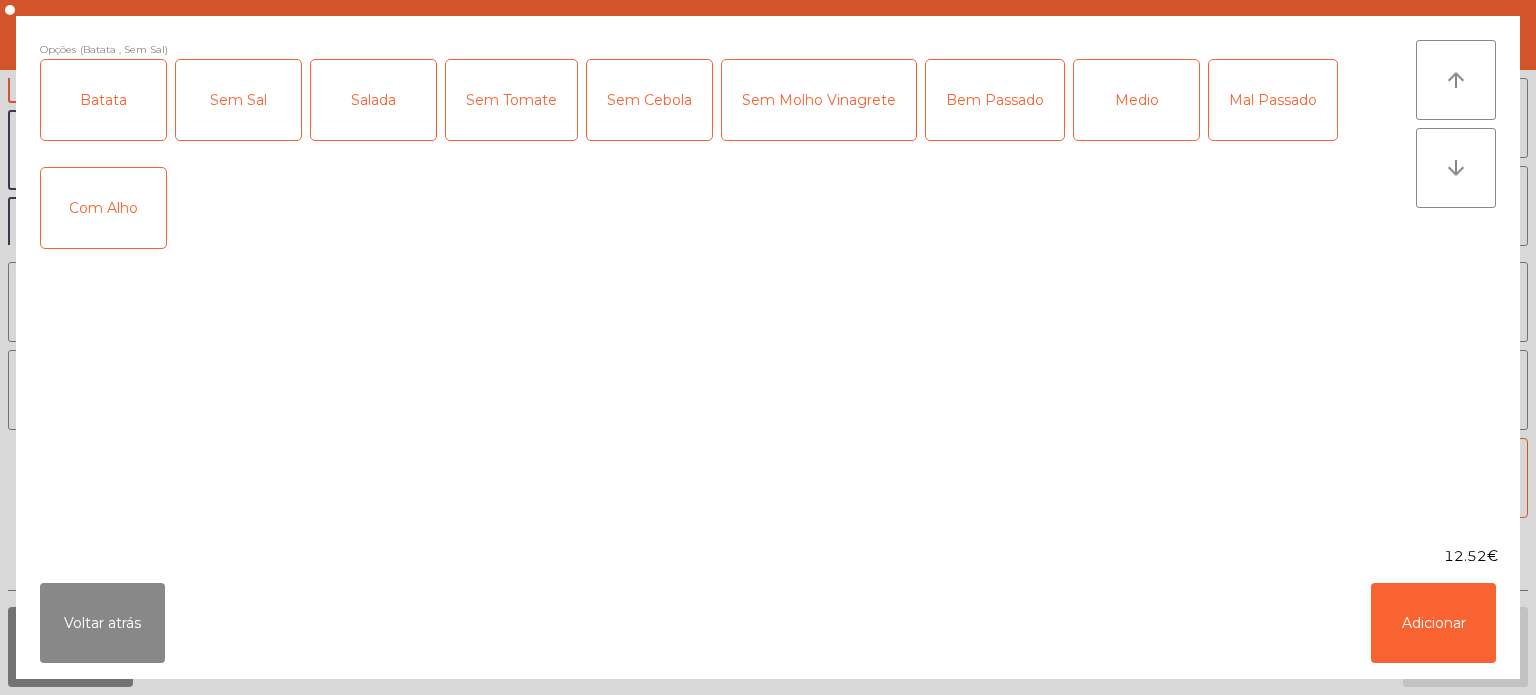 click on "Salada" 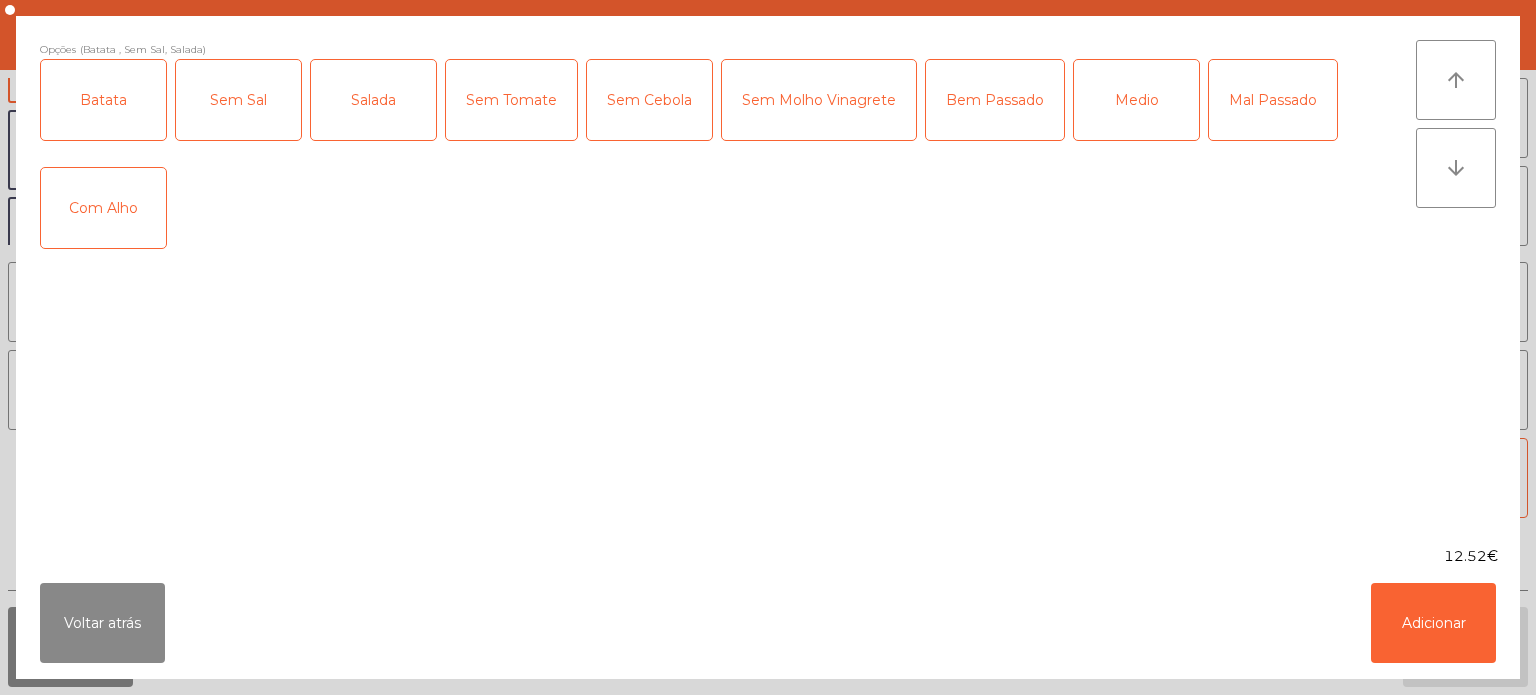 click on "Sem Sal" 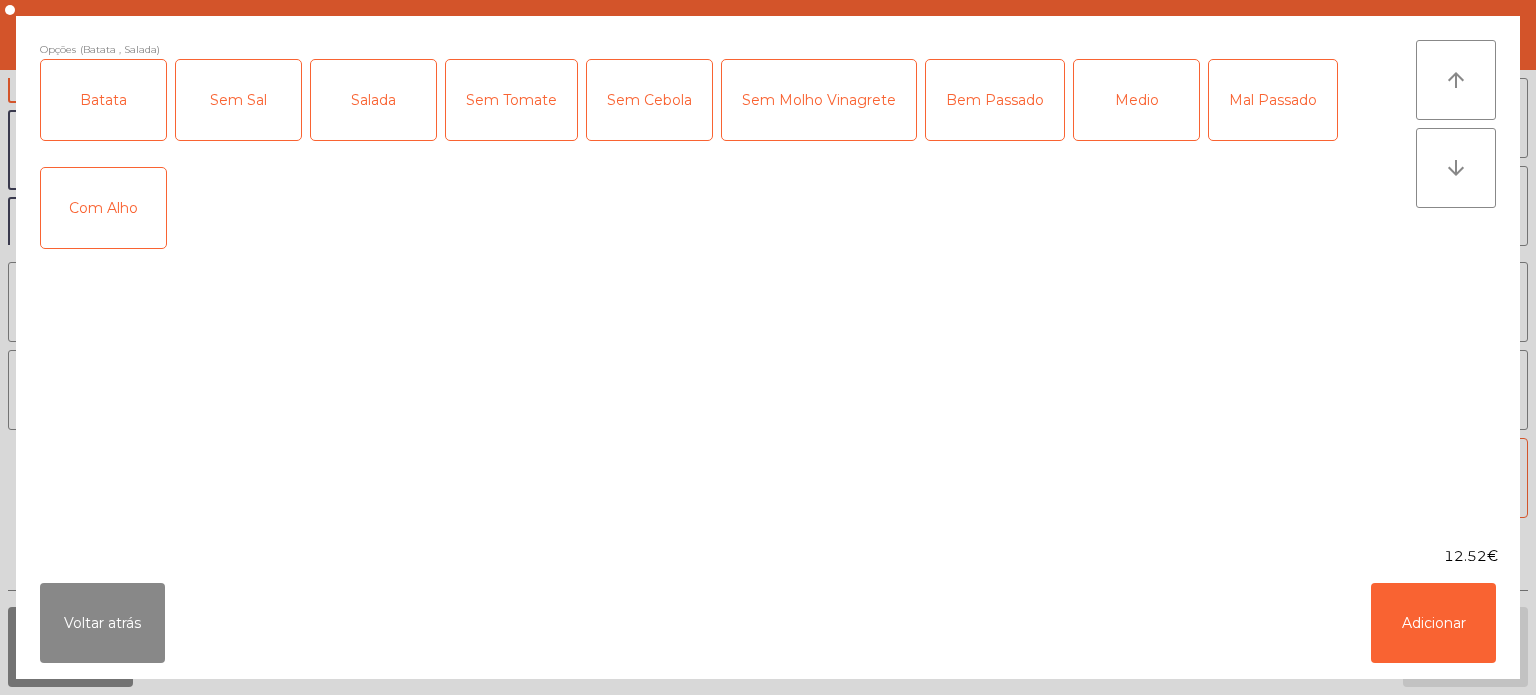click on "Mal Passado" 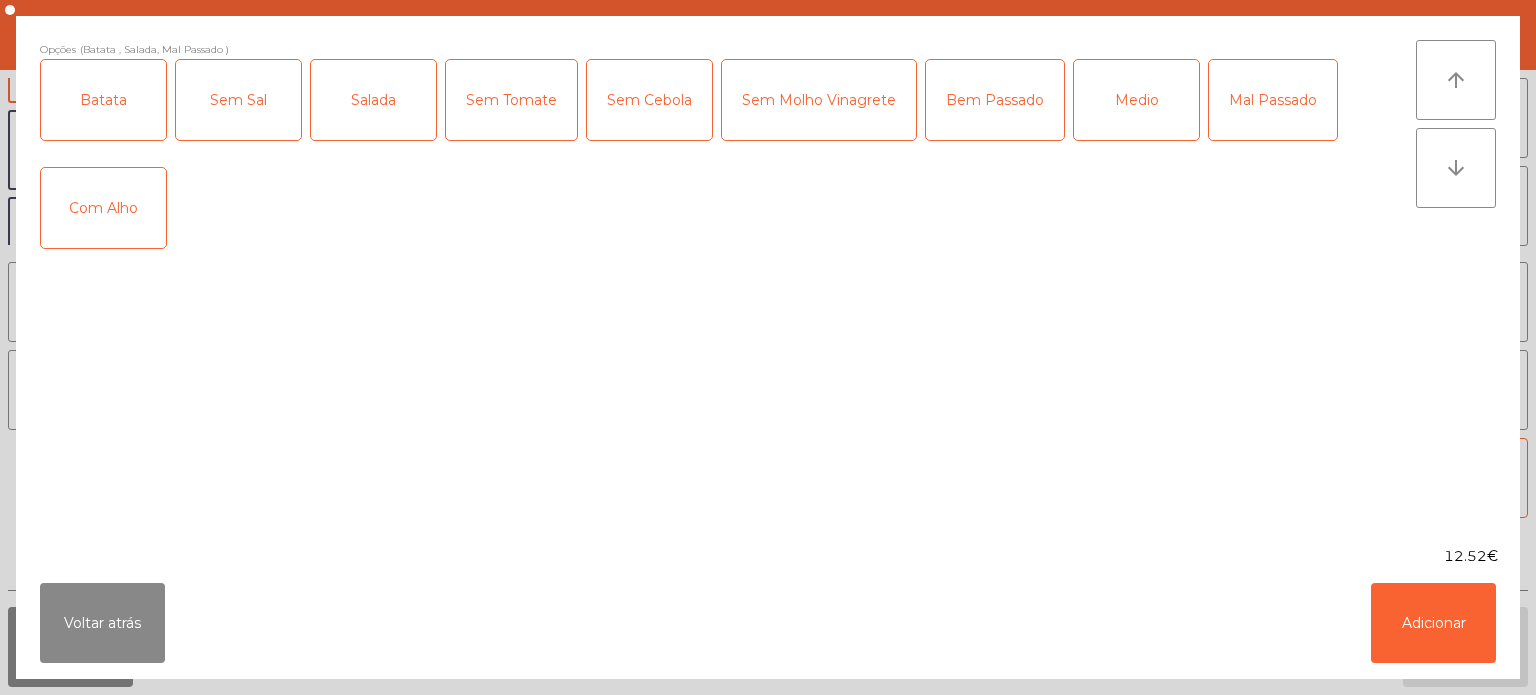 click on "Com Alho" 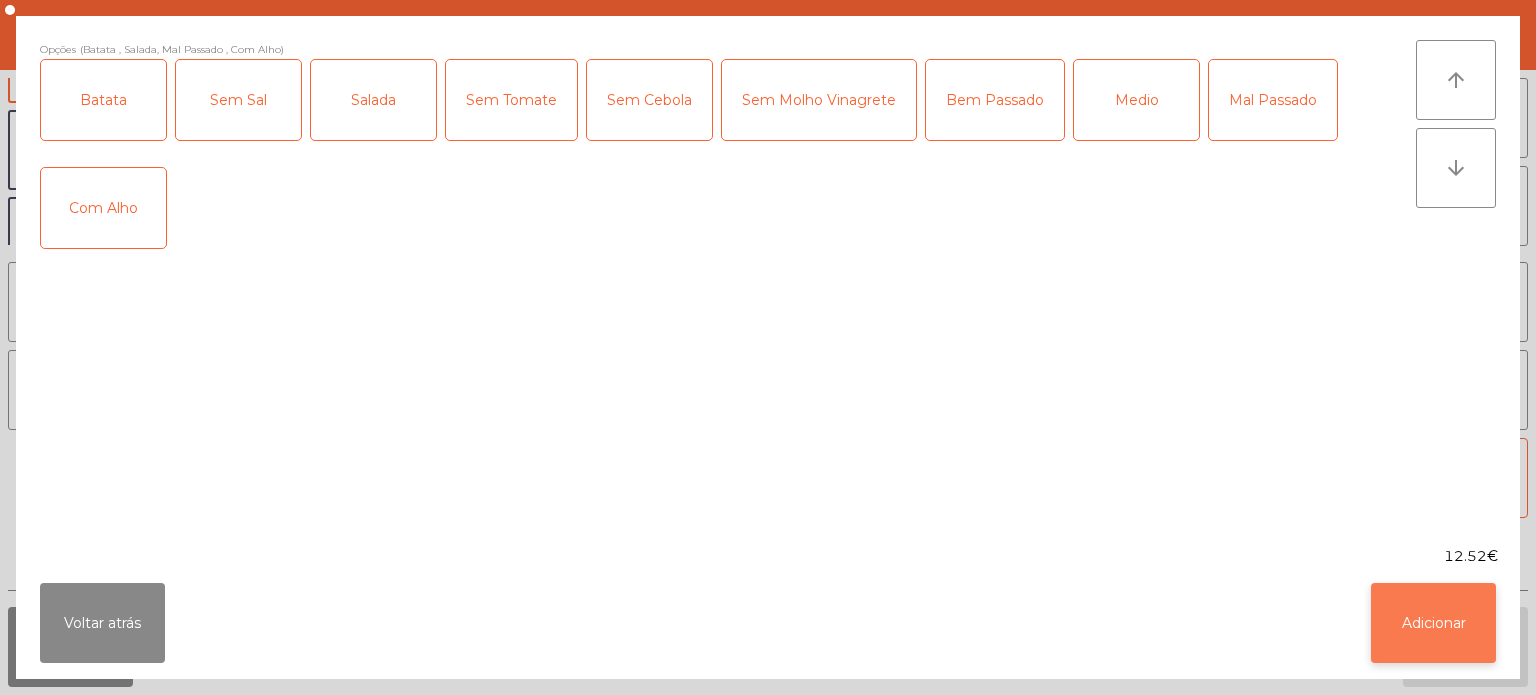 click on "Adicionar" 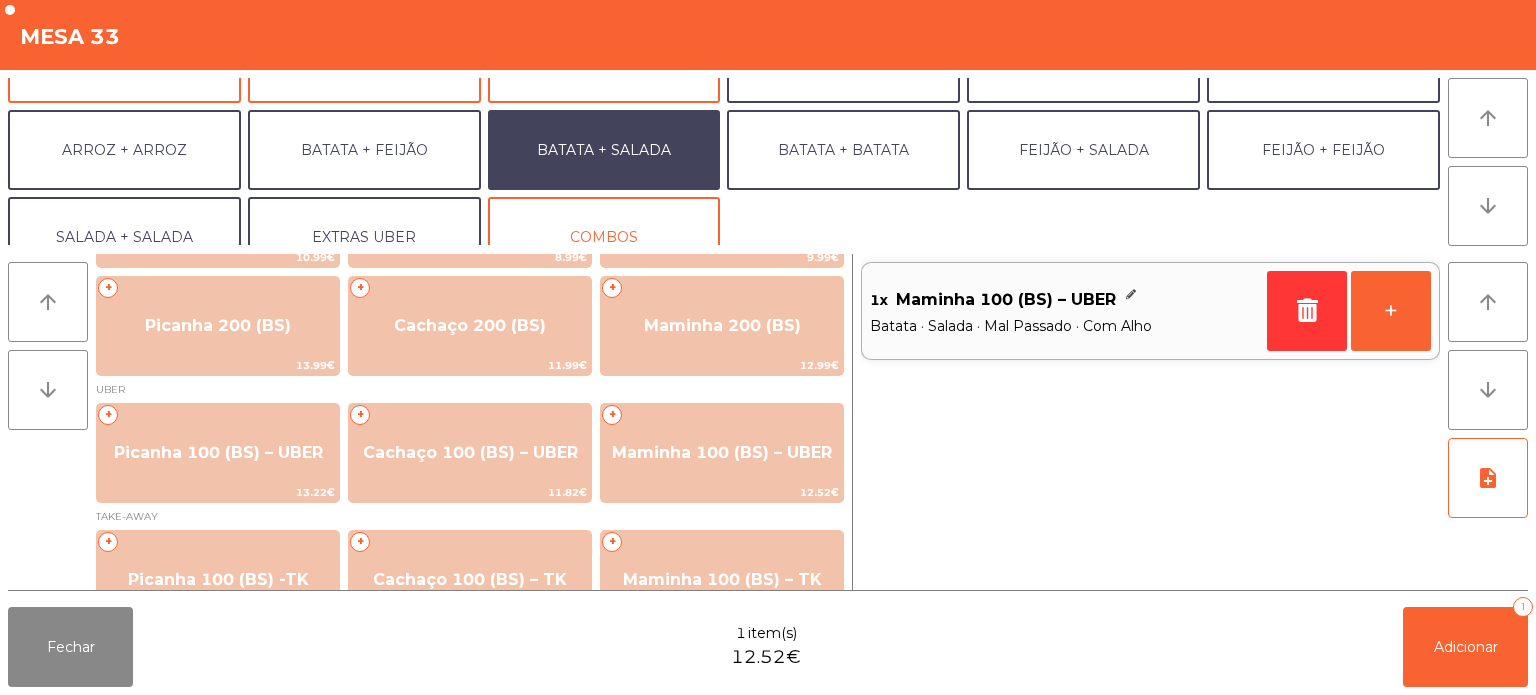 scroll, scrollTop: 260, scrollLeft: 0, axis: vertical 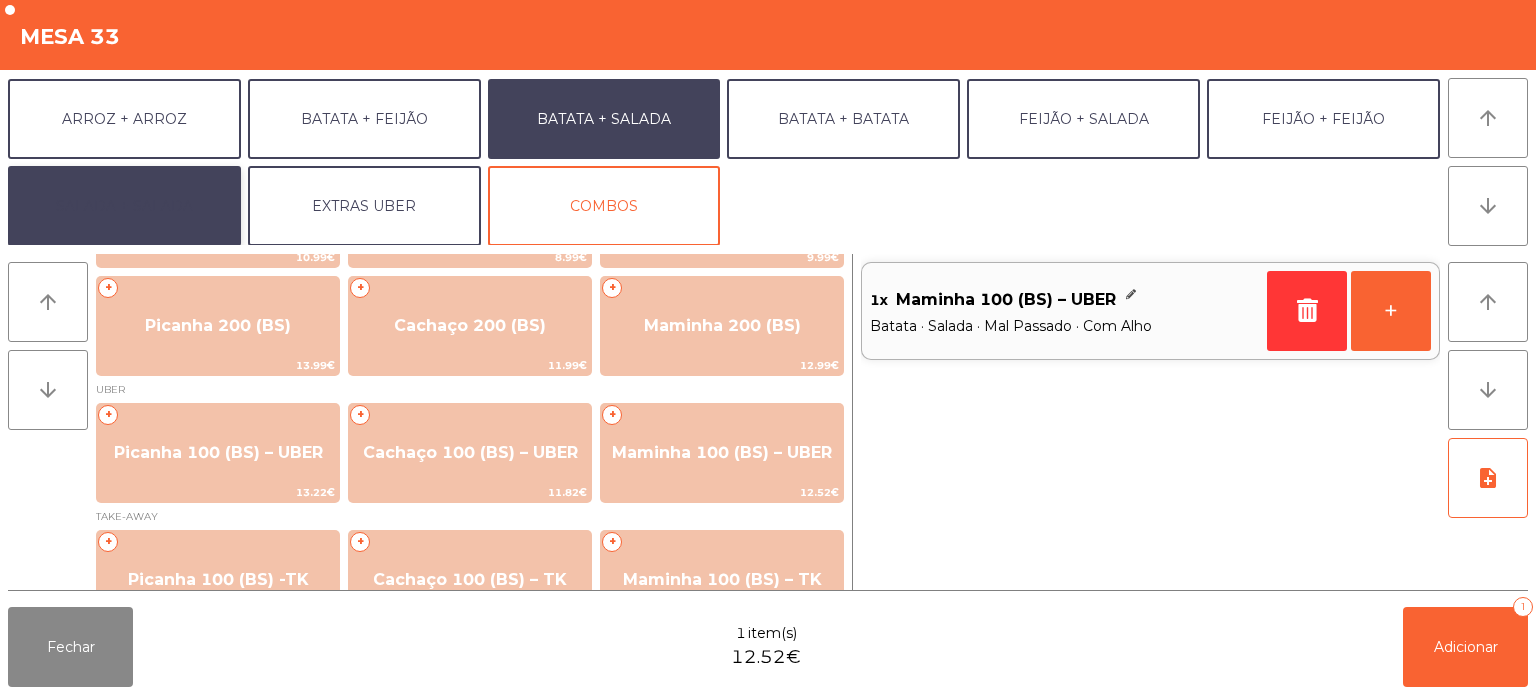 click on "SALADA + SALADA" 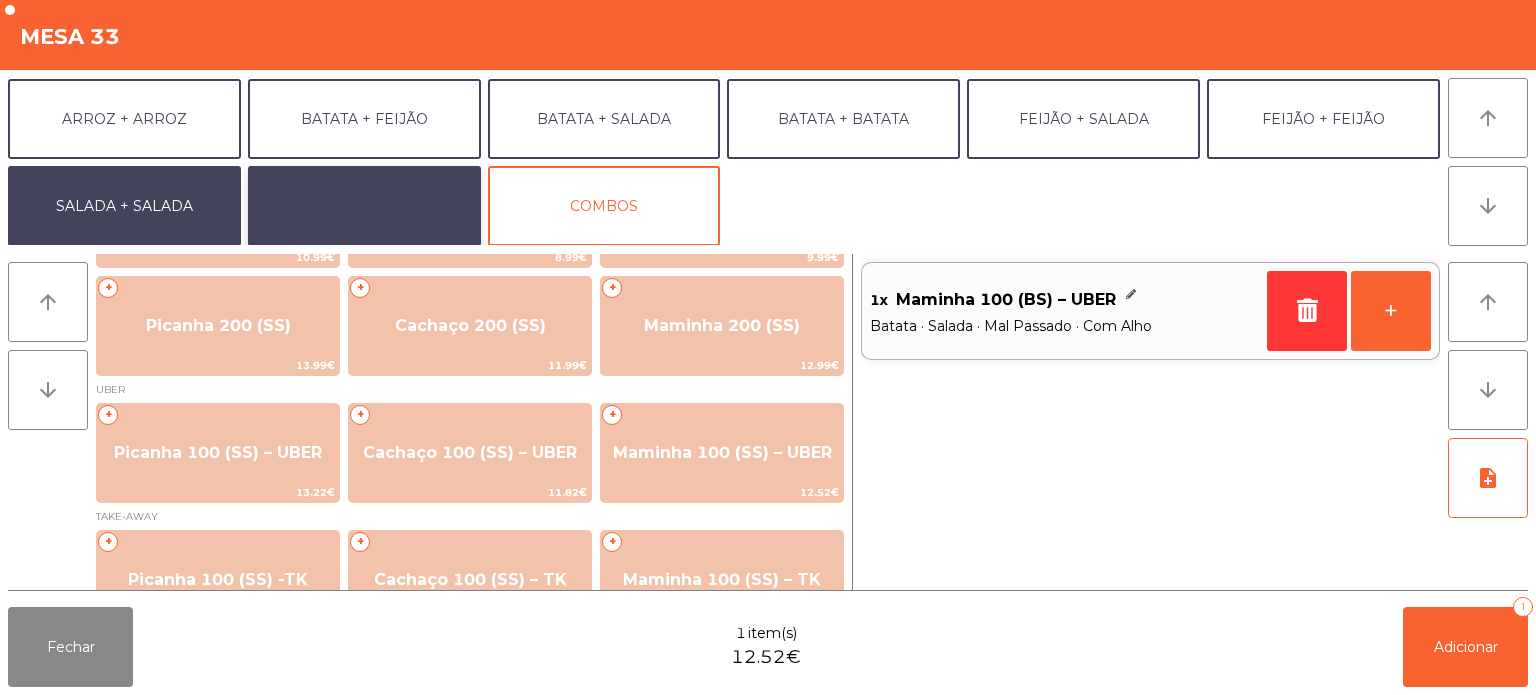 click on "EXTRAS UBER" 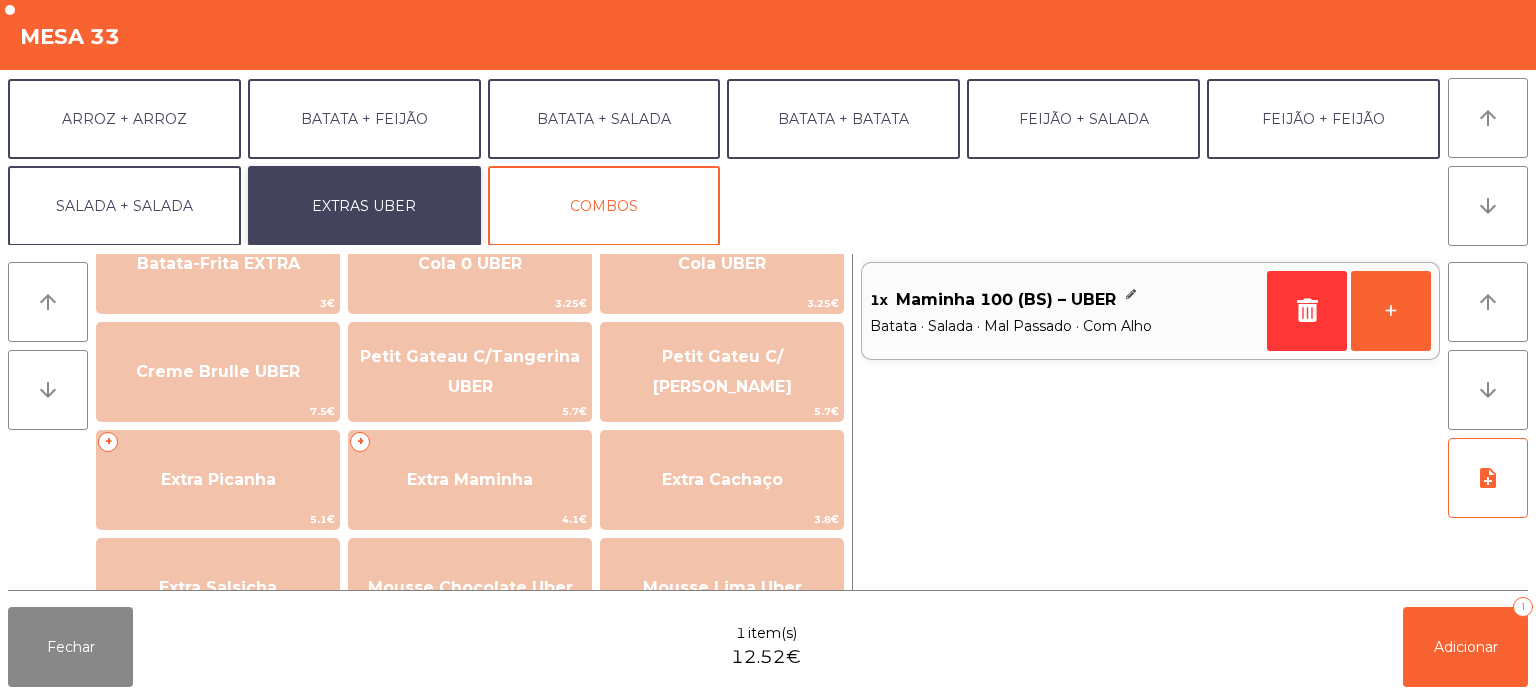 scroll, scrollTop: 457, scrollLeft: 0, axis: vertical 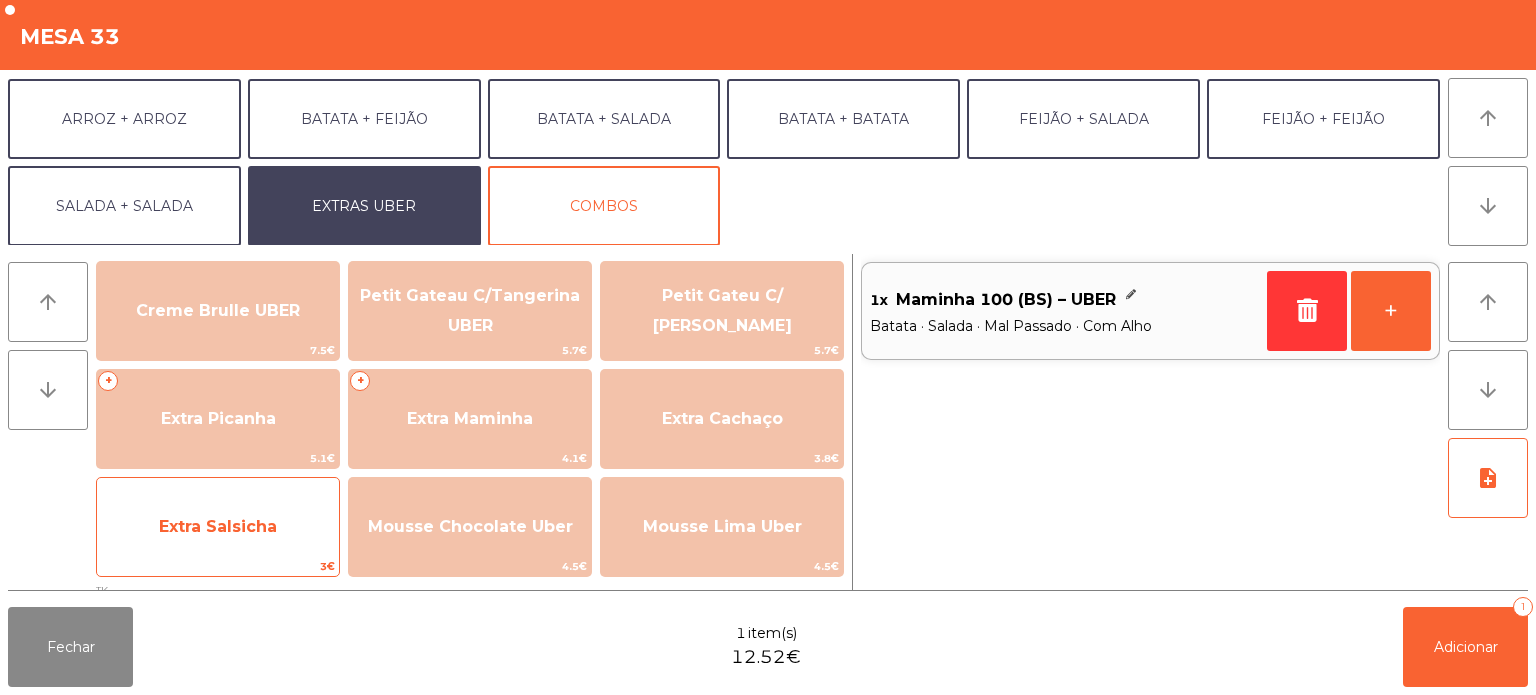 click on "Extra Salsicha" 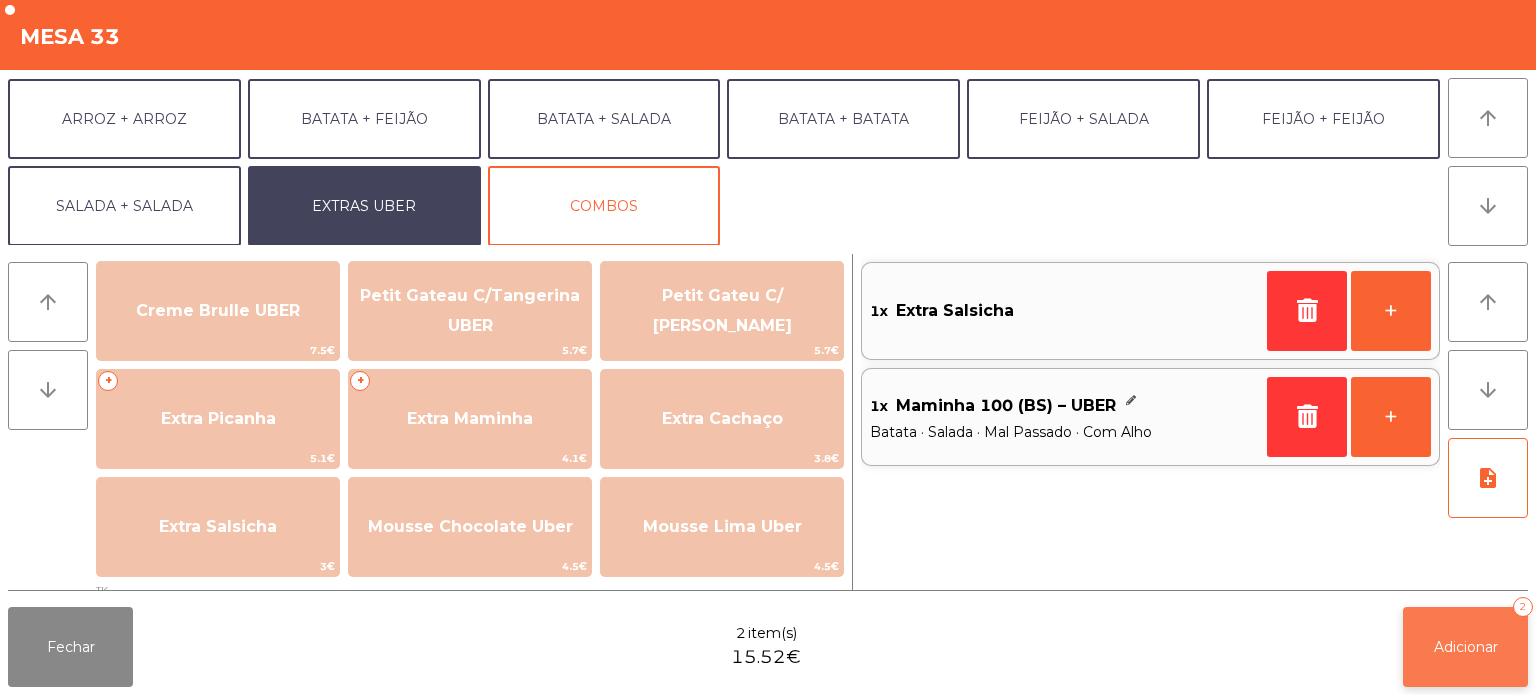 click on "Adicionar   2" 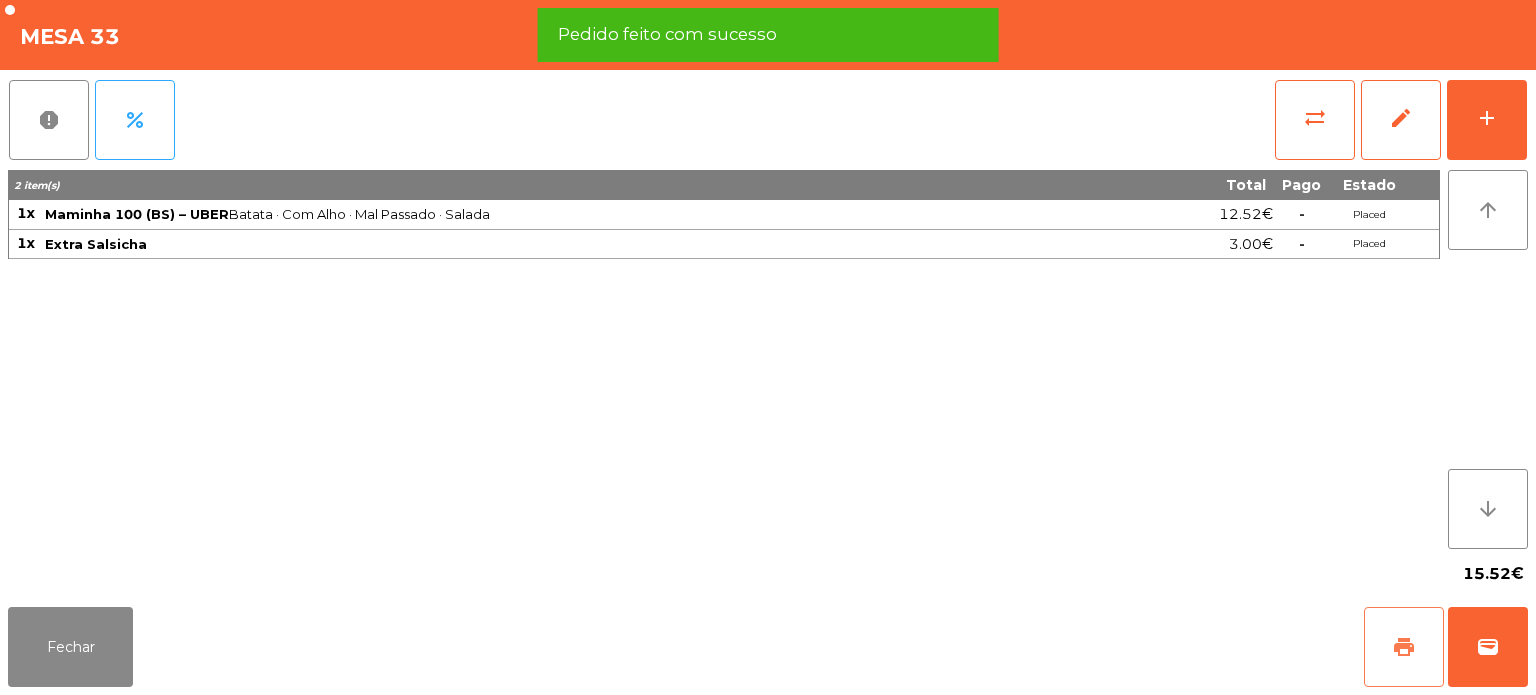 click on "print" 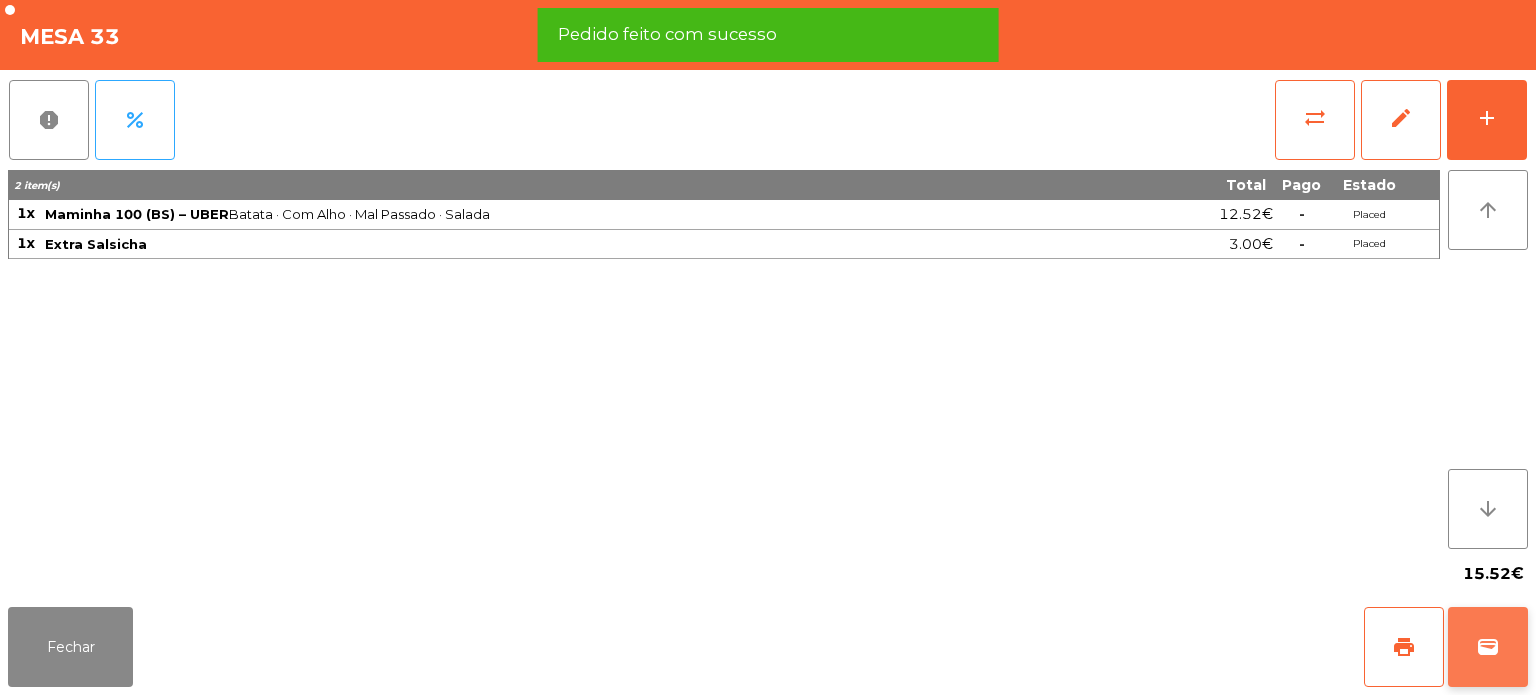 click on "wallet" 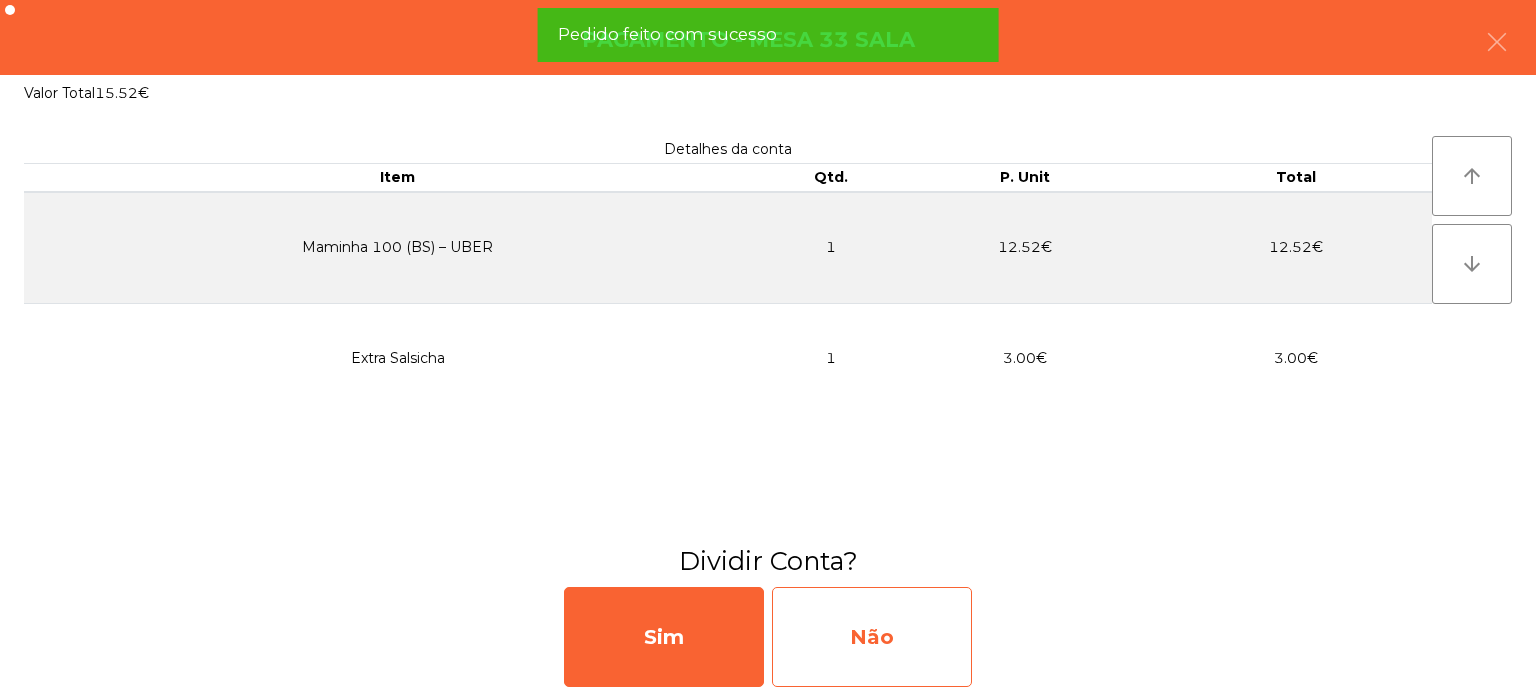 click on "Não" 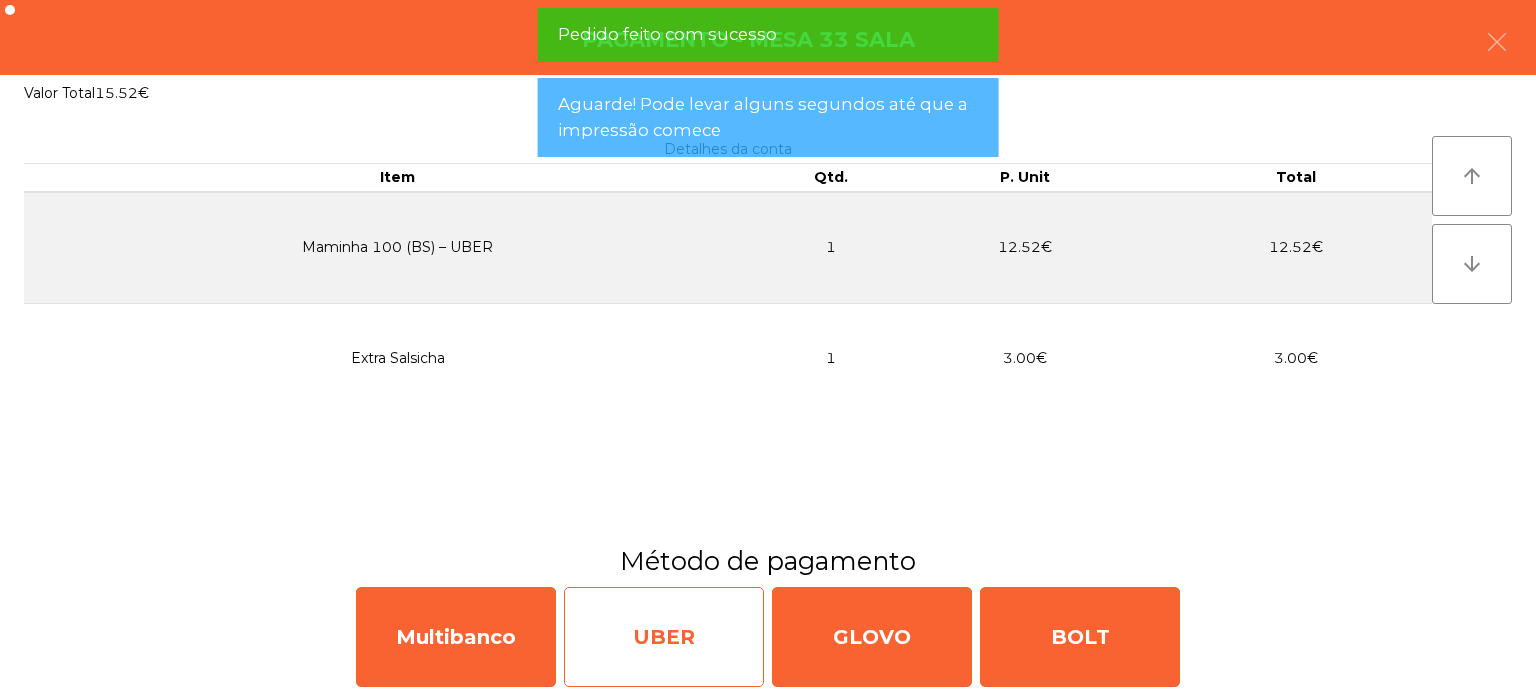 click on "UBER" 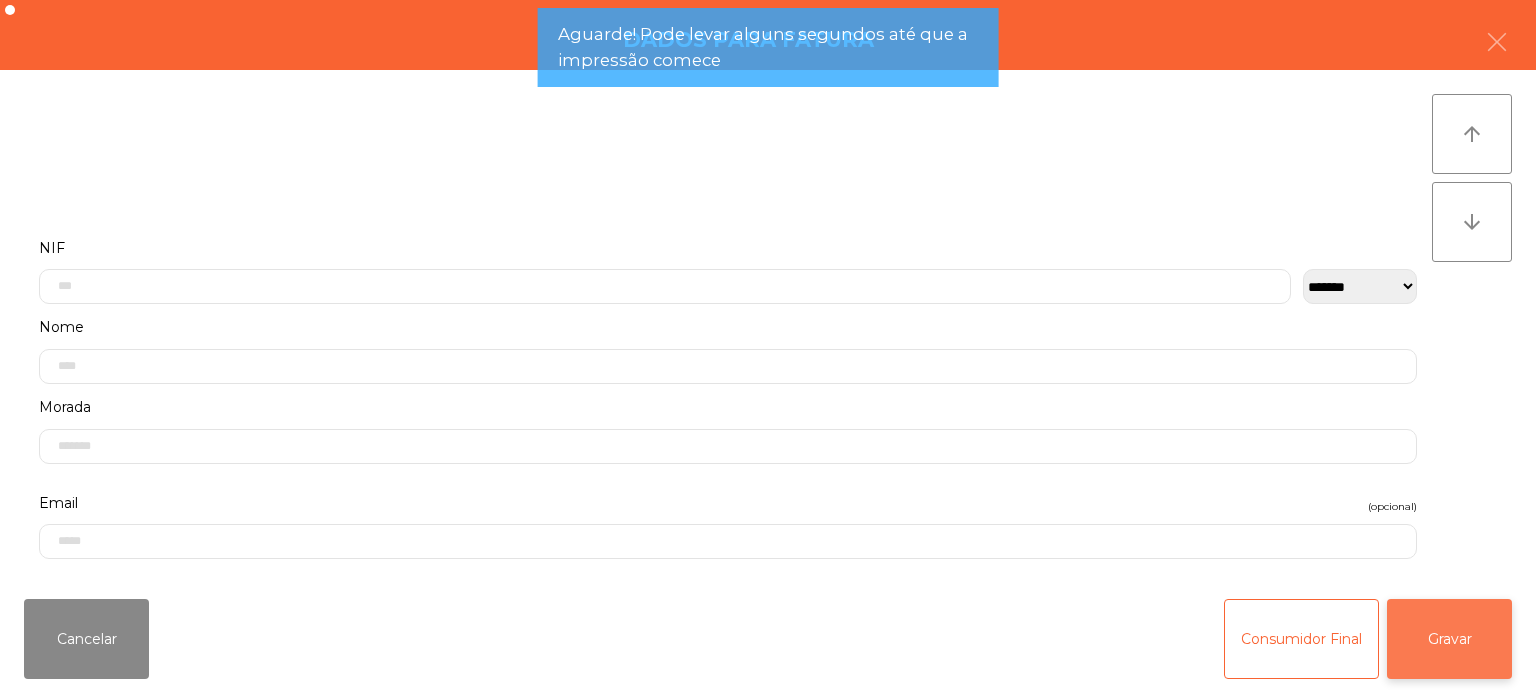 click on "Gravar" 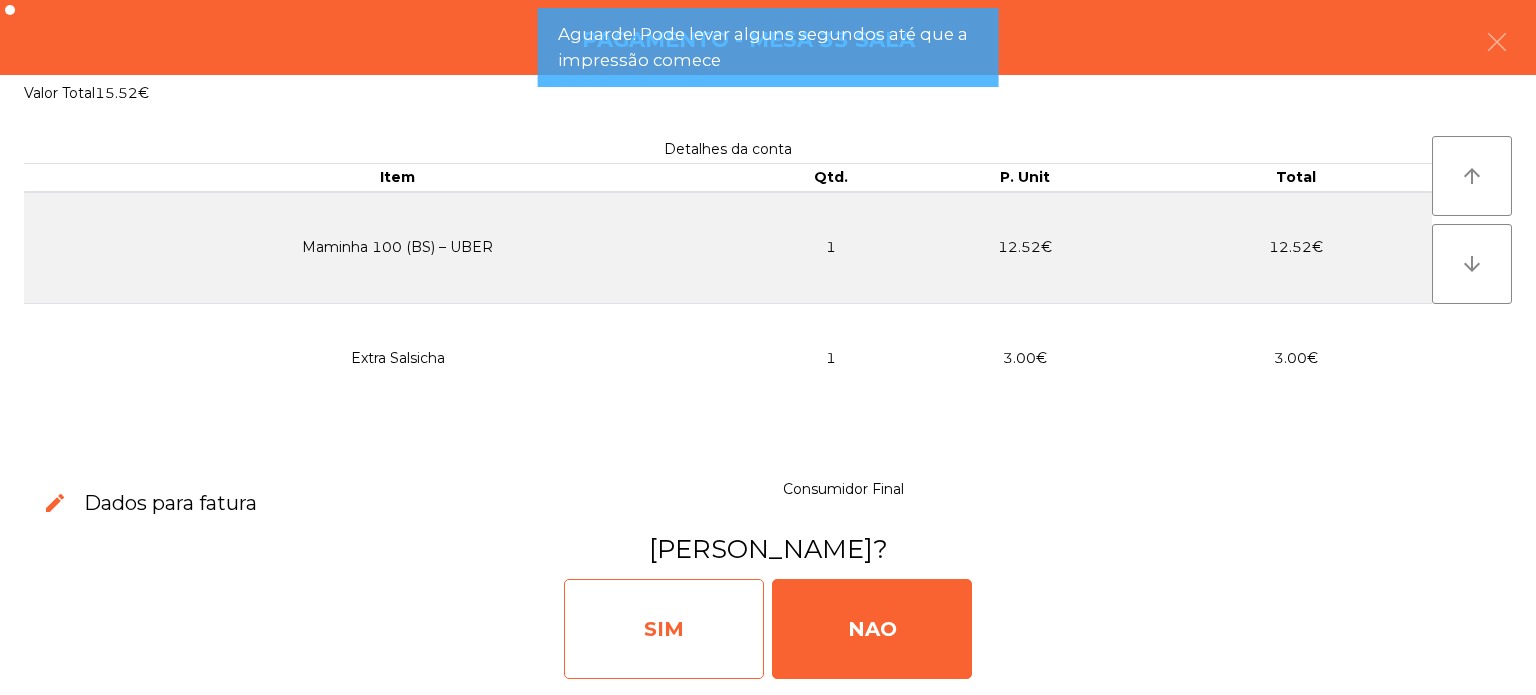click on "SIM" 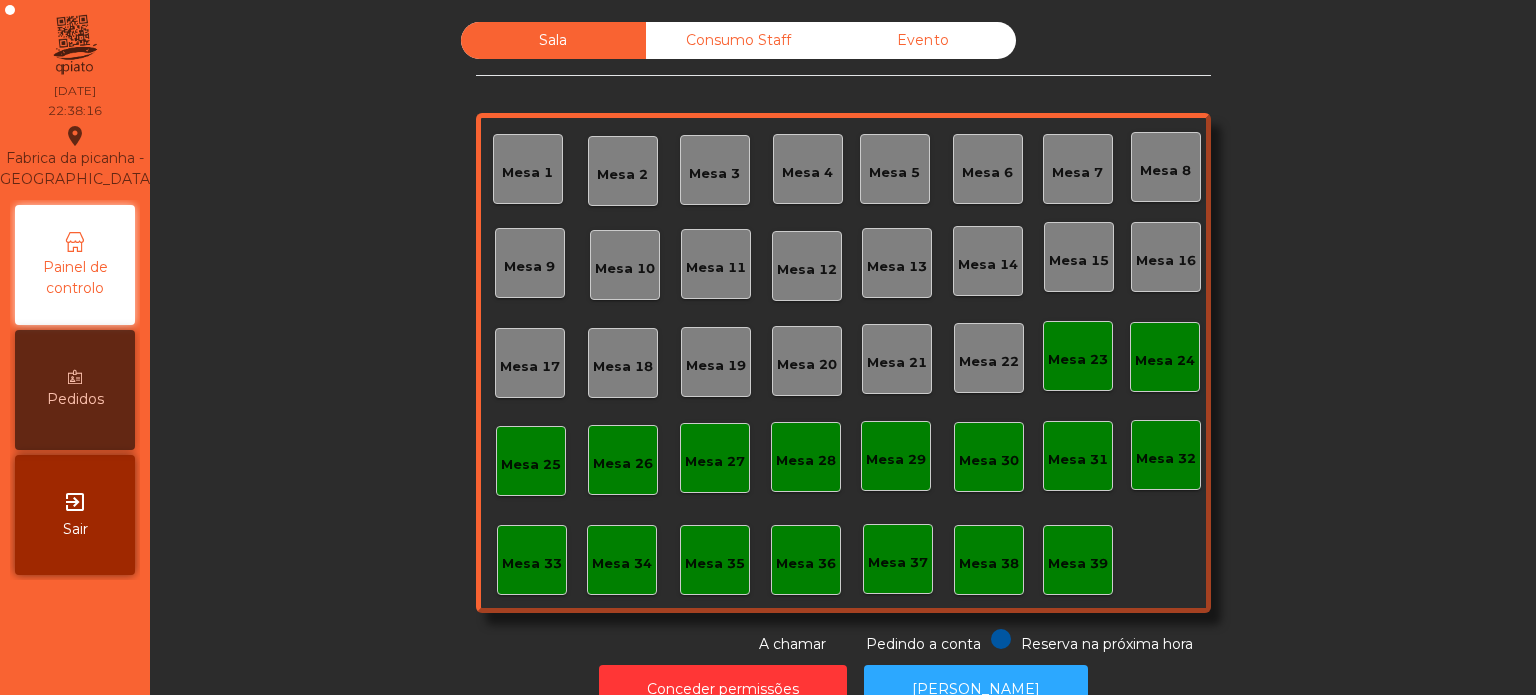 click on "Mesa 33" 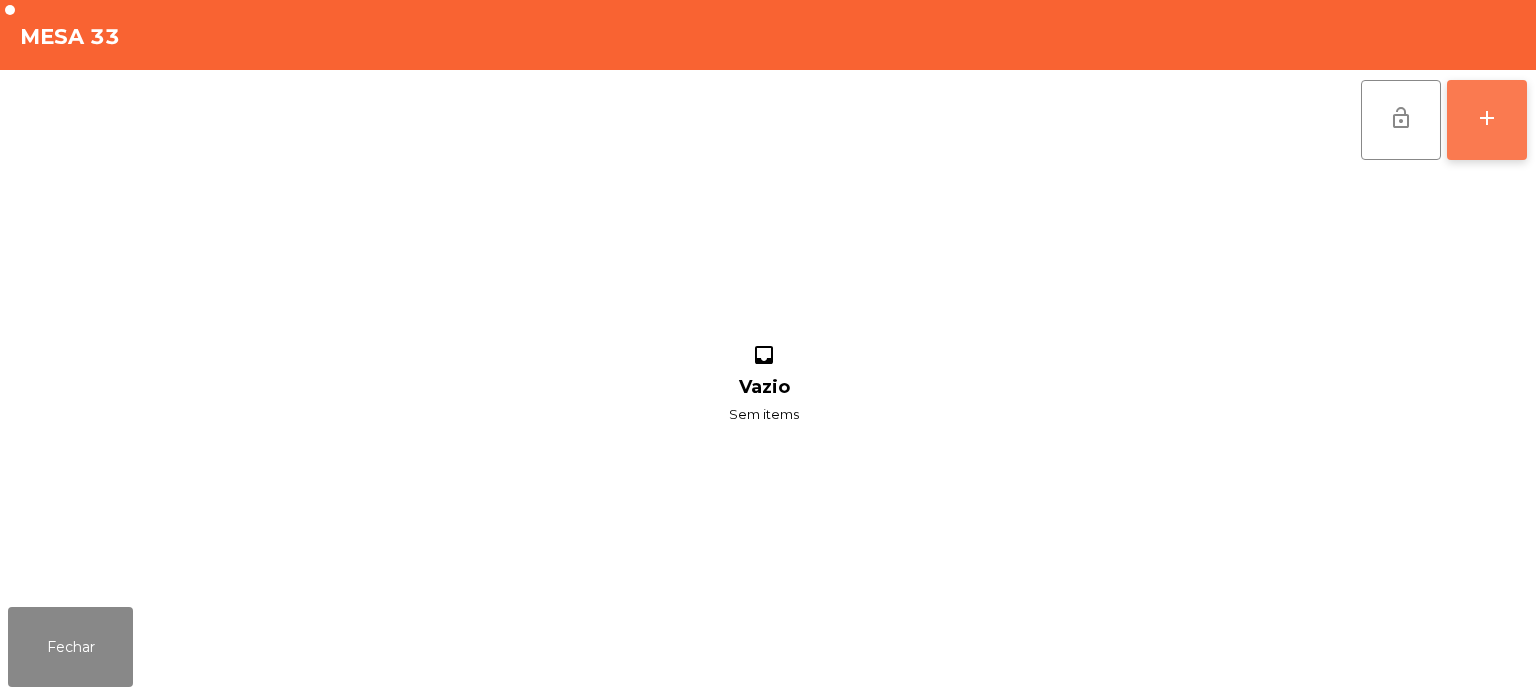 click on "add" 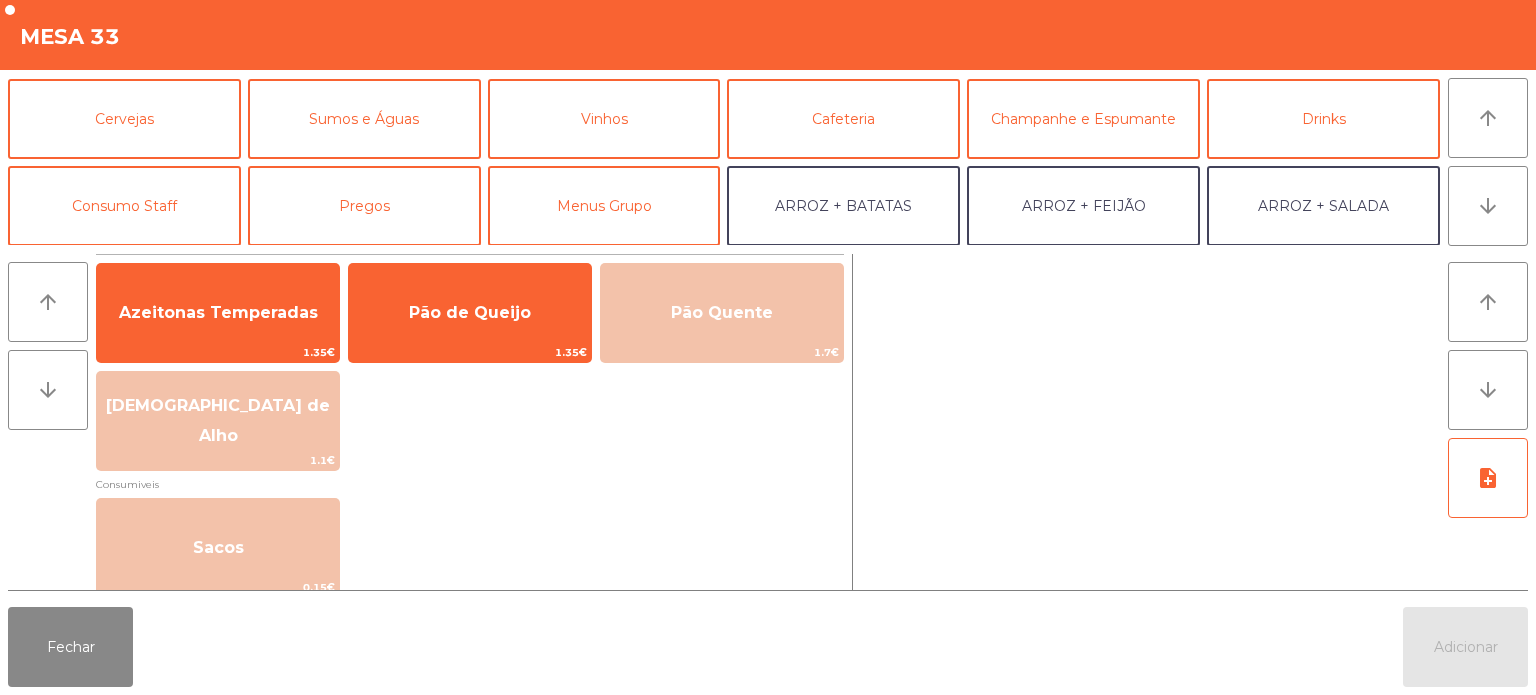 scroll, scrollTop: 114, scrollLeft: 0, axis: vertical 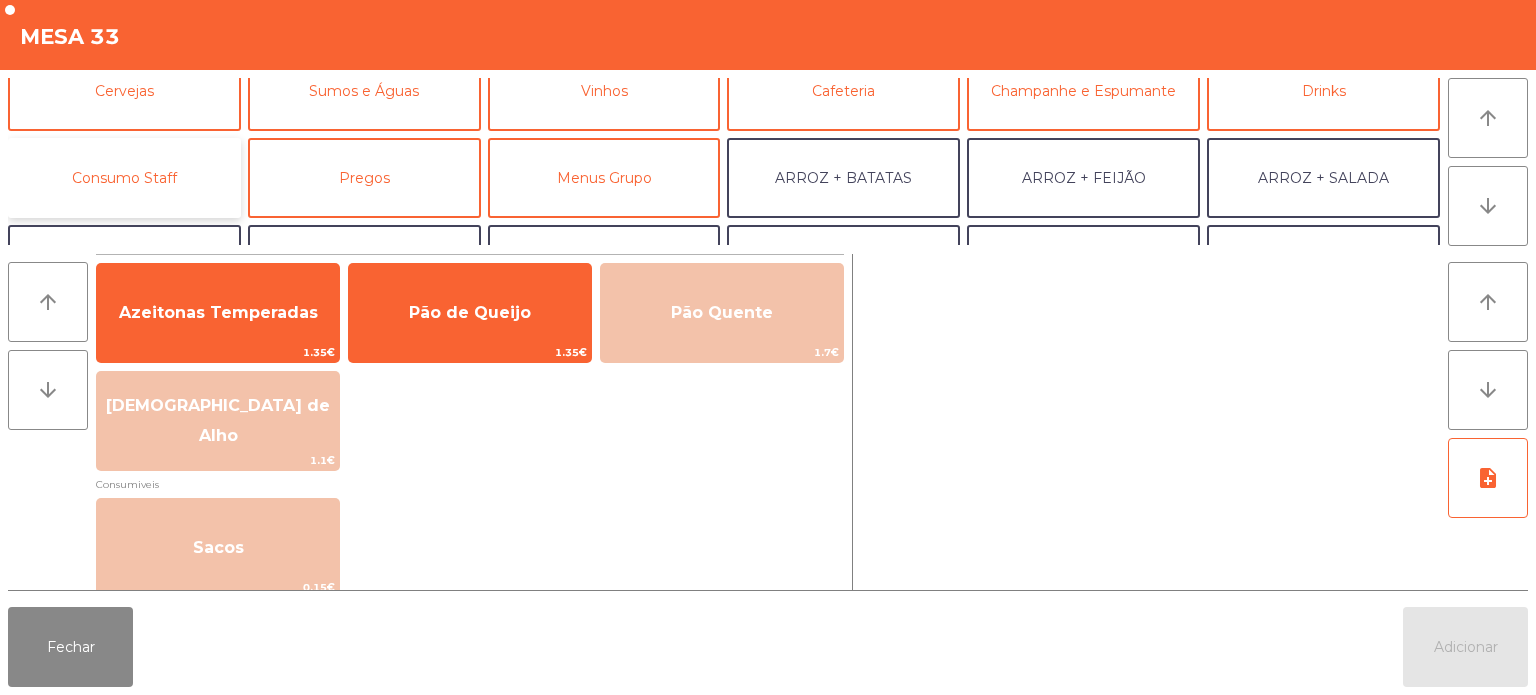 click on "Consumo Staff" 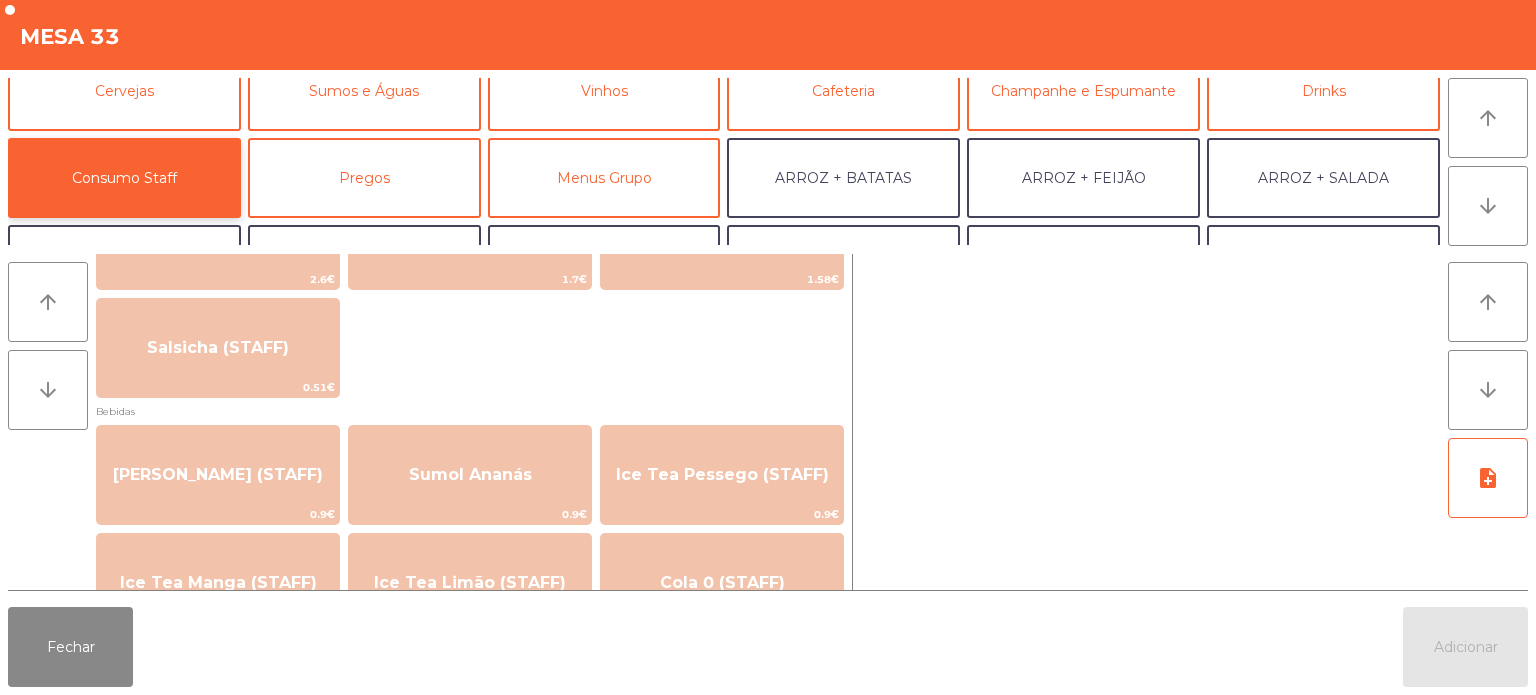 scroll, scrollTop: 0, scrollLeft: 0, axis: both 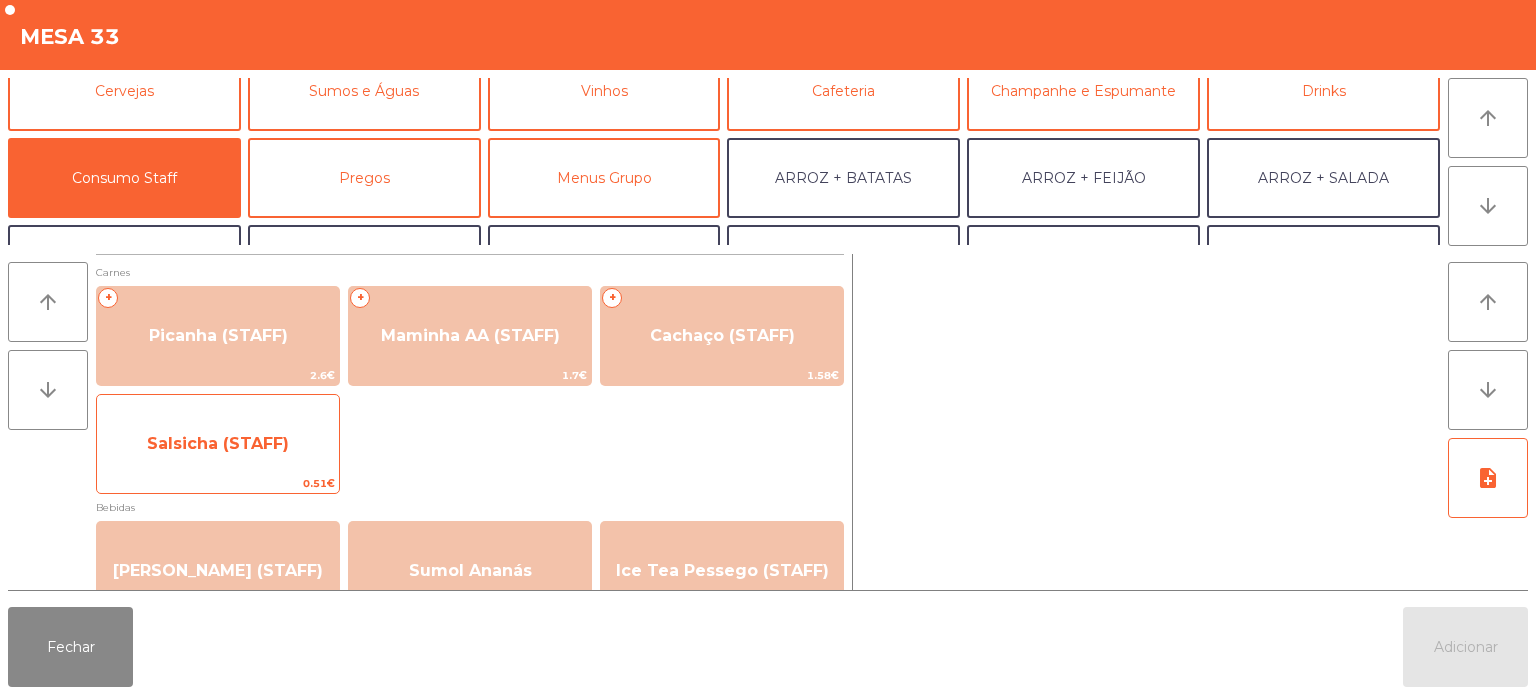 click on "Salsicha (STAFF)" 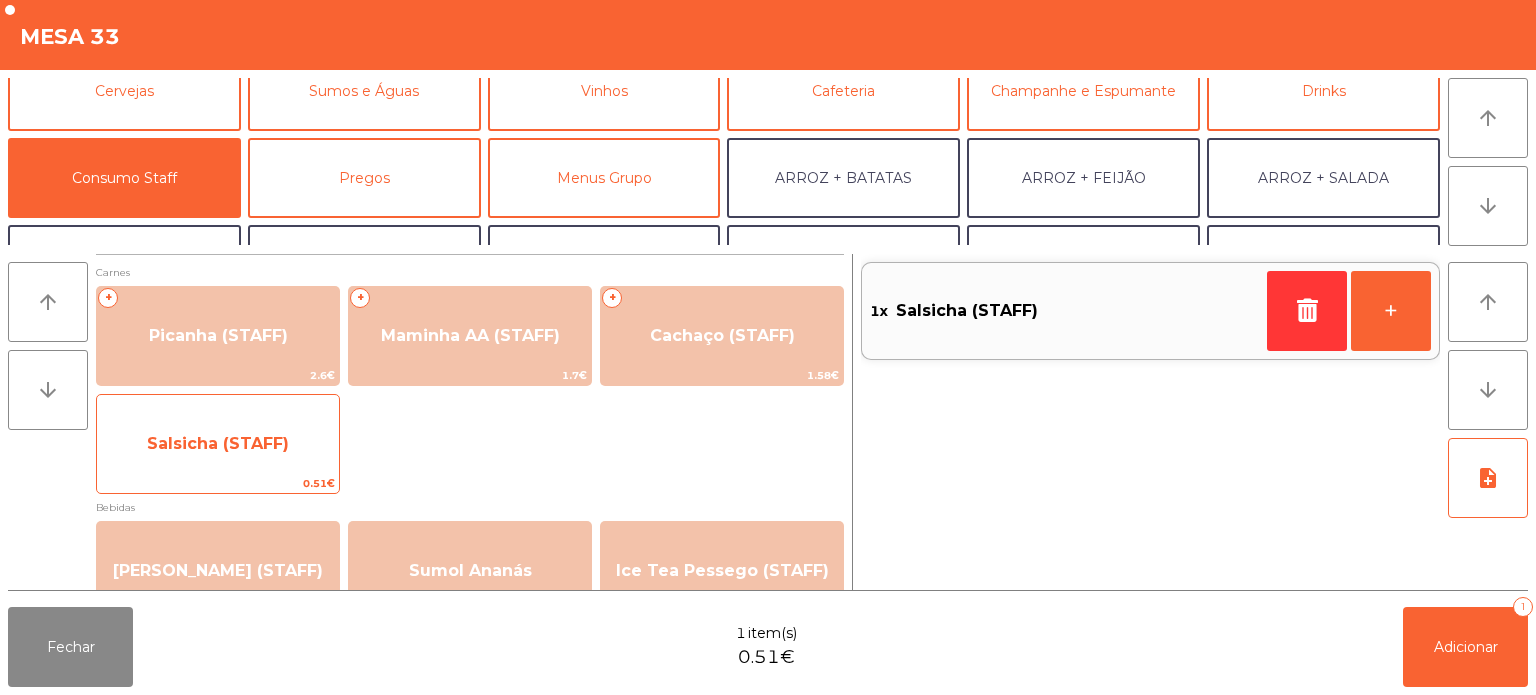 click on "Salsicha (STAFF)" 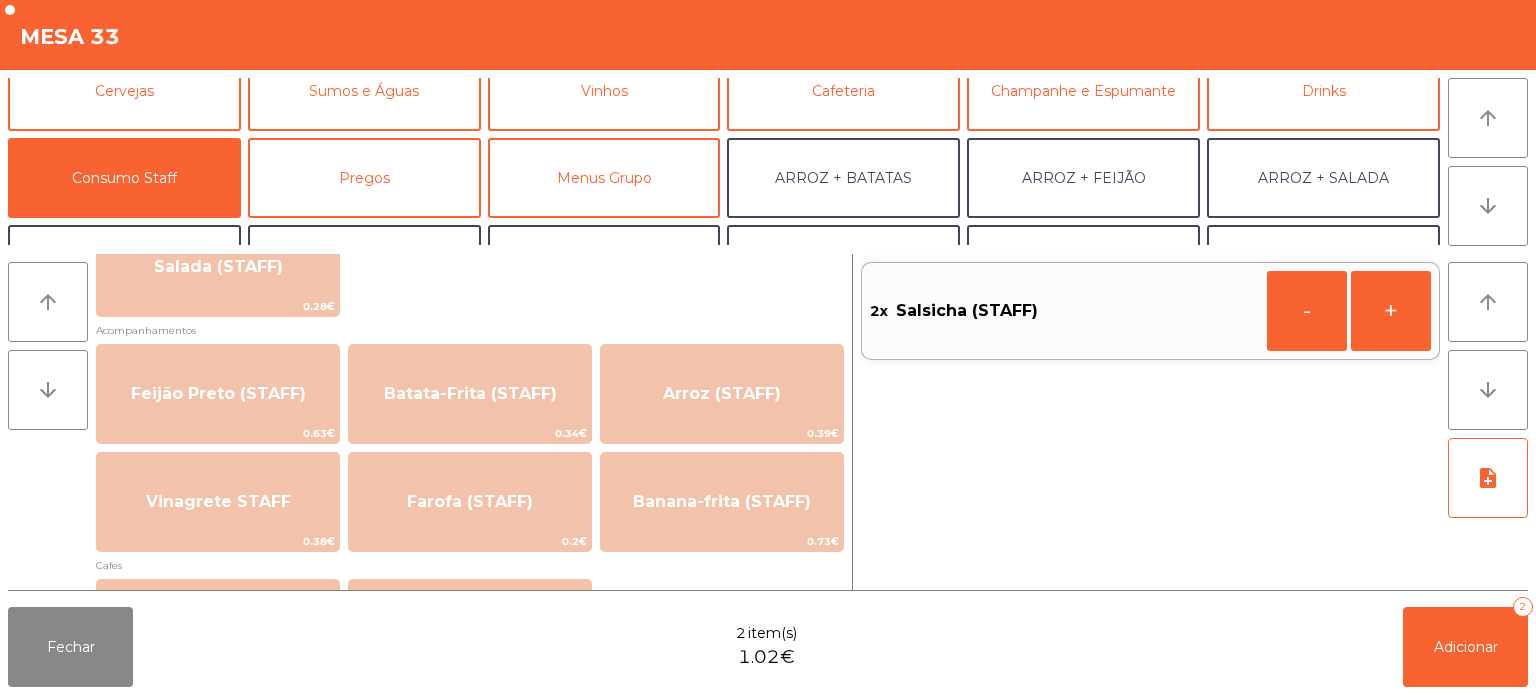 scroll, scrollTop: 797, scrollLeft: 0, axis: vertical 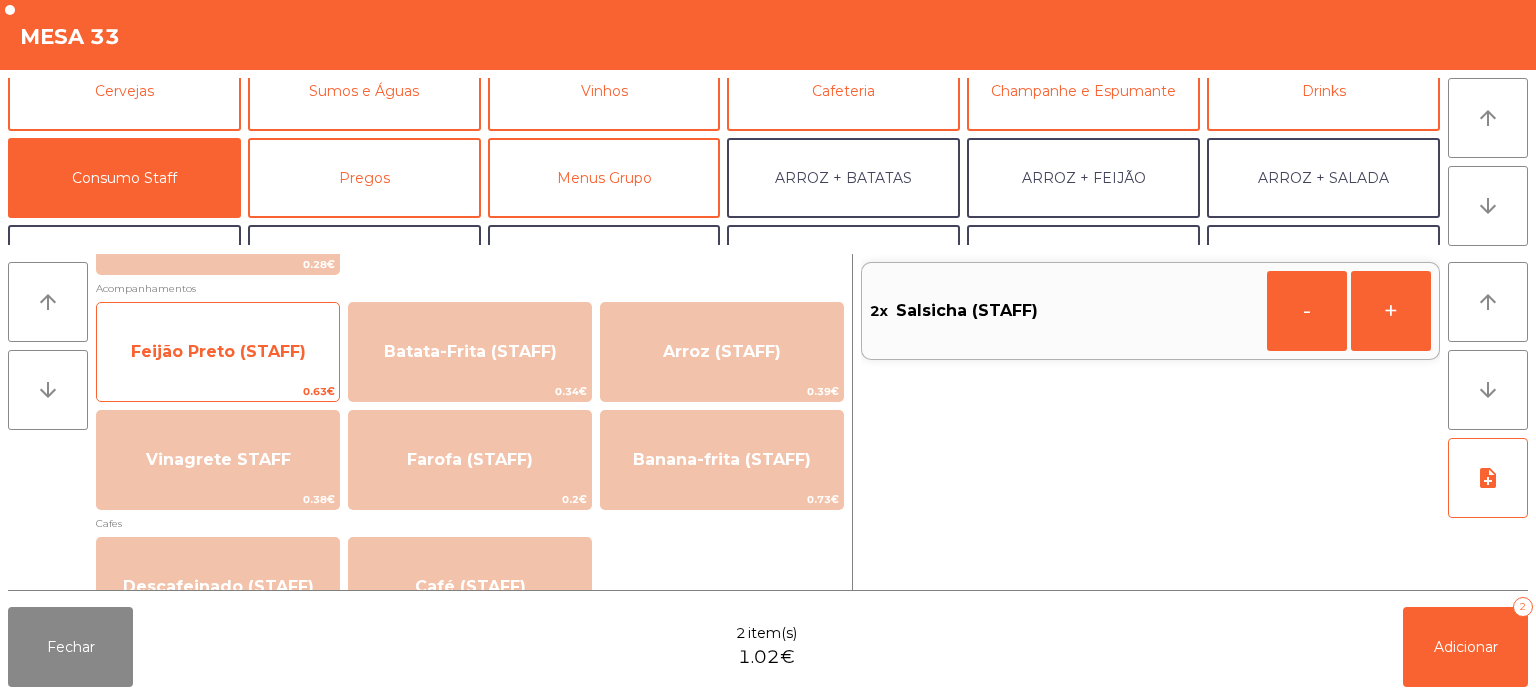 click on "Feijão Preto (STAFF)" 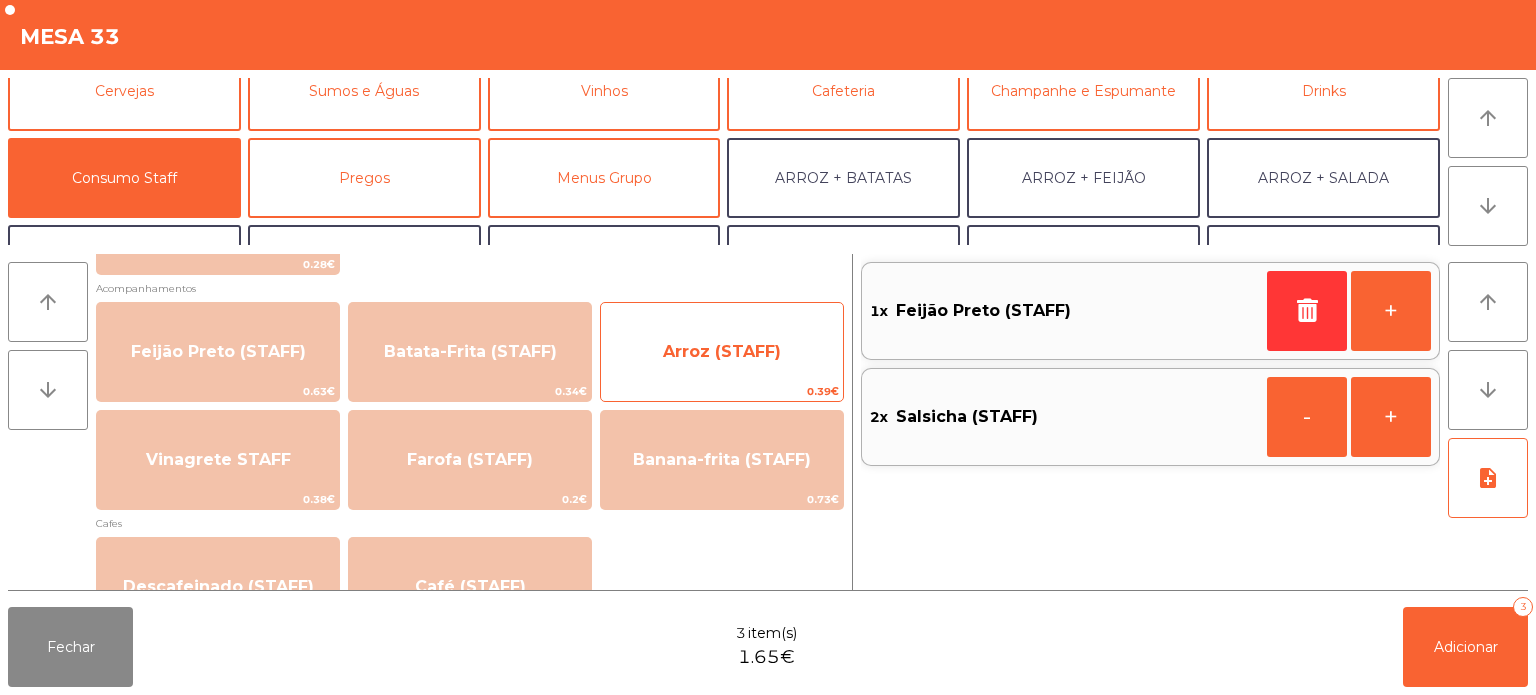 click on "Arroz (STAFF)   0.39€" 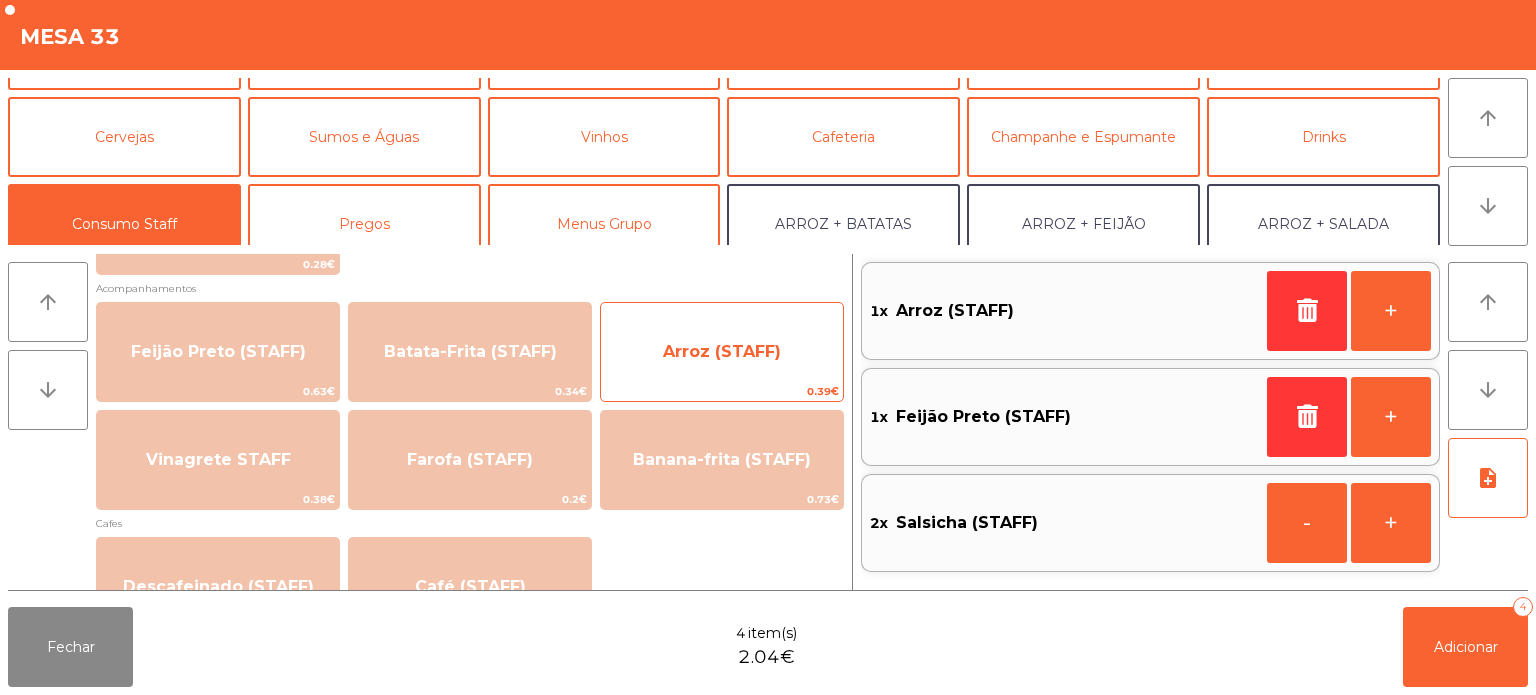 scroll, scrollTop: 64, scrollLeft: 0, axis: vertical 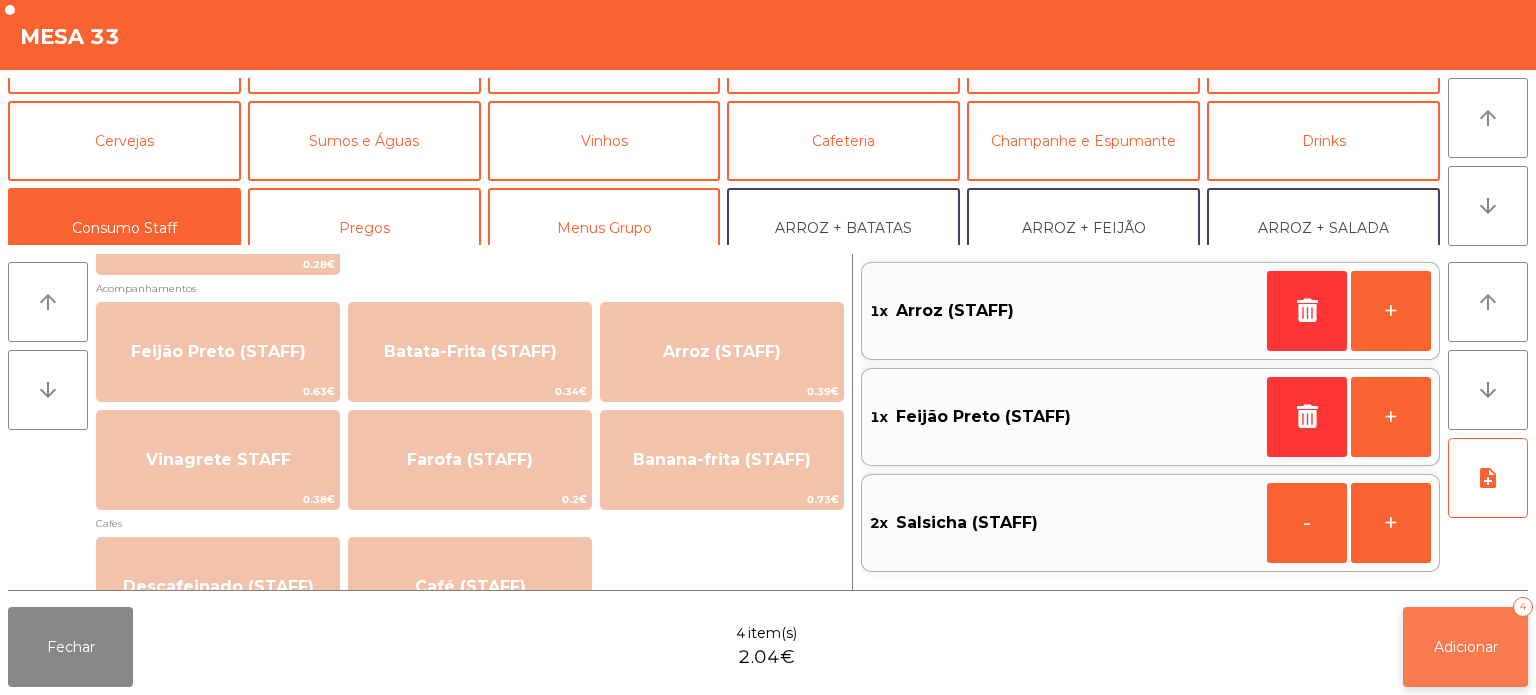 click on "Adicionar" 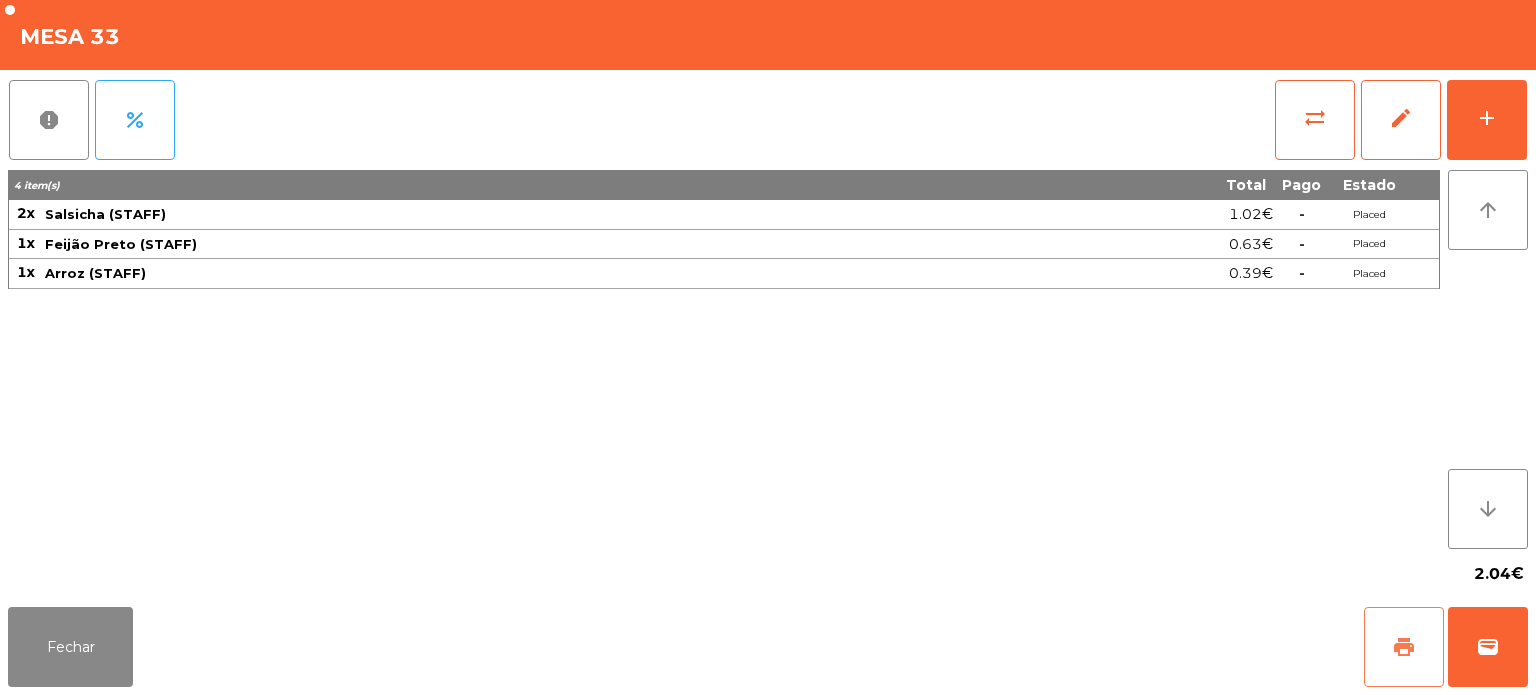click on "print" 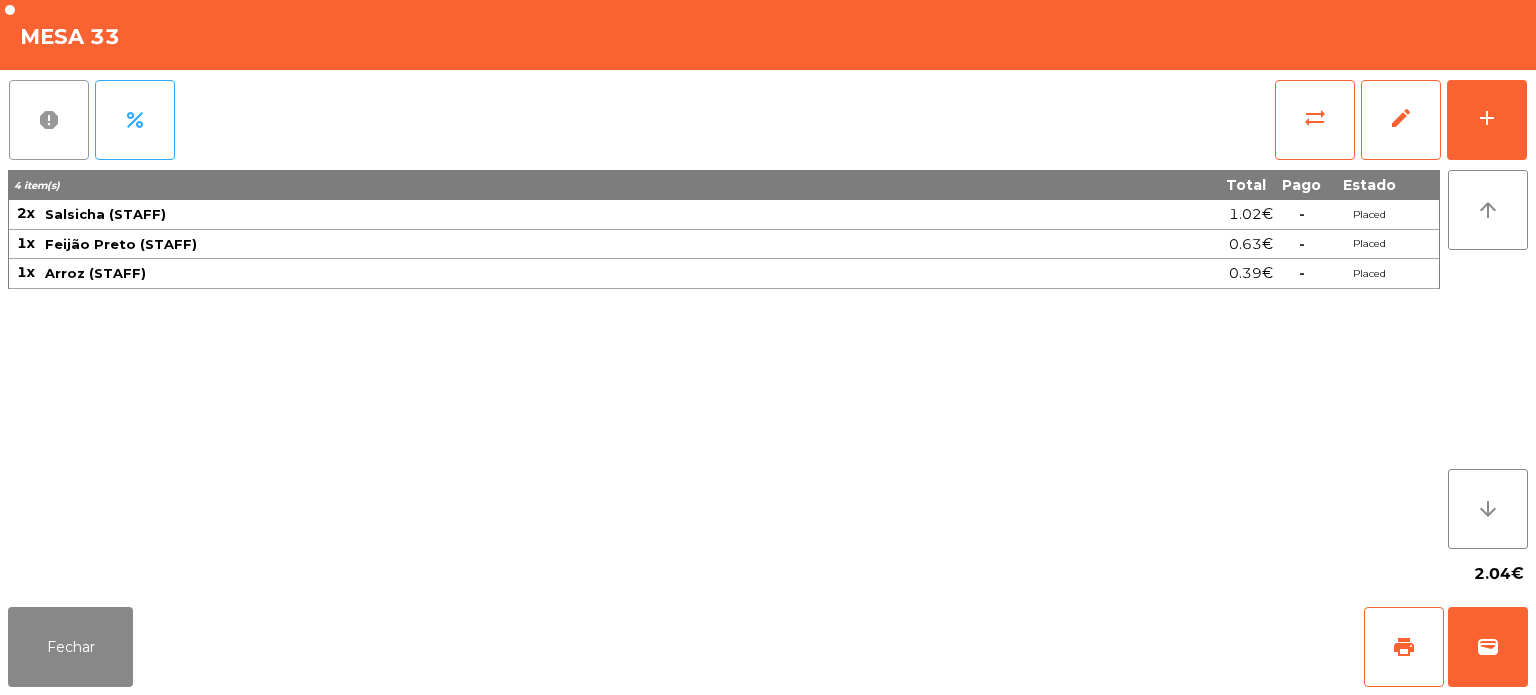 click on "report" 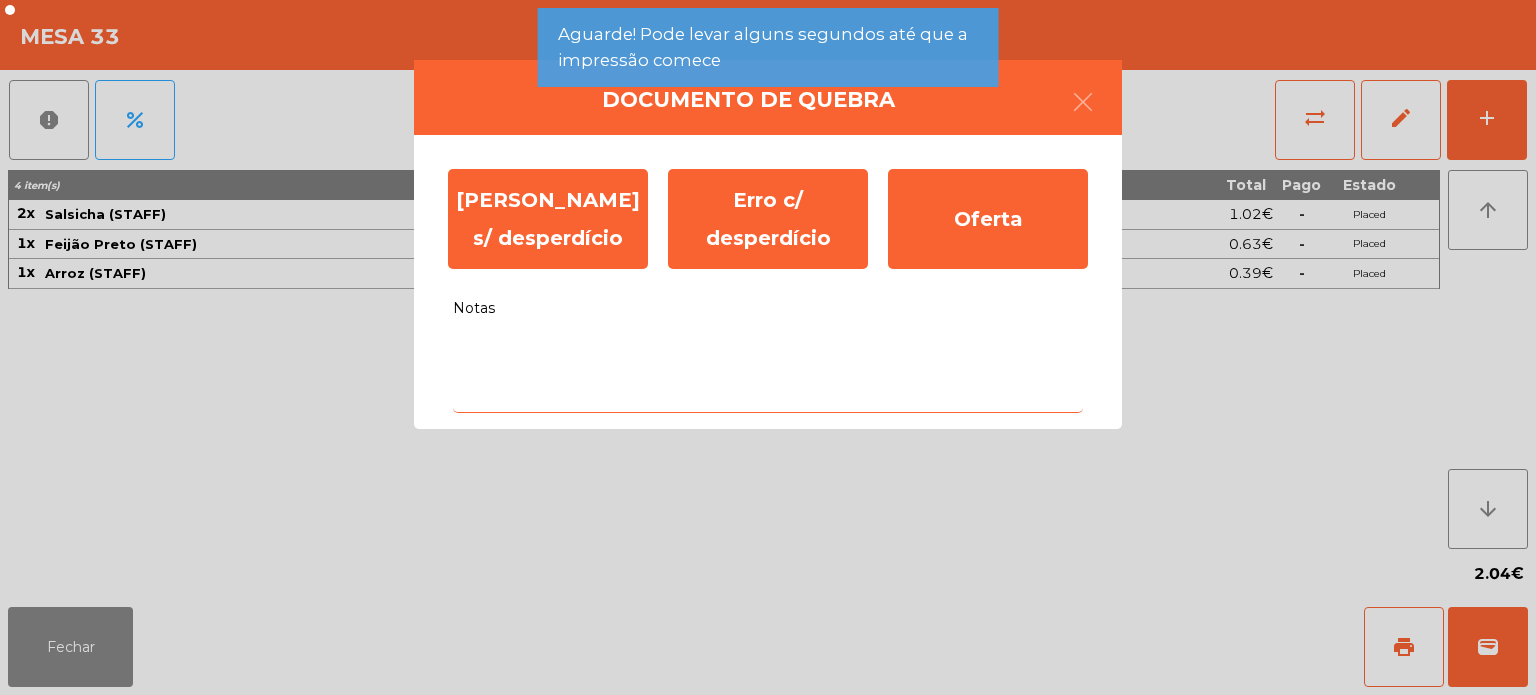 click on "Notas" at bounding box center (768, 371) 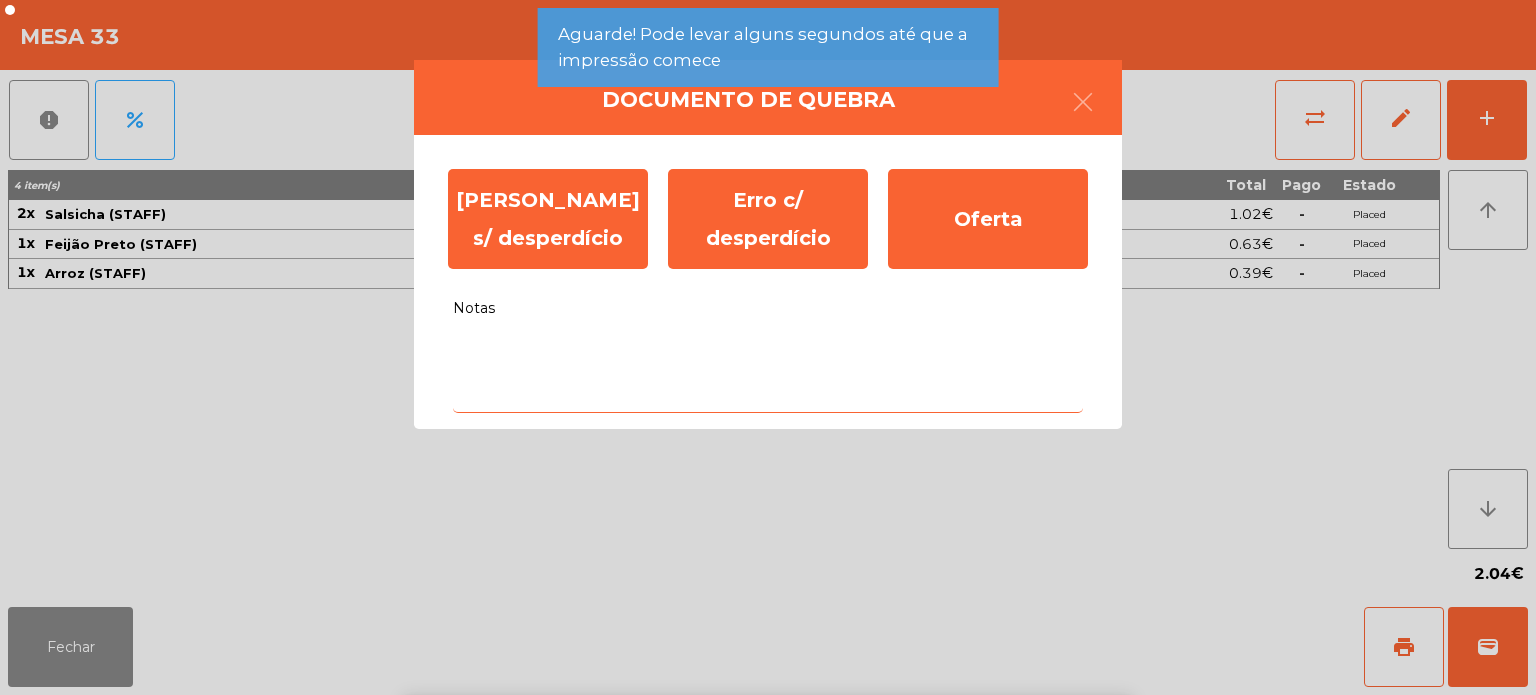 click at bounding box center (768, 907) 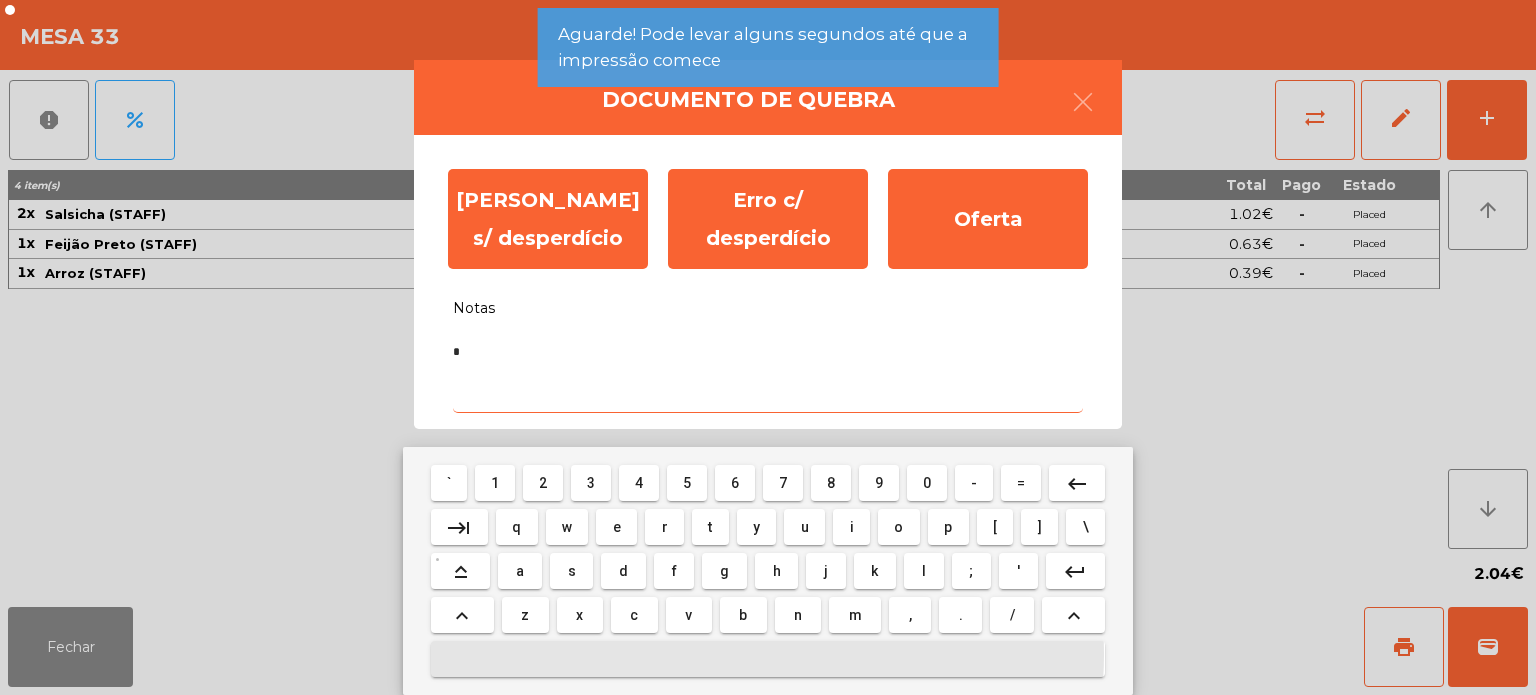 click on "b" at bounding box center [743, 615] 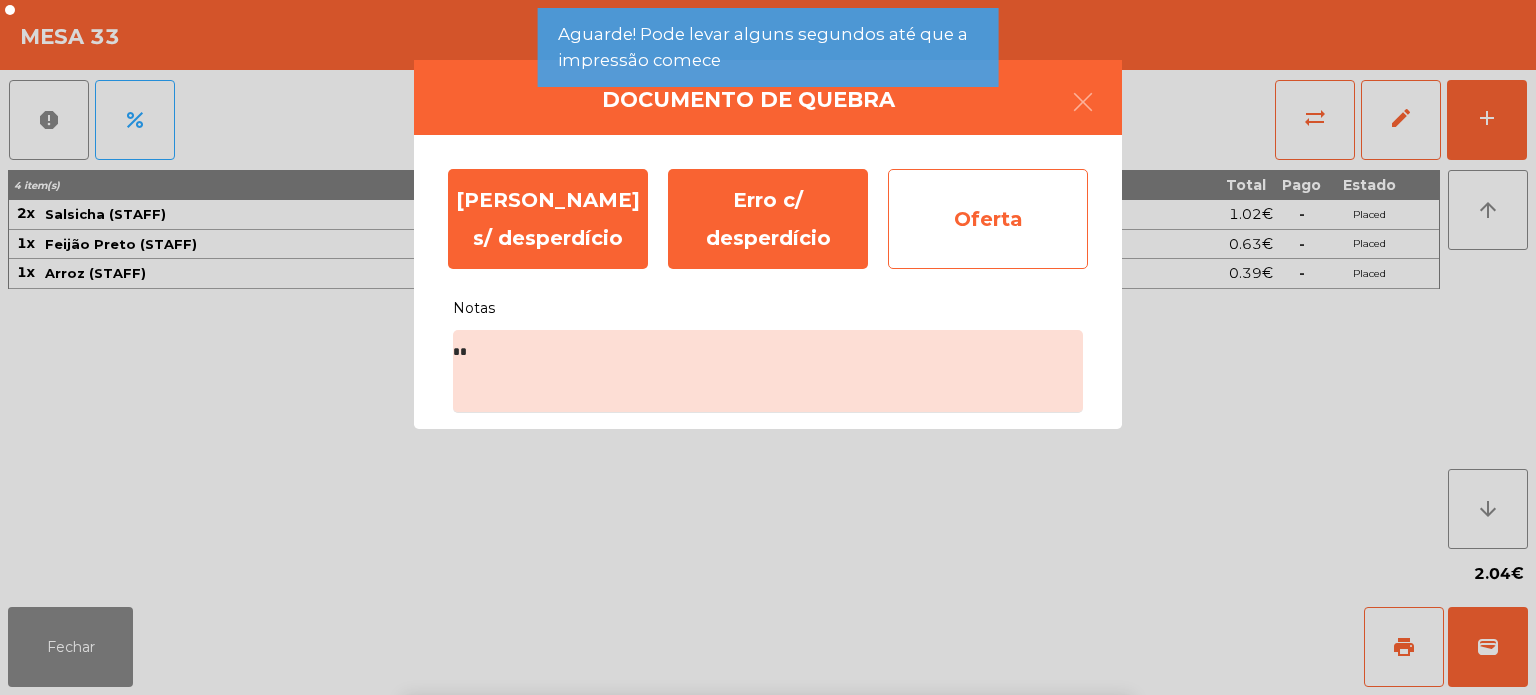 click on "Oferta" 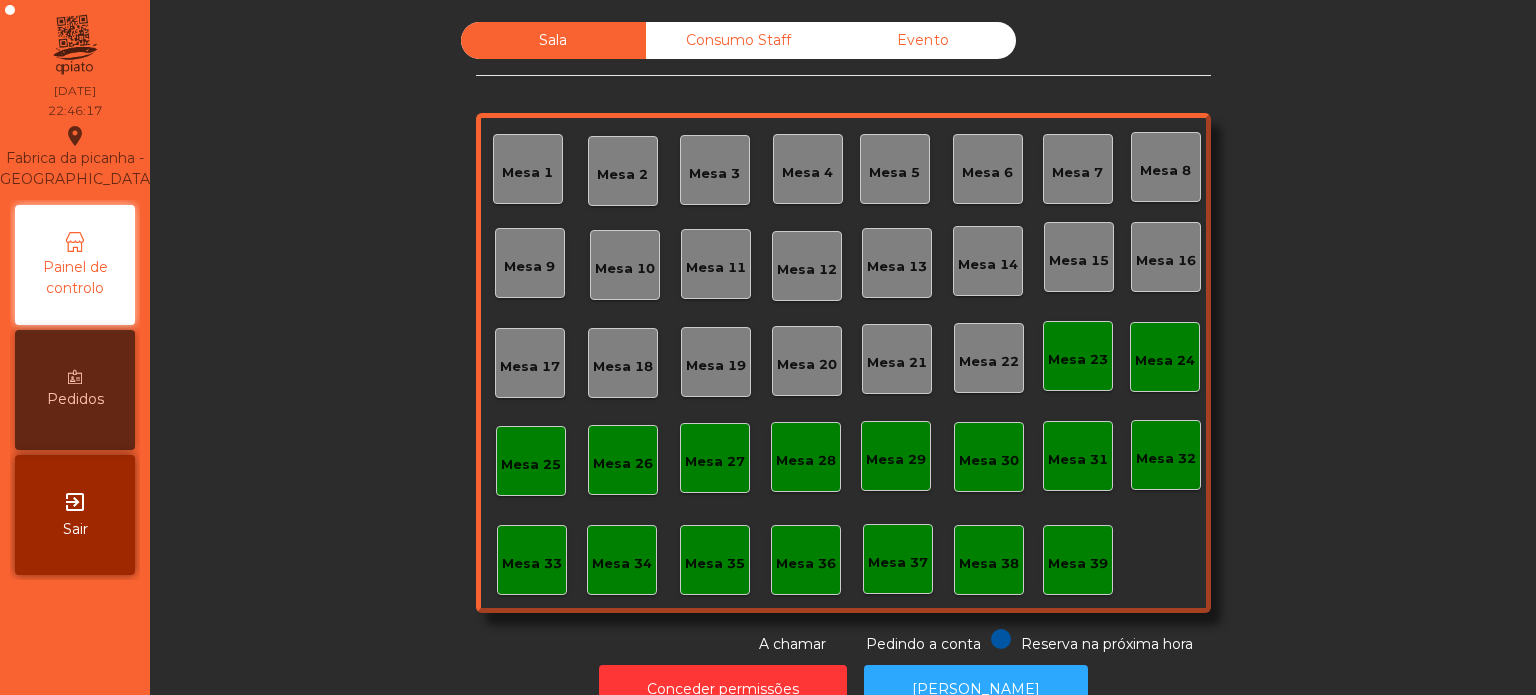 click on "Sala   Consumo Staff   Evento   Mesa 1   [GEOGRAPHIC_DATA] 3   Mesa 4   Mesa 5   Mesa 6   [GEOGRAPHIC_DATA] 8   [GEOGRAPHIC_DATA] 10   [GEOGRAPHIC_DATA] 12   [GEOGRAPHIC_DATA] [GEOGRAPHIC_DATA] 15   [GEOGRAPHIC_DATA] 17   [GEOGRAPHIC_DATA] 19   [GEOGRAPHIC_DATA] 20   [GEOGRAPHIC_DATA] 21   [GEOGRAPHIC_DATA] 22   [GEOGRAPHIC_DATA] [GEOGRAPHIC_DATA] [GEOGRAPHIC_DATA] [GEOGRAPHIC_DATA] 26   [GEOGRAPHIC_DATA] 28   [GEOGRAPHIC_DATA] 30   [GEOGRAPHIC_DATA] 31   [GEOGRAPHIC_DATA] 33   [GEOGRAPHIC_DATA] [GEOGRAPHIC_DATA] 36   [GEOGRAPHIC_DATA] 38   Mesa 39  Reserva na próxima hora Pedindo a conta A chamar" 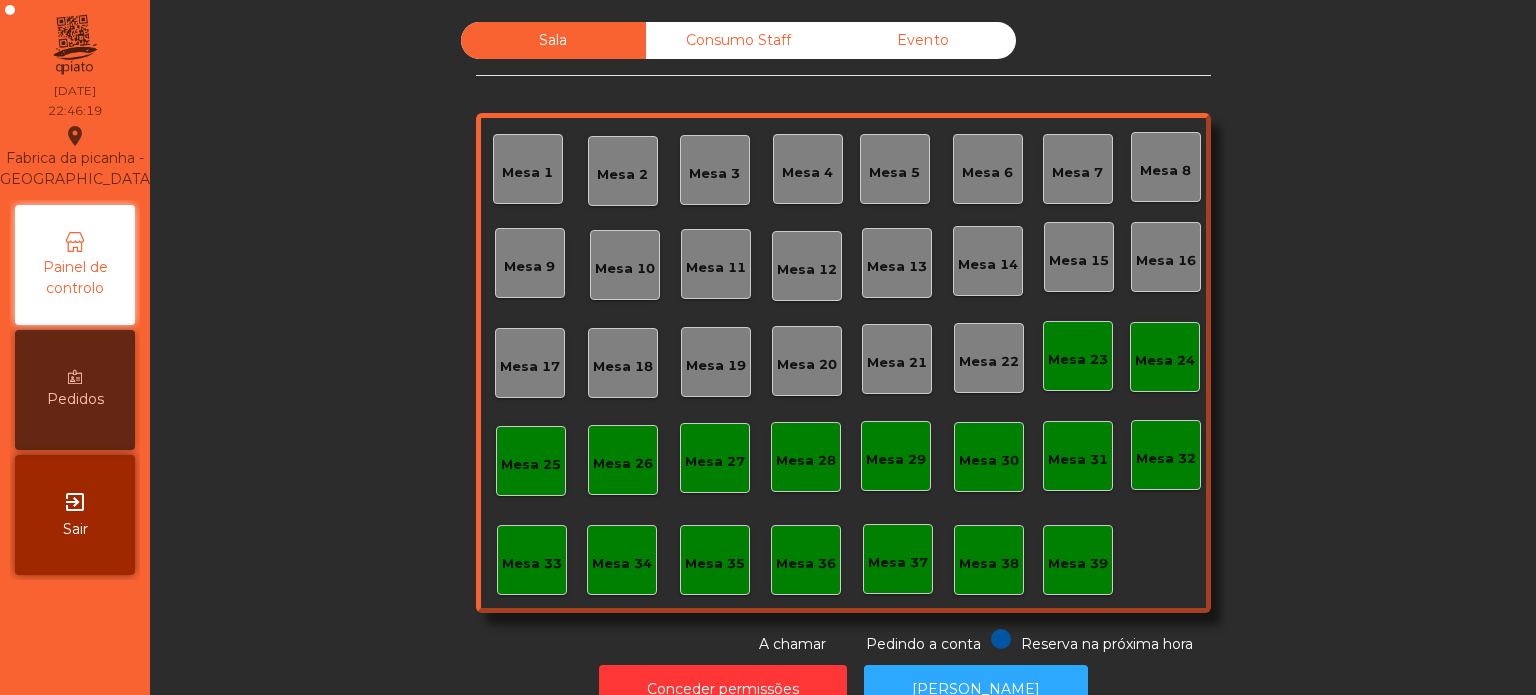 click on "Mesa 30" 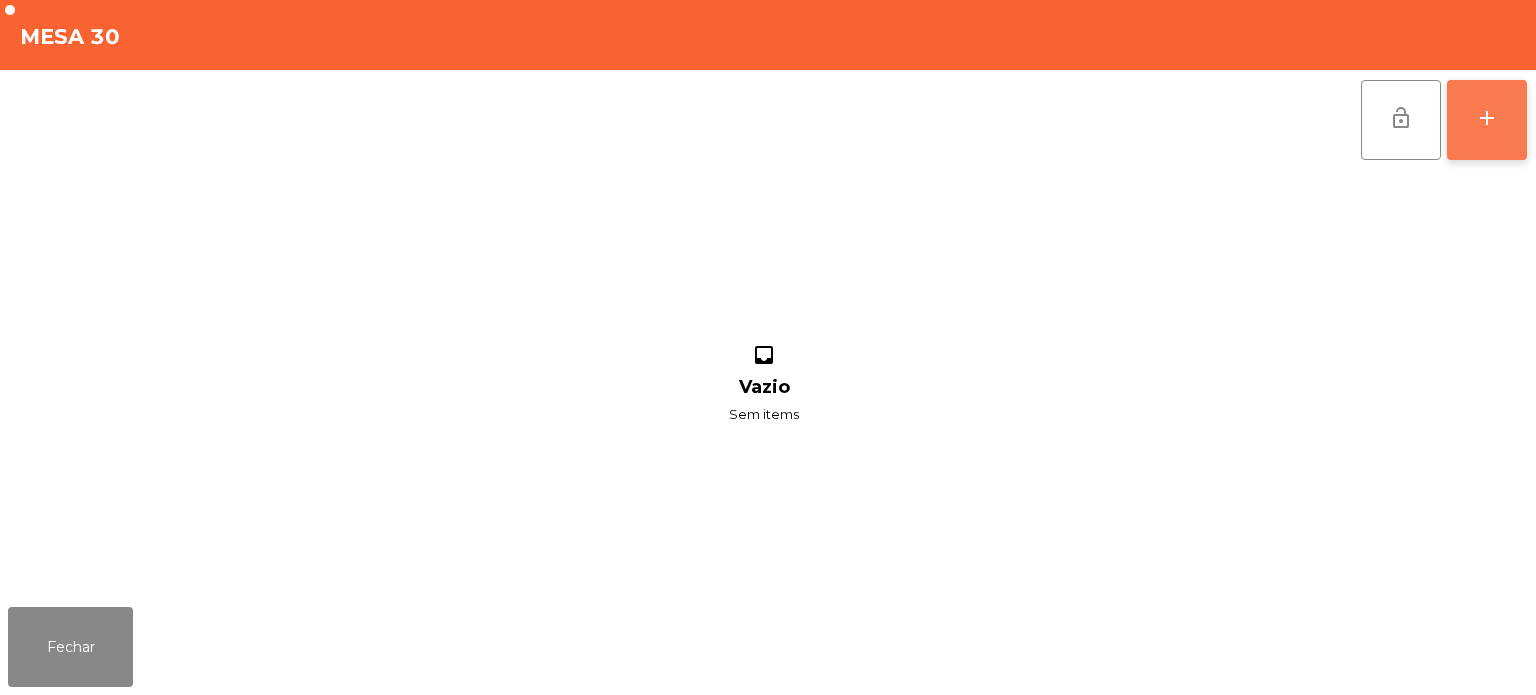 click on "add" 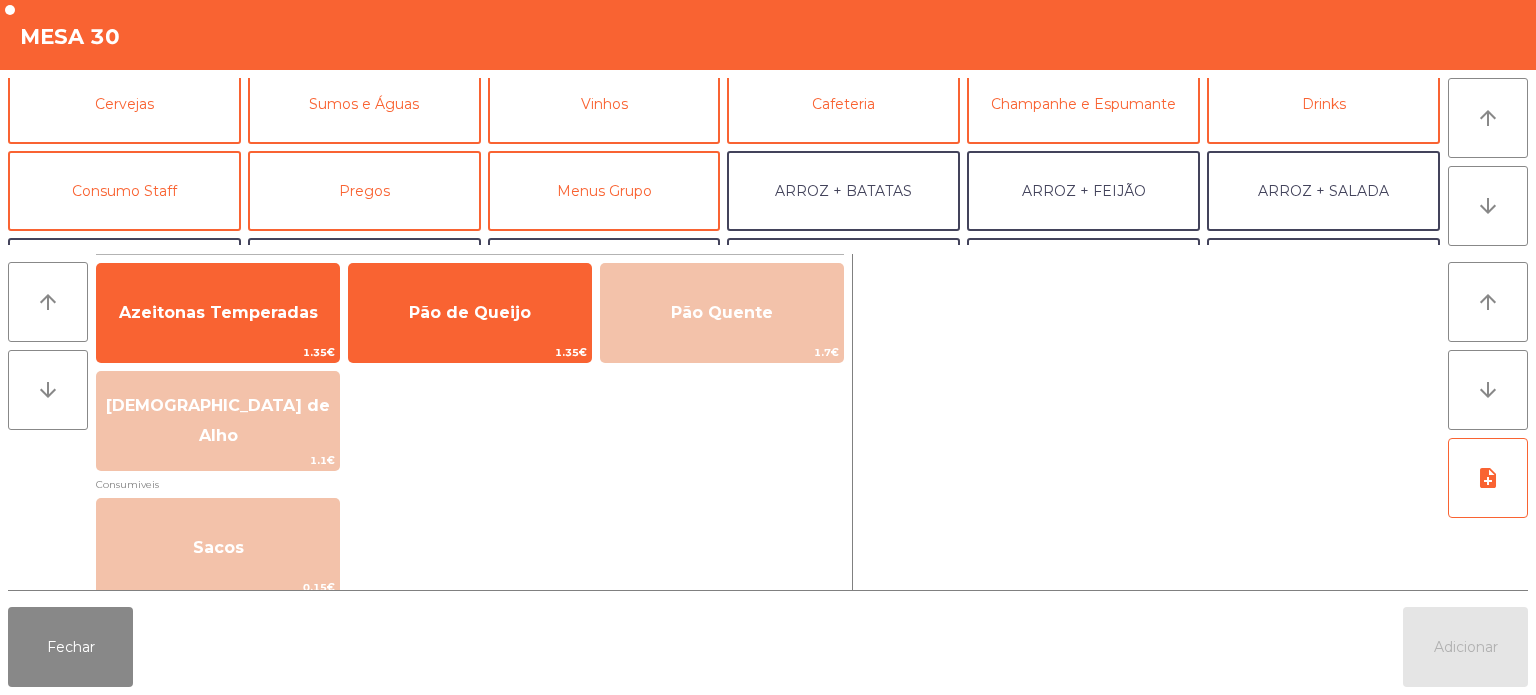 scroll, scrollTop: 106, scrollLeft: 0, axis: vertical 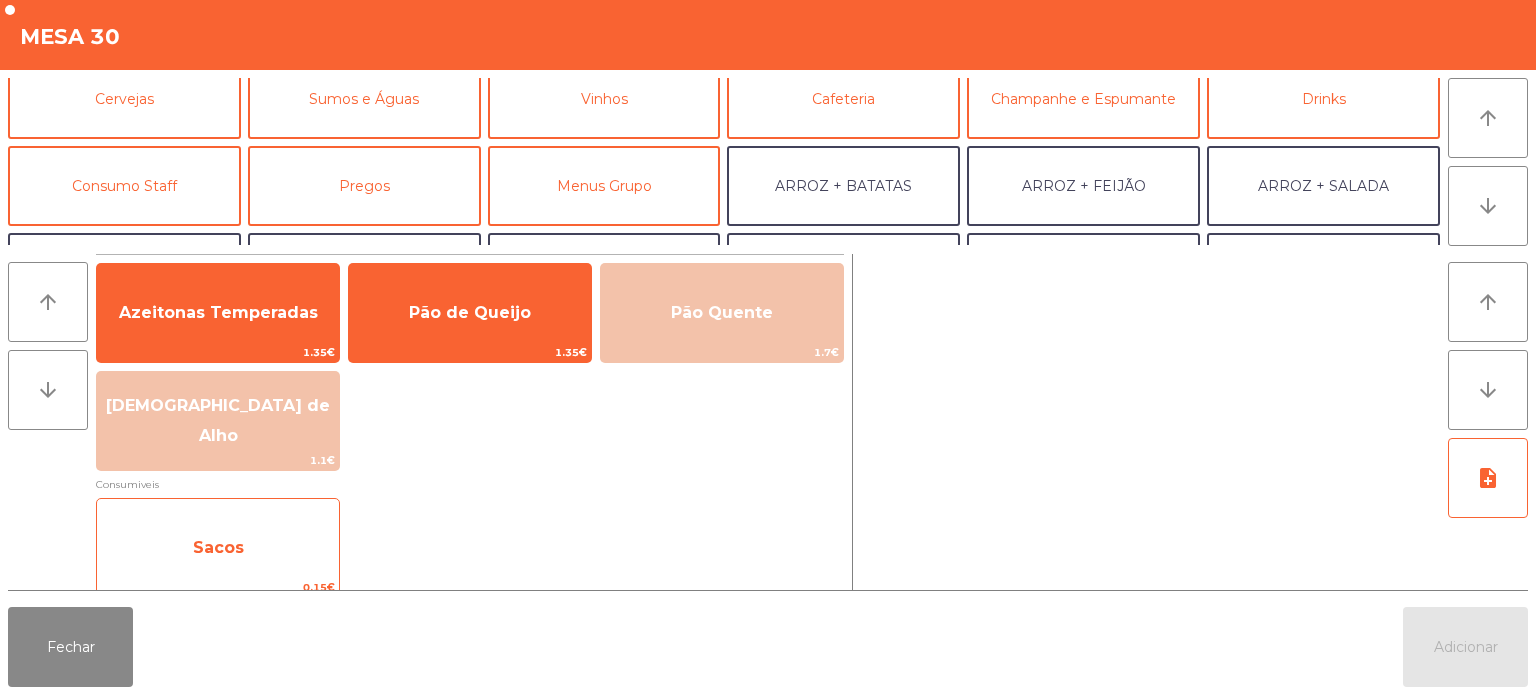 click on "0.15€" 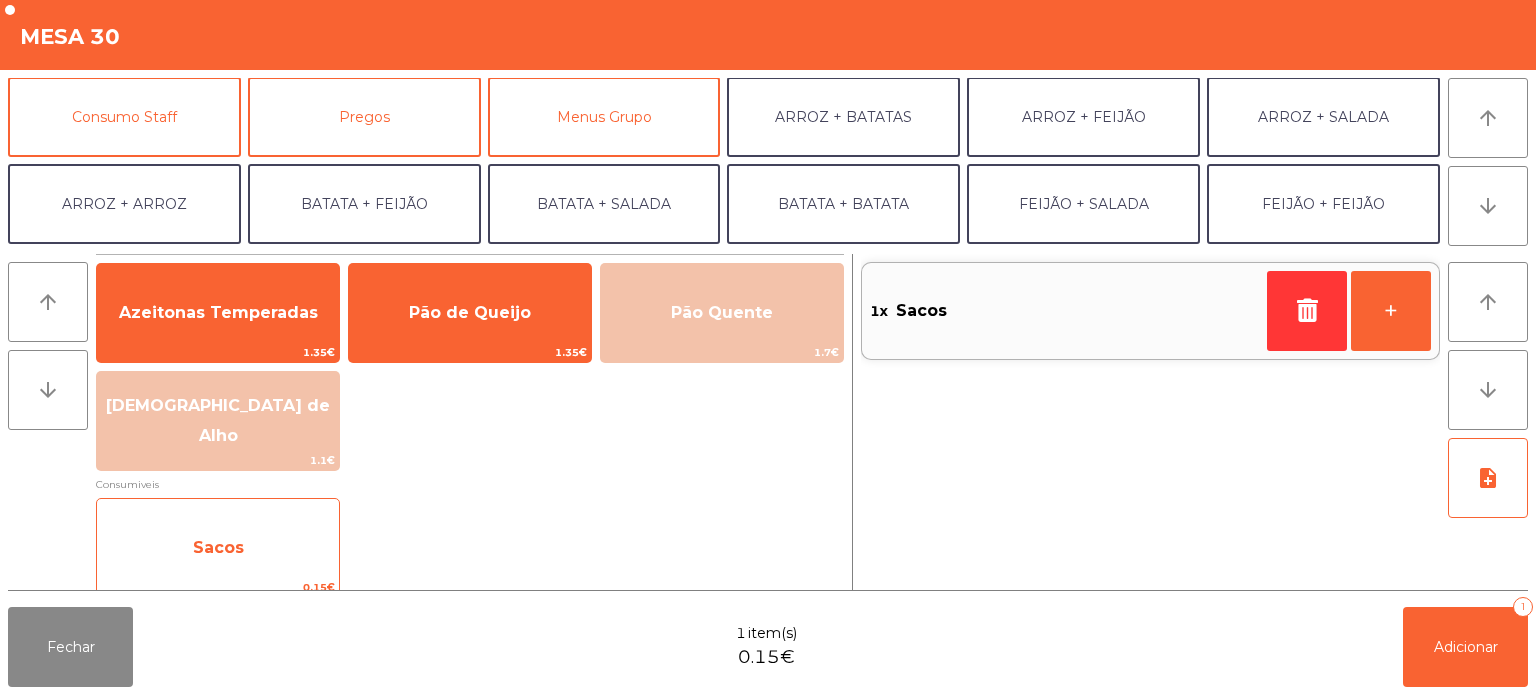 scroll, scrollTop: 172, scrollLeft: 0, axis: vertical 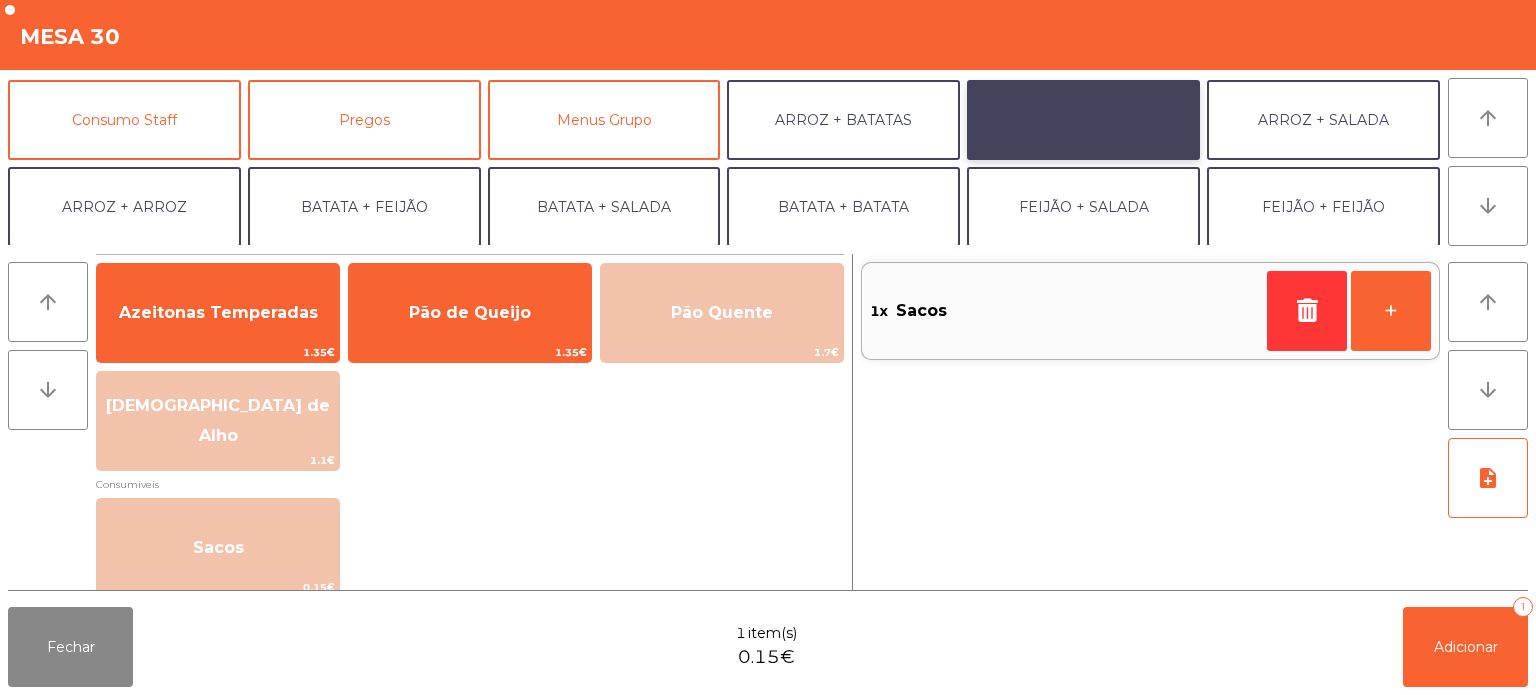 click on "ARROZ + FEIJÃO" 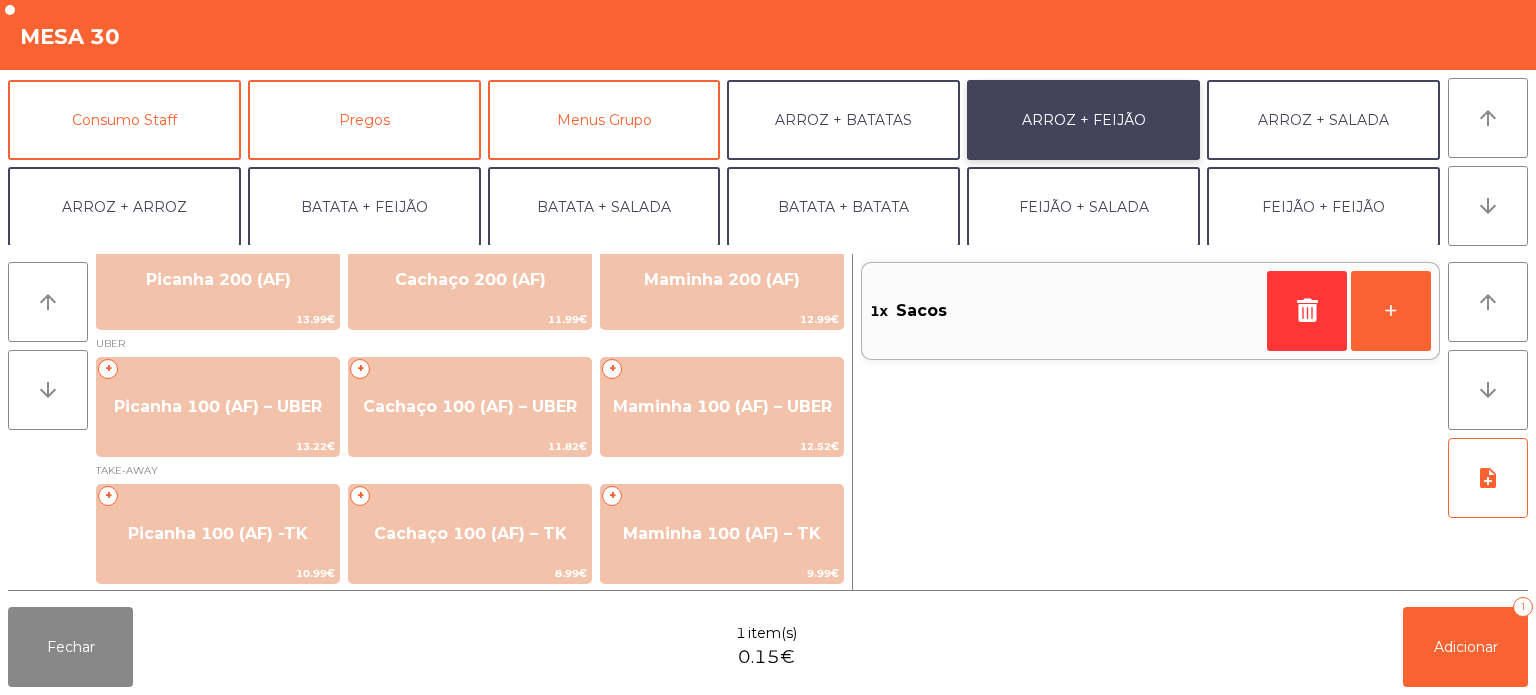 scroll, scrollTop: 160, scrollLeft: 0, axis: vertical 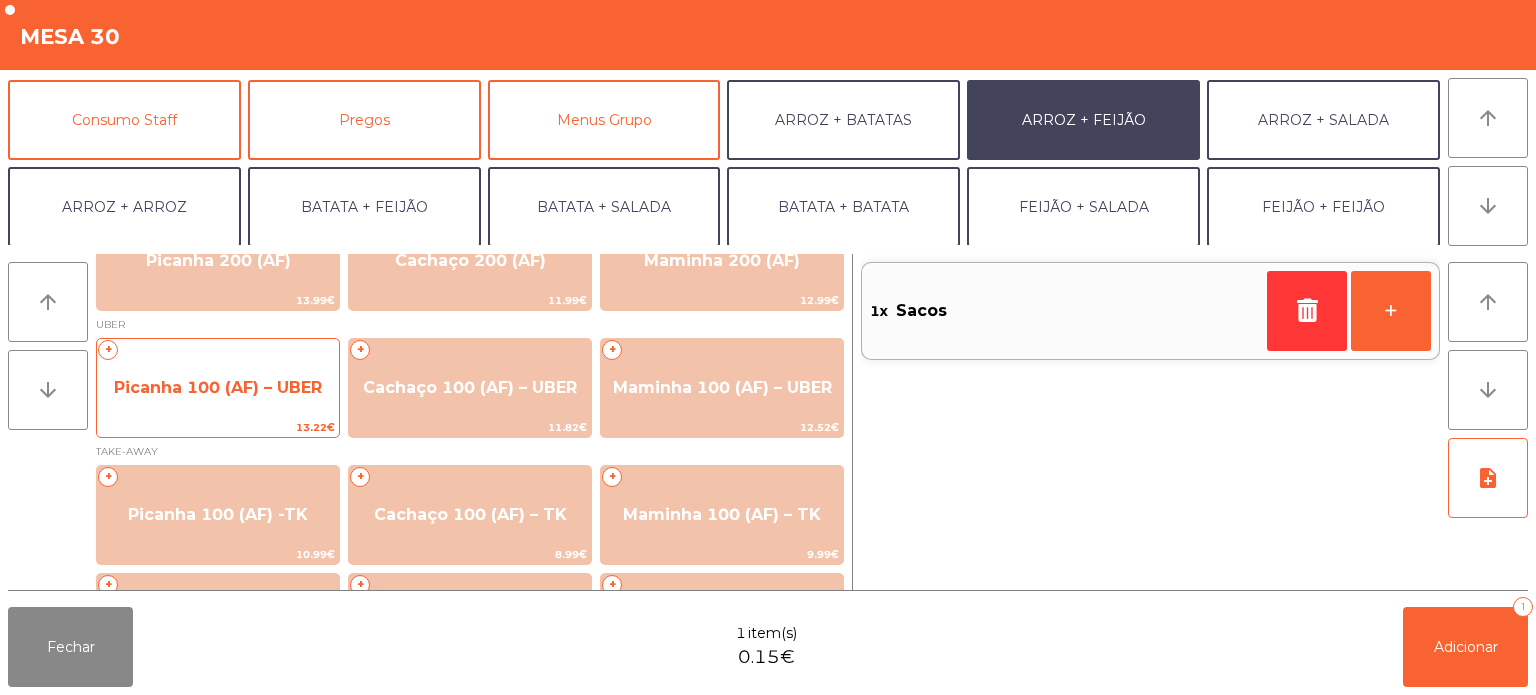 click on "13.22€" 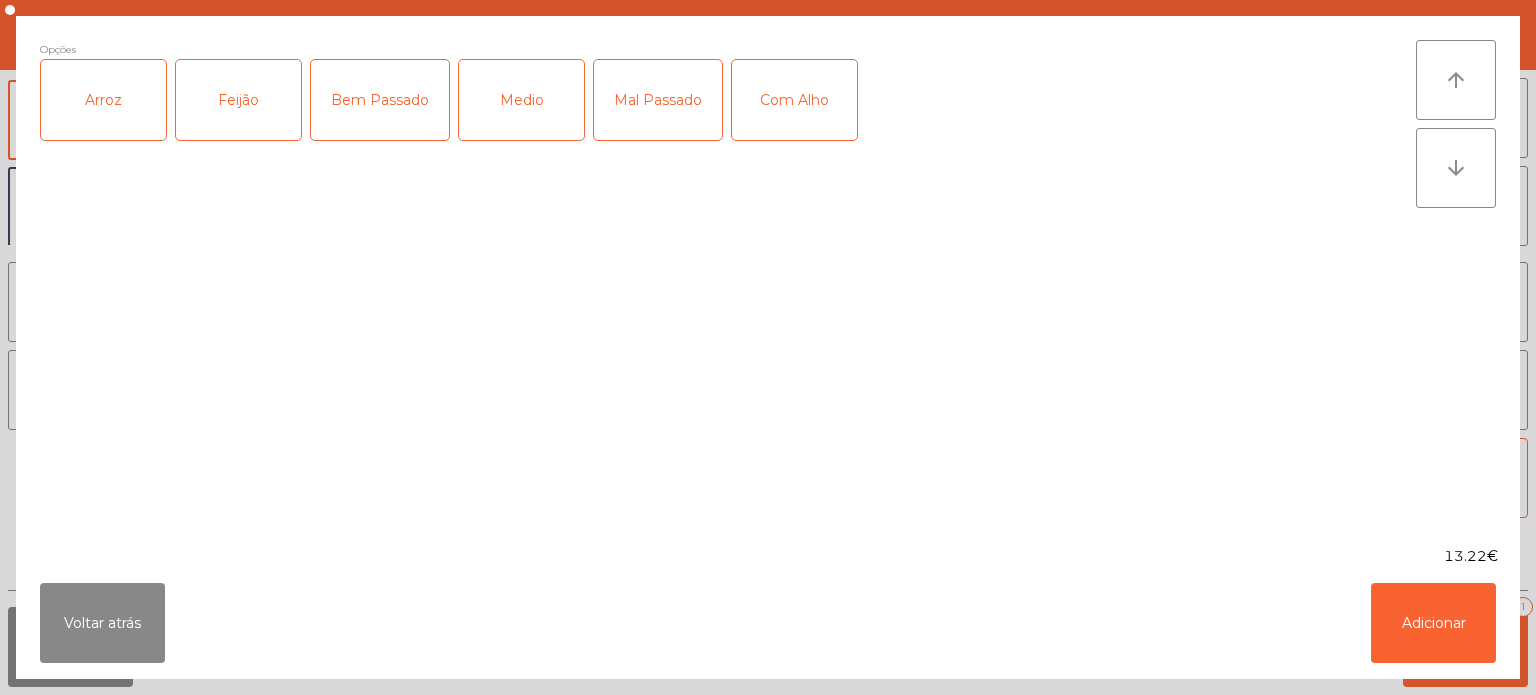 click on "Arroz" 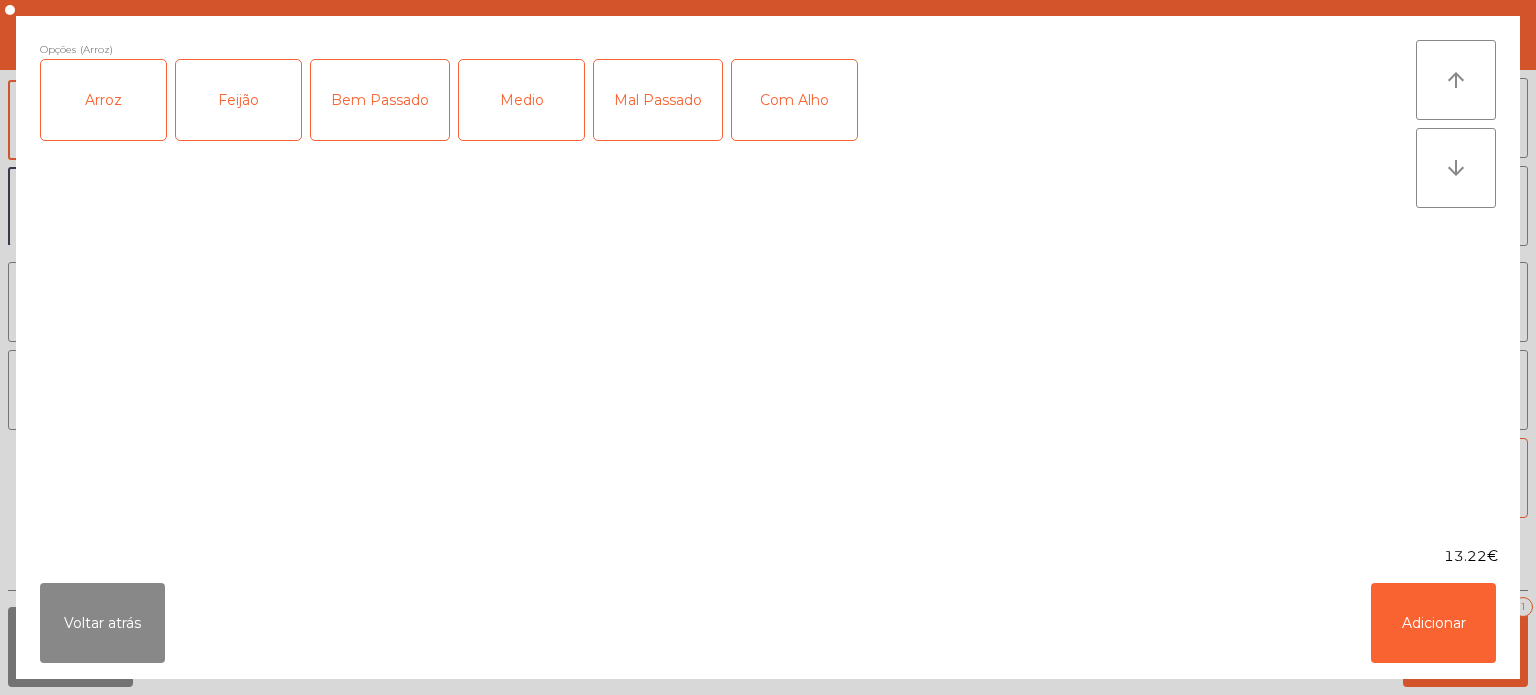 click on "Feijão" 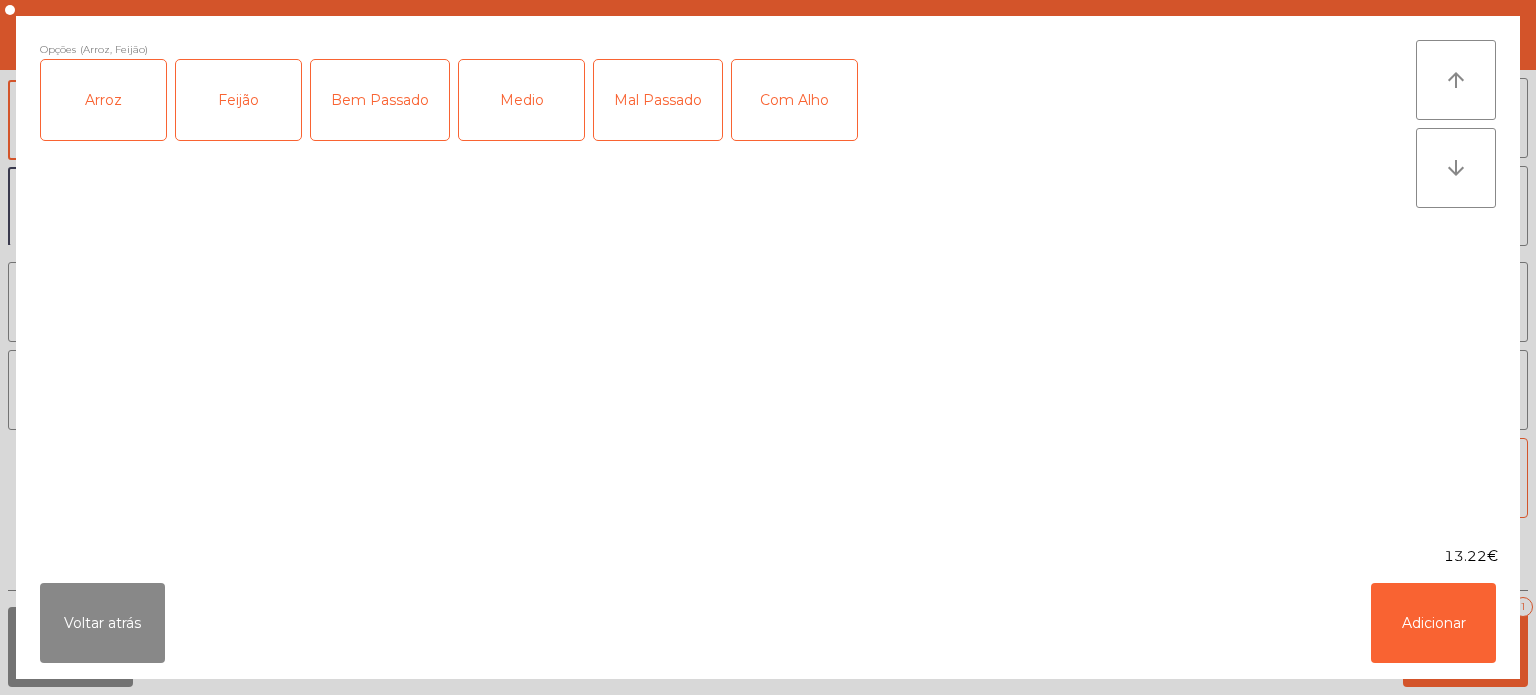 click on "Medio" 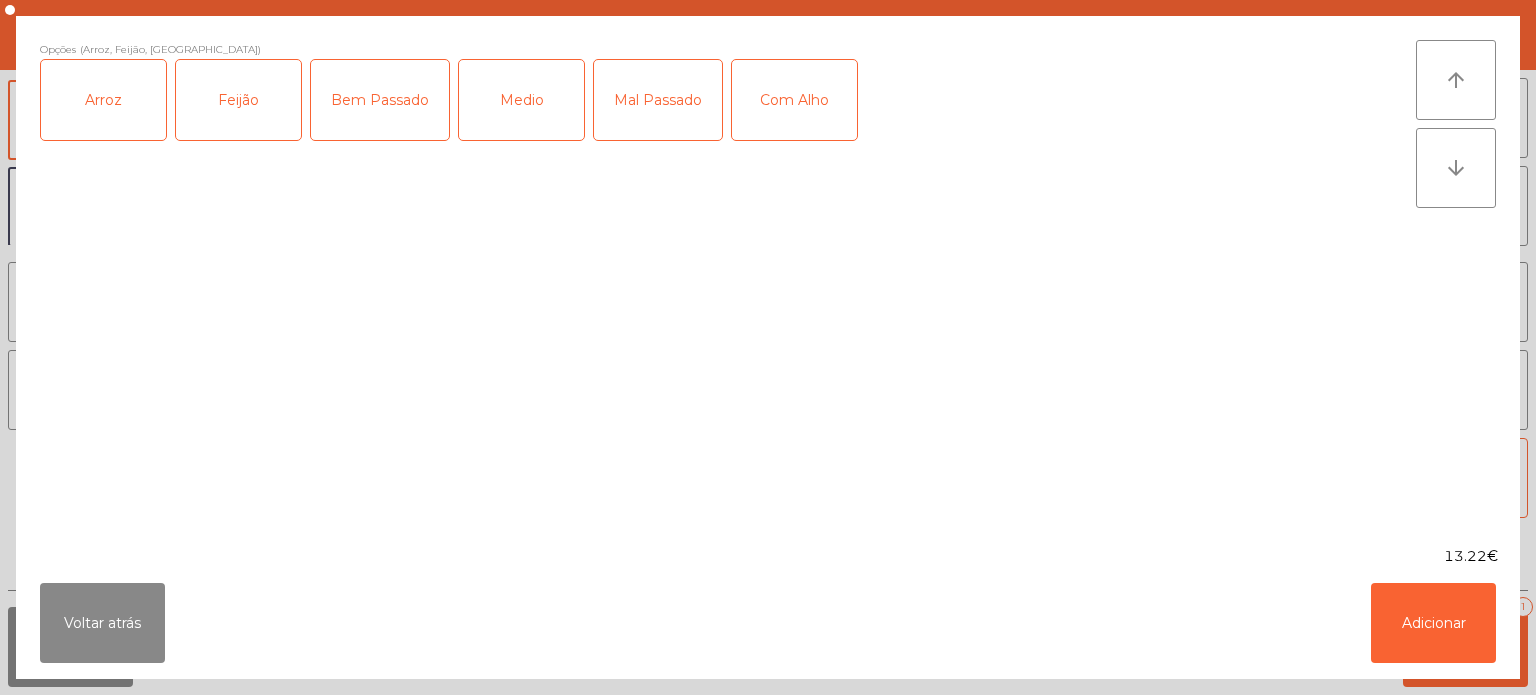 click on "Com Alho" 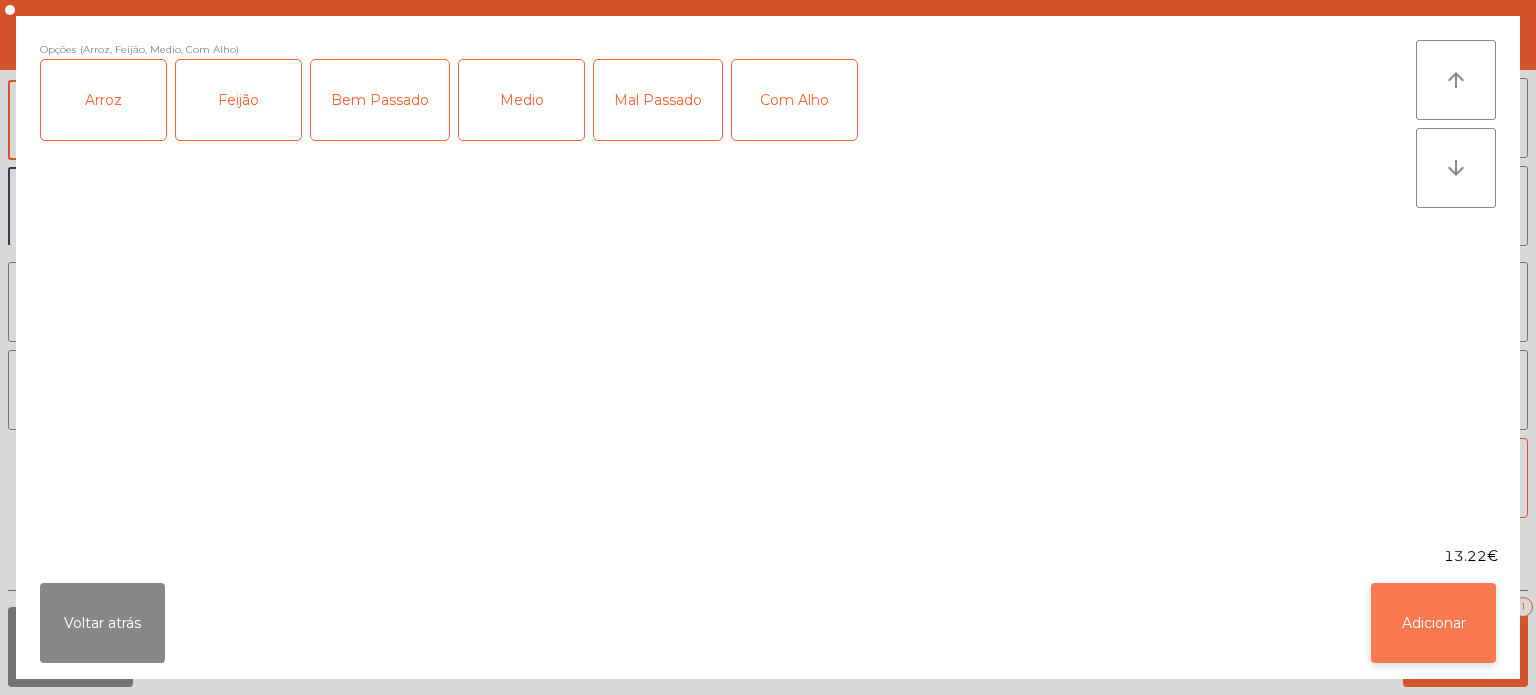 click on "Adicionar" 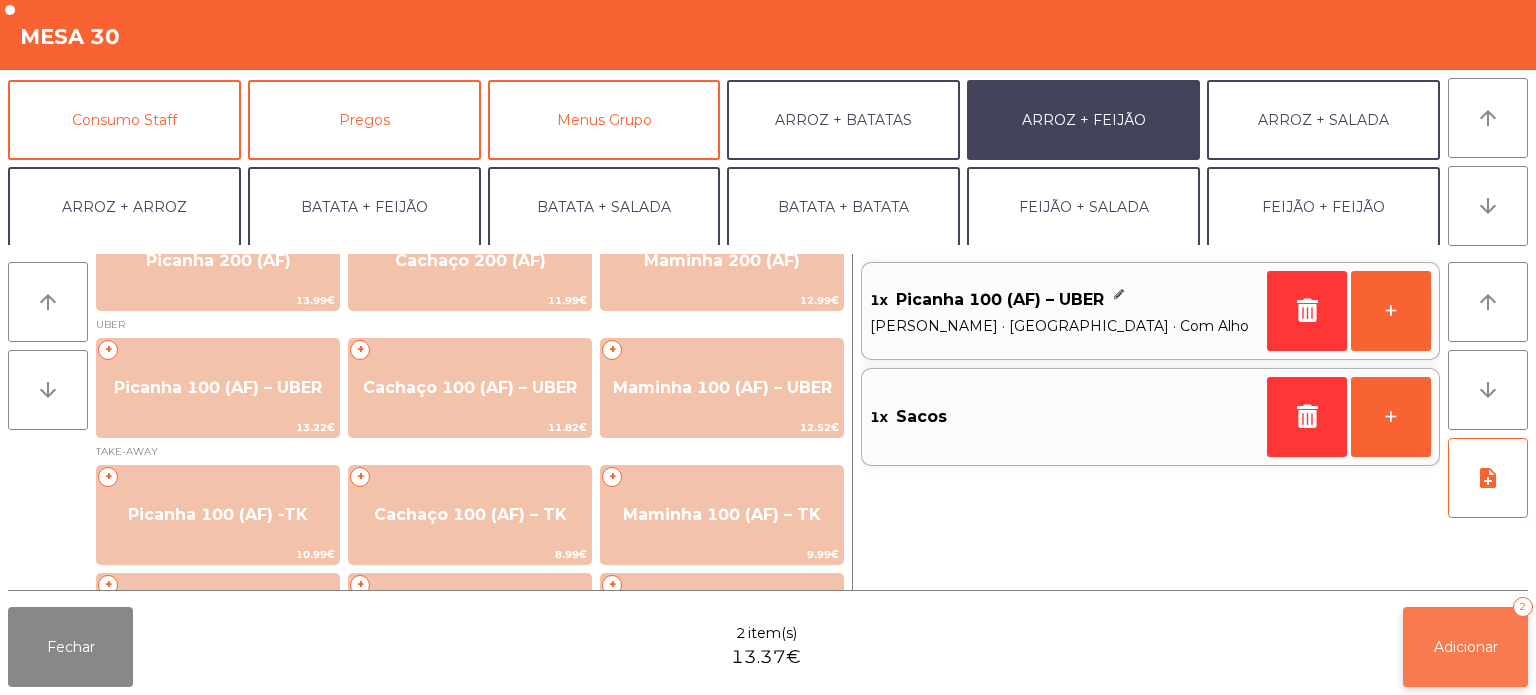 click on "Adicionar   2" 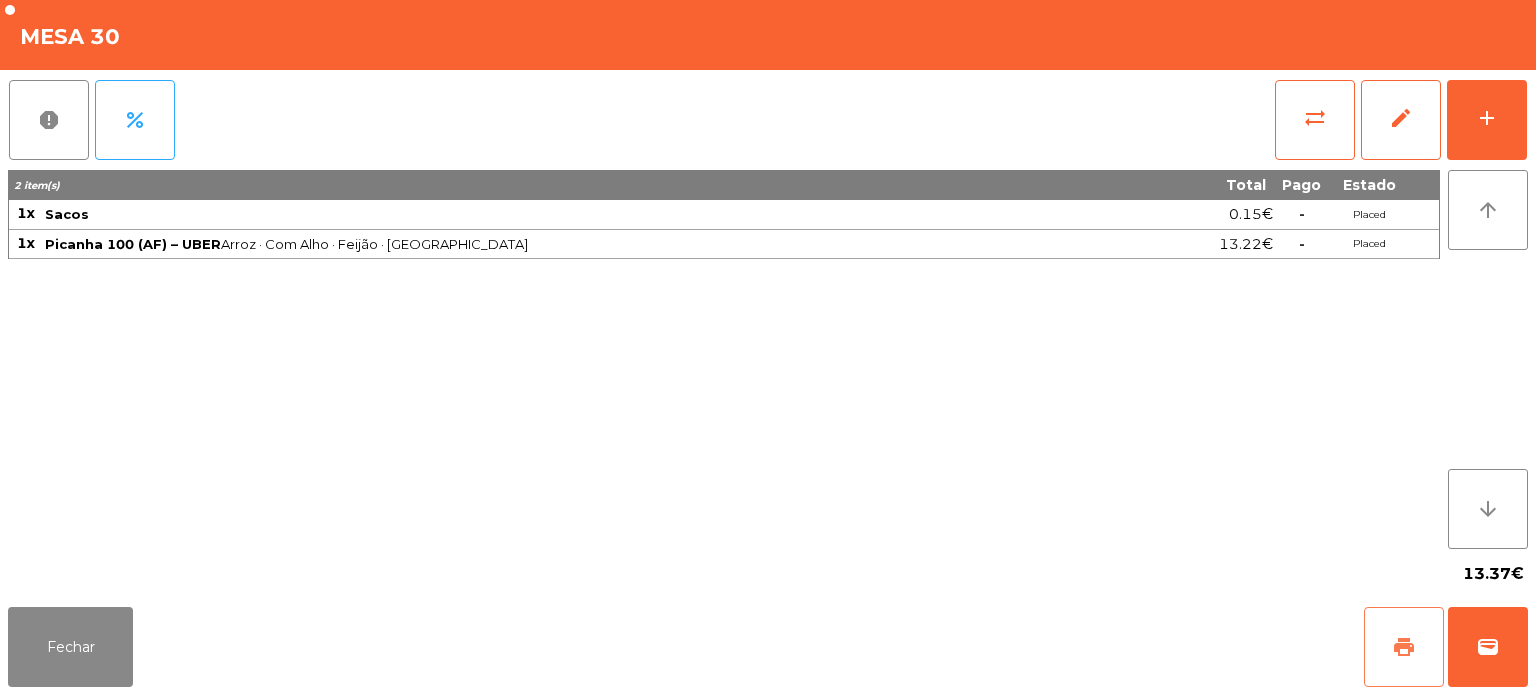 click on "print" 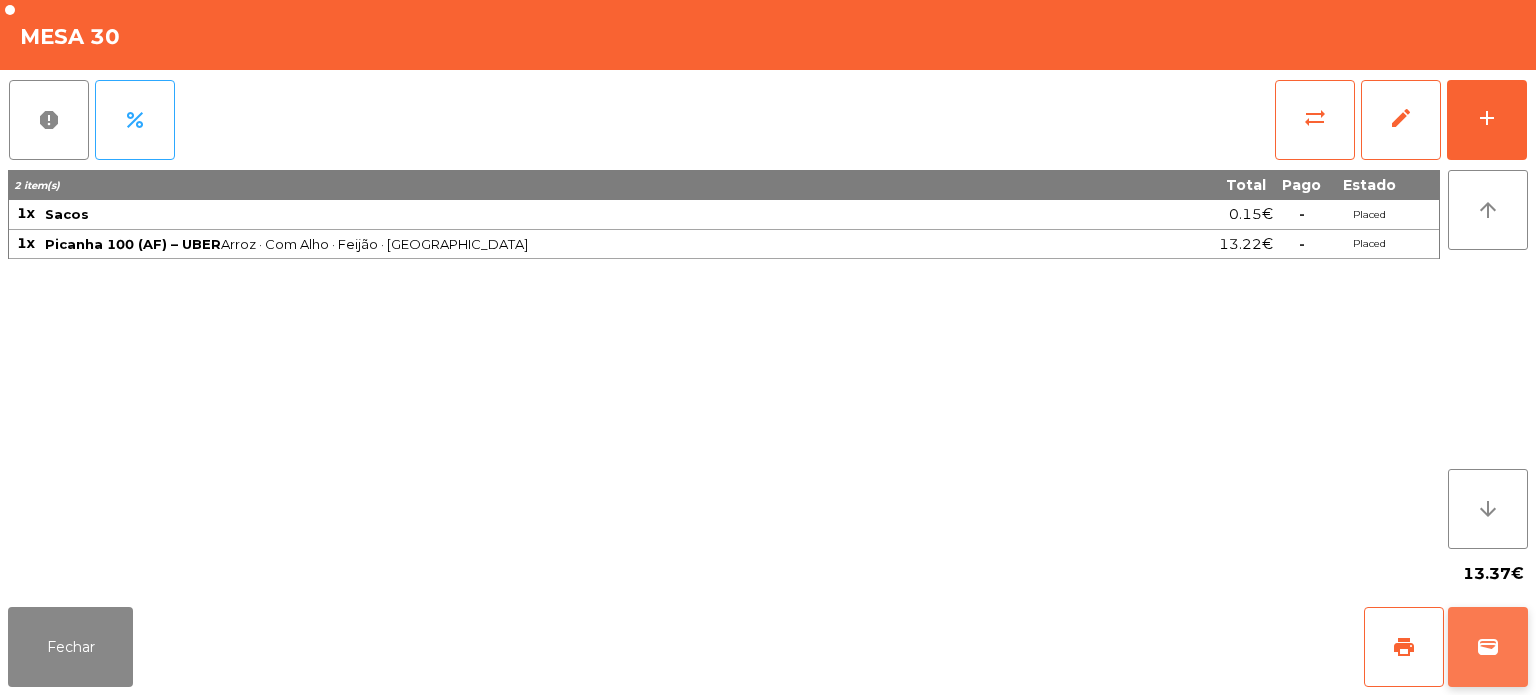 click on "wallet" 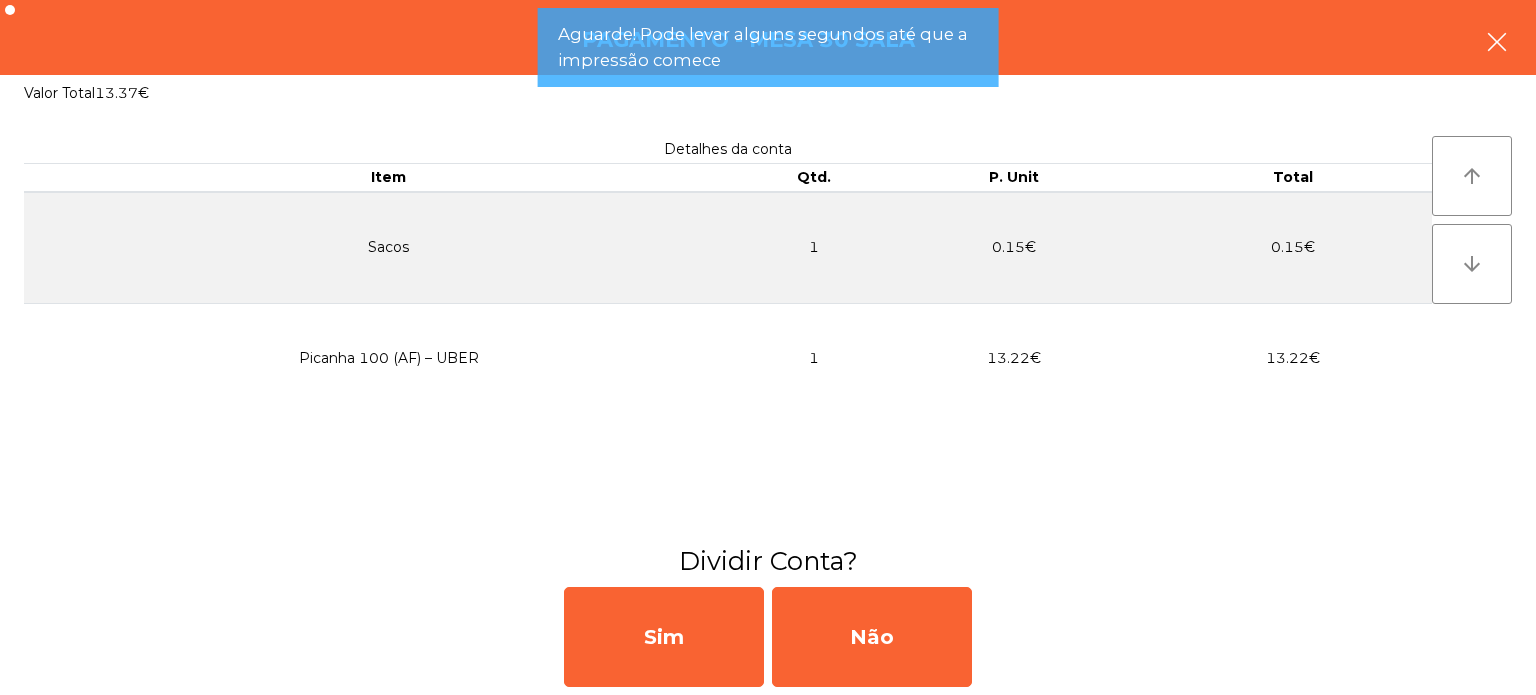 click 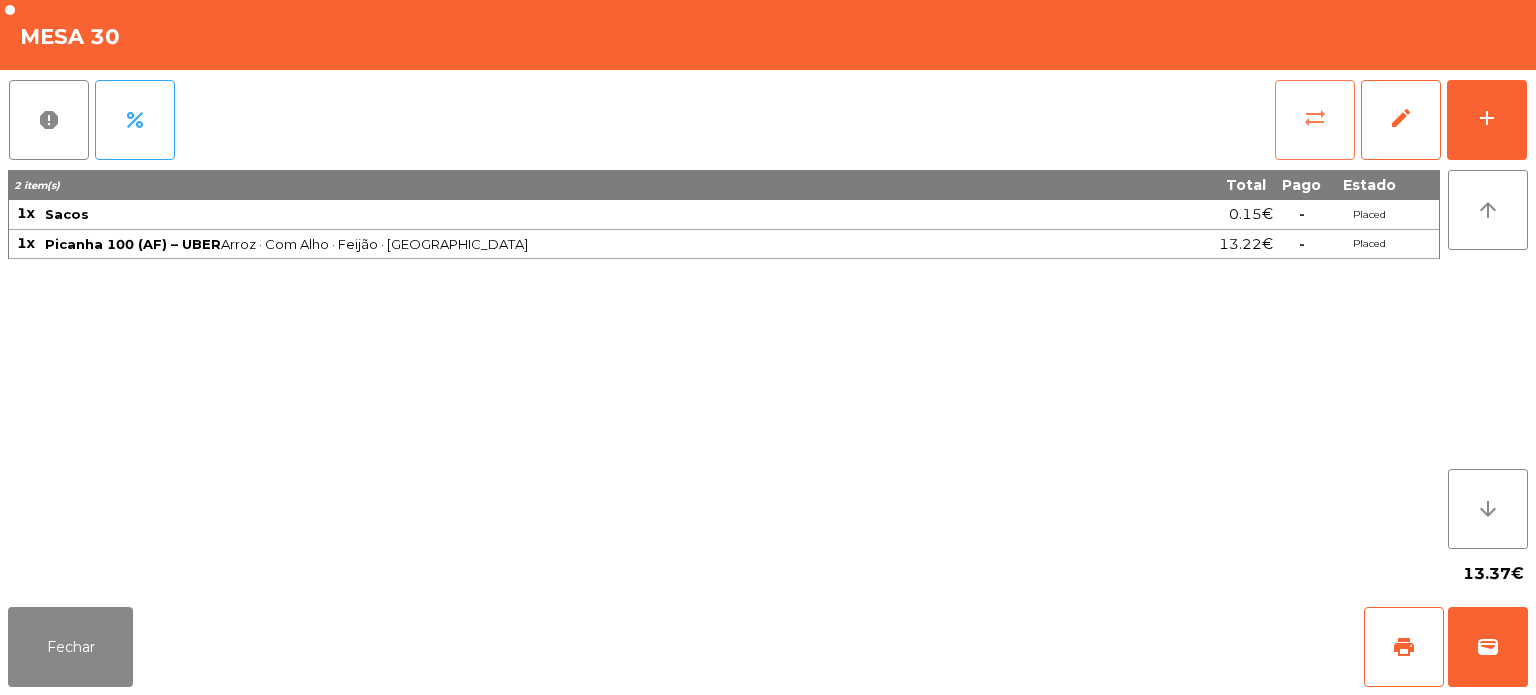 click on "sync_alt" 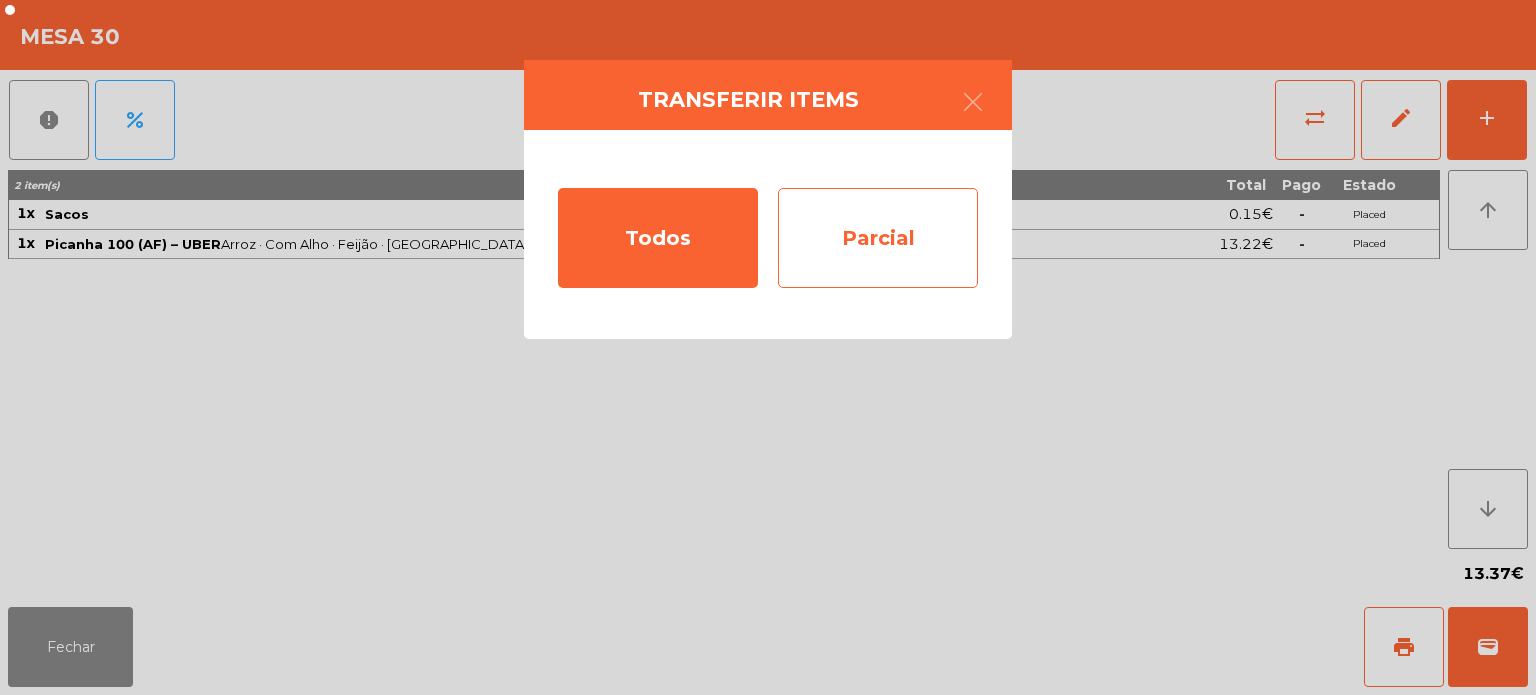 click on "Parcial" 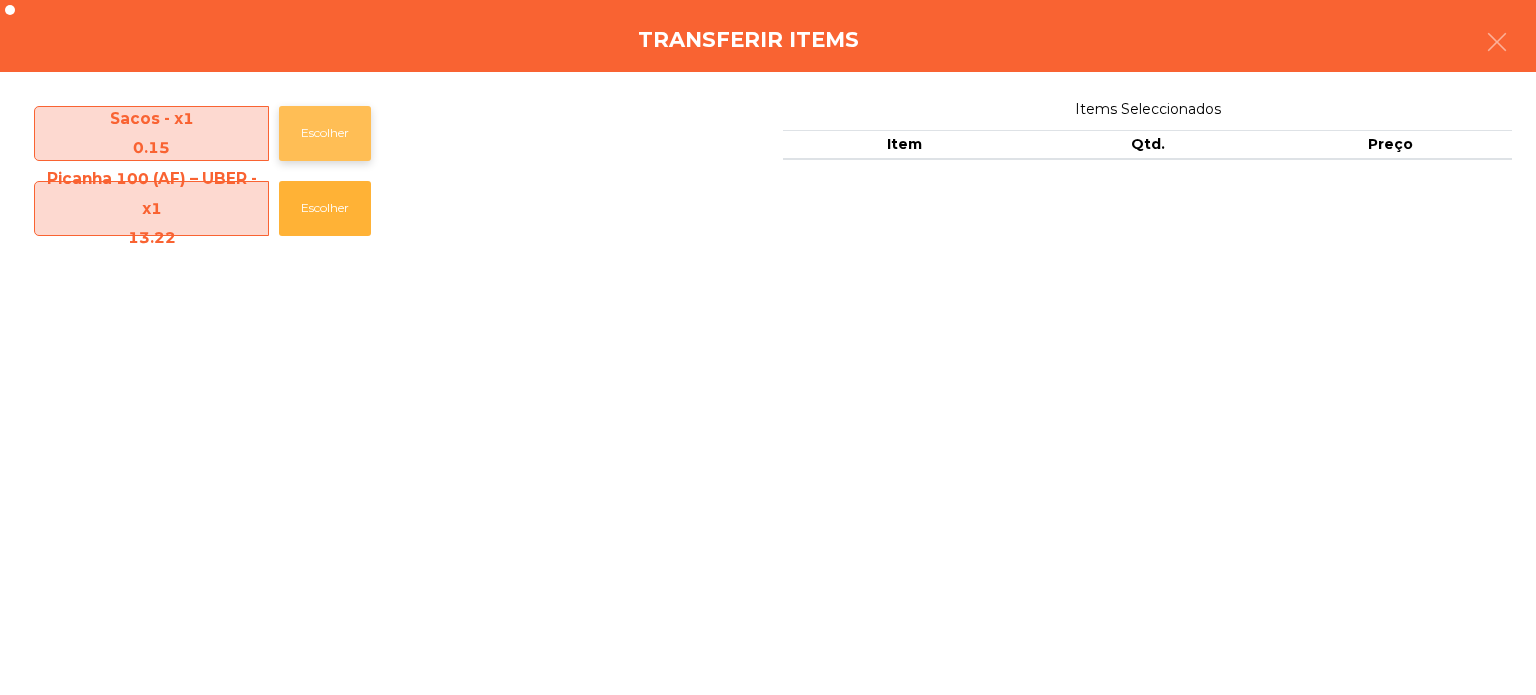 click on "Escolher" 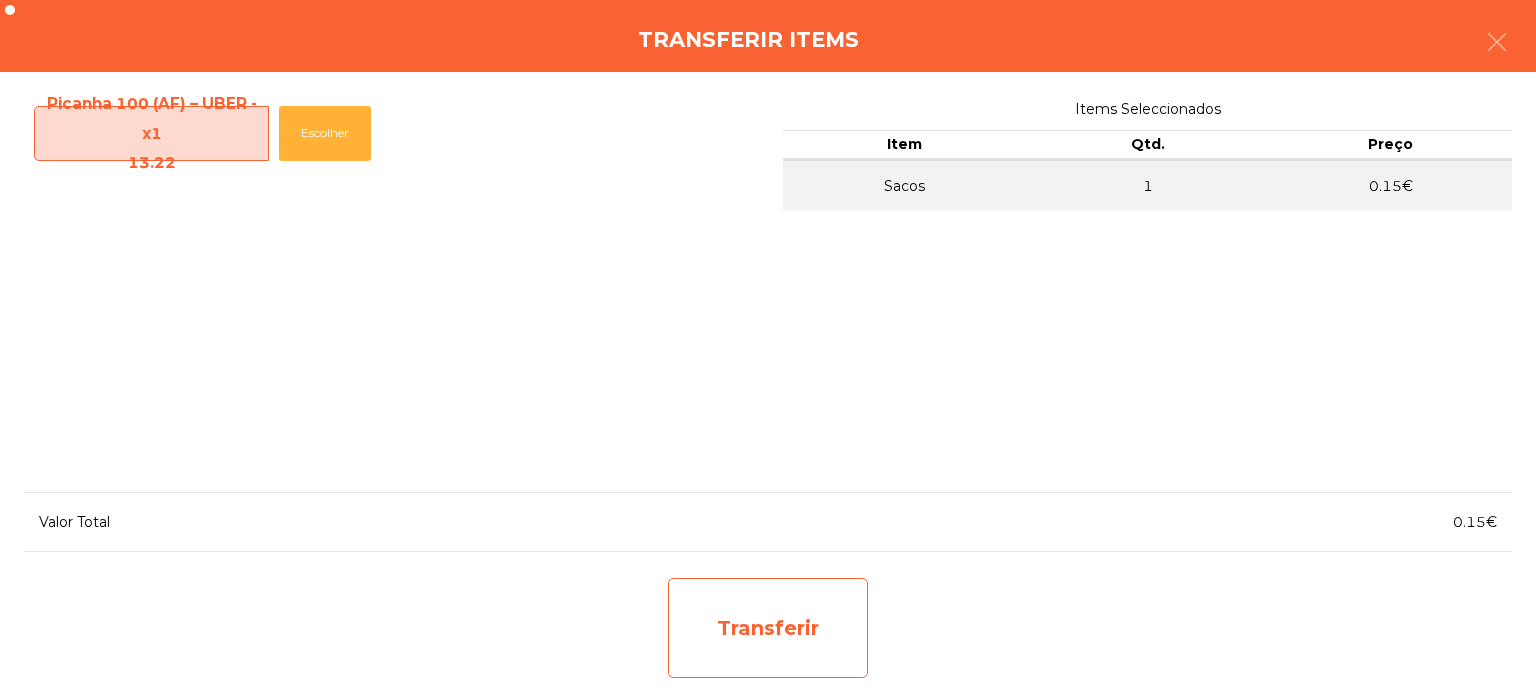 click on "Transferir" 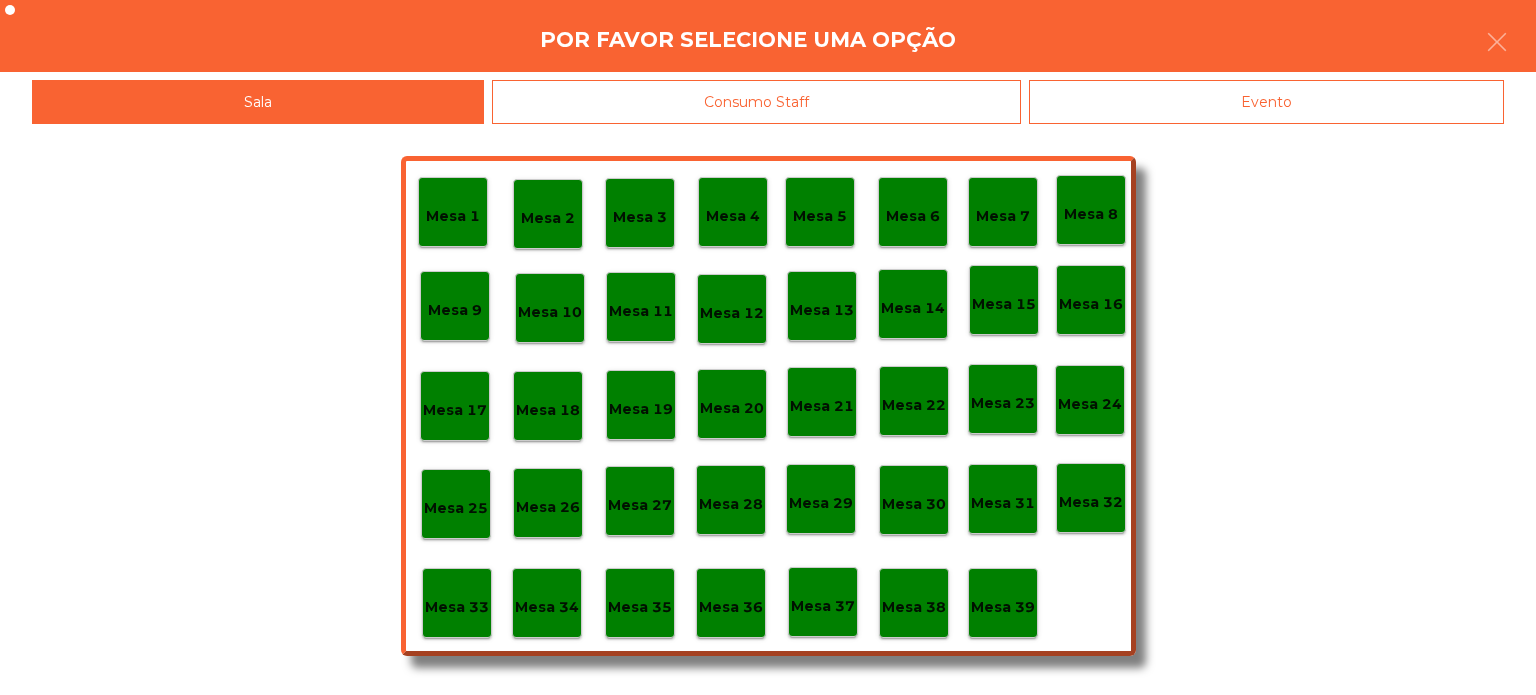click on "Mesa 37" 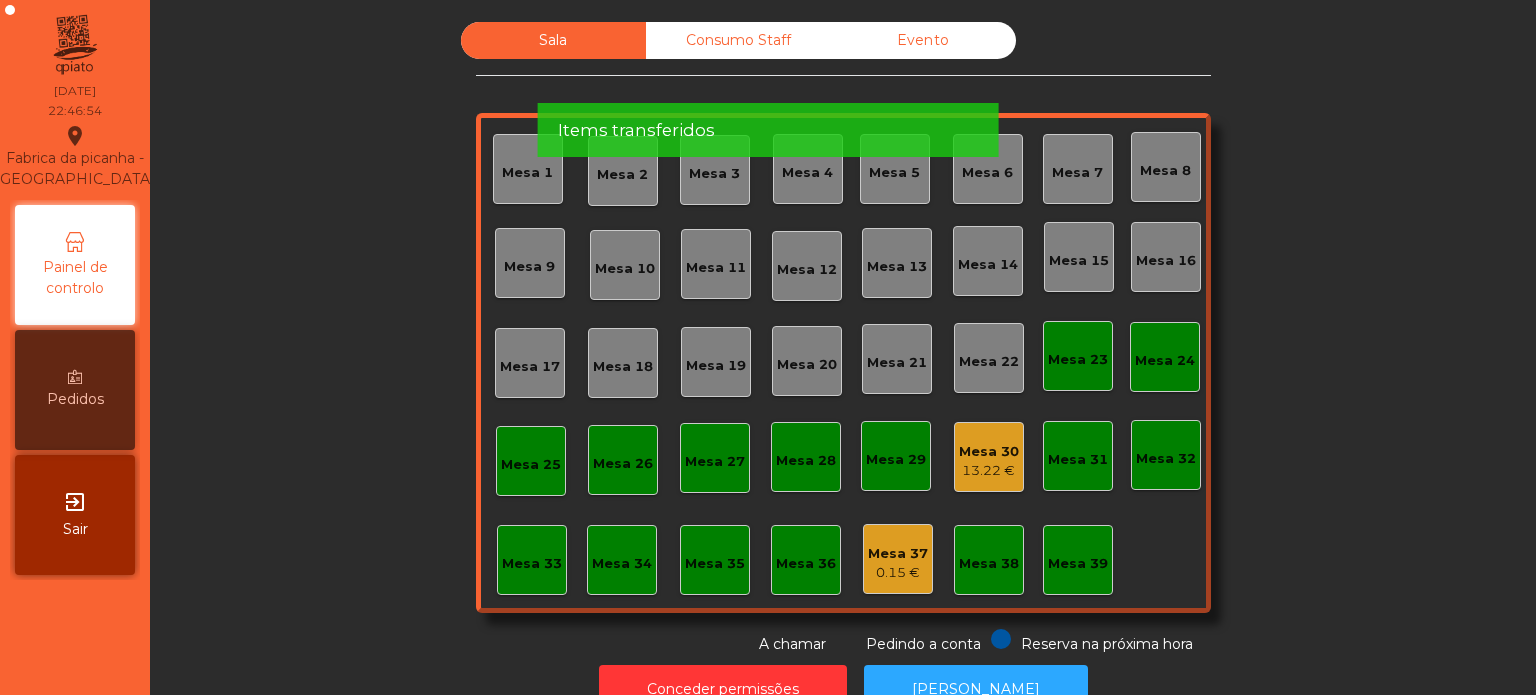 click on "Mesa 30" 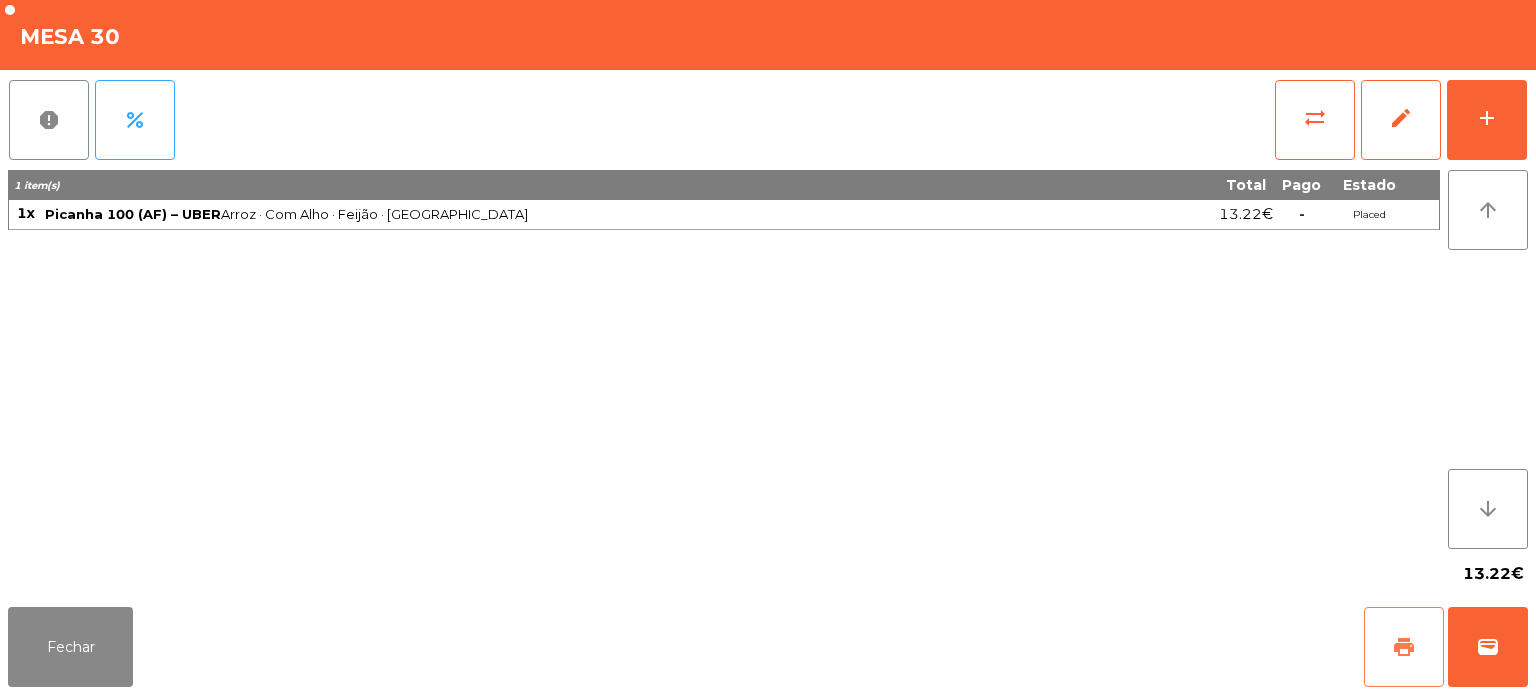 click on "print" 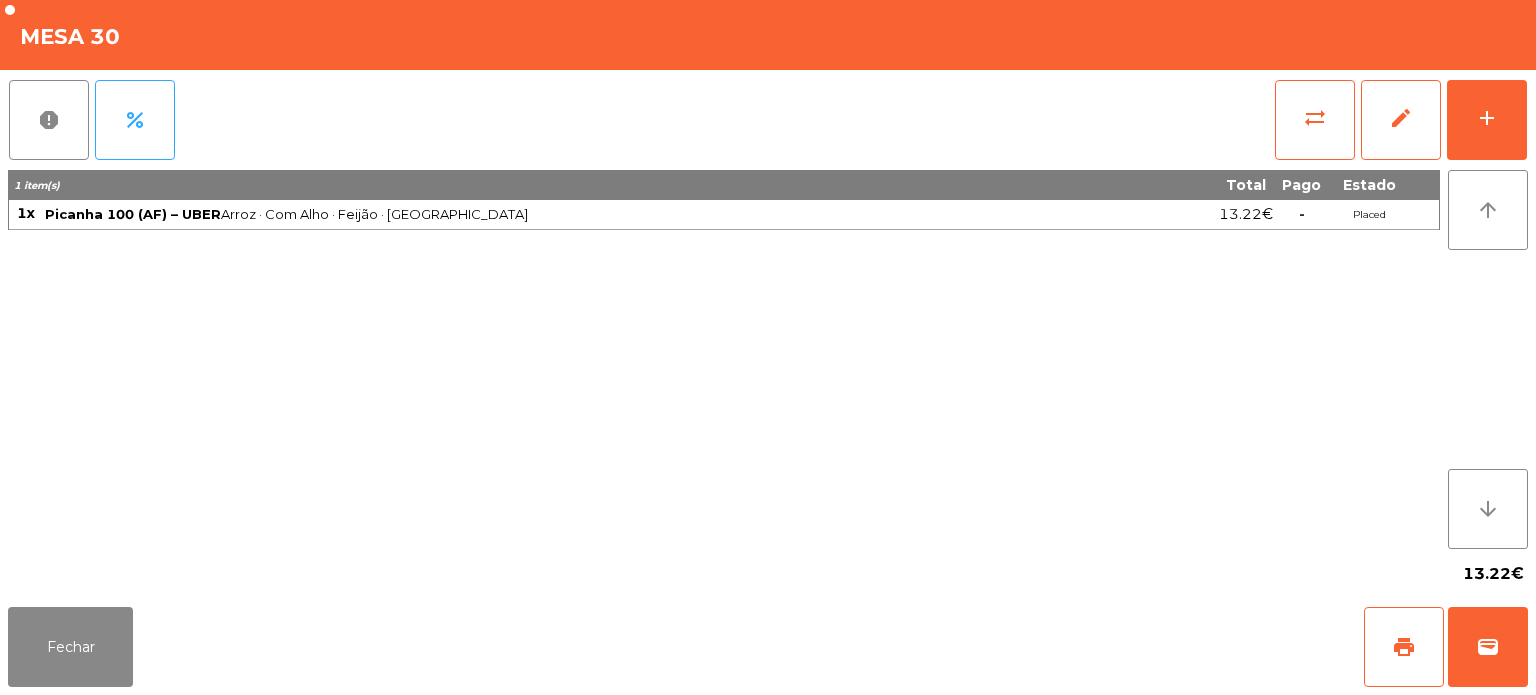 click on "Fechar   print   wallet" 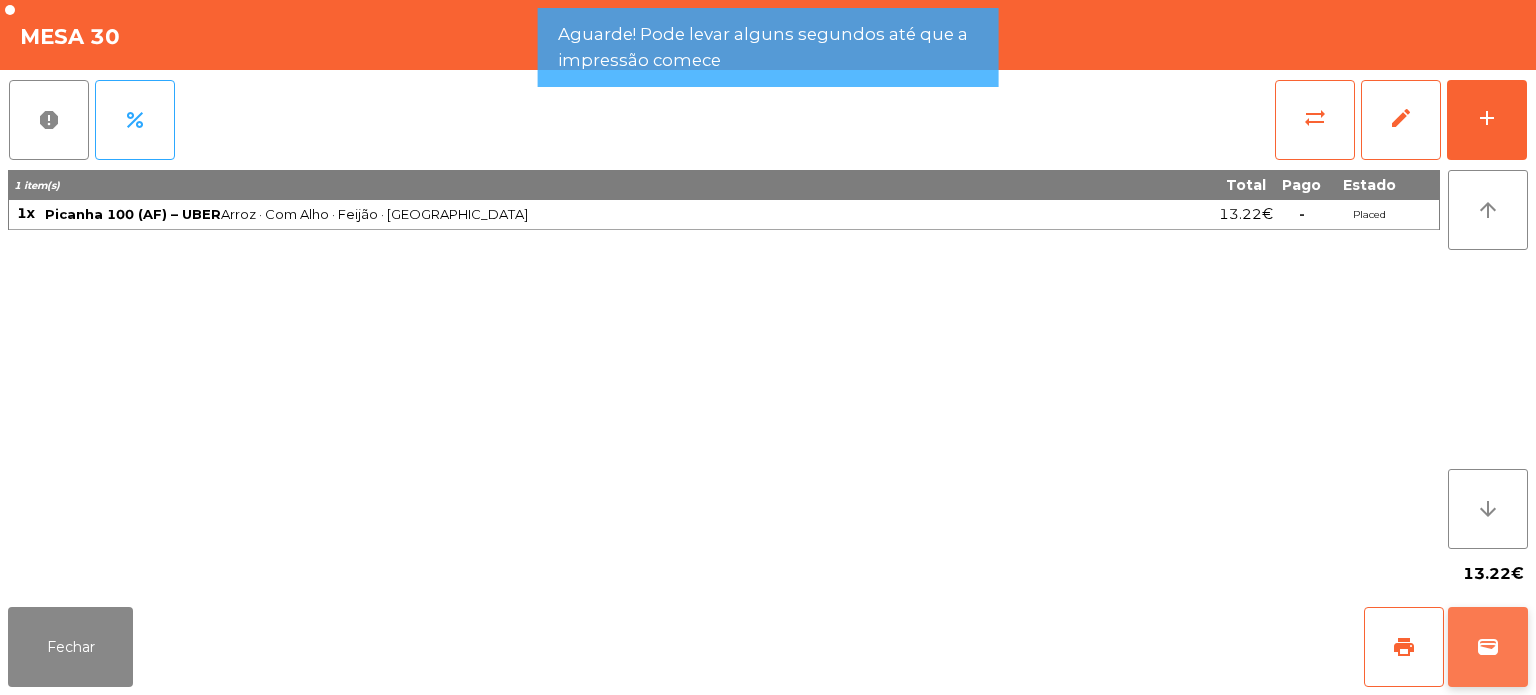 click on "wallet" 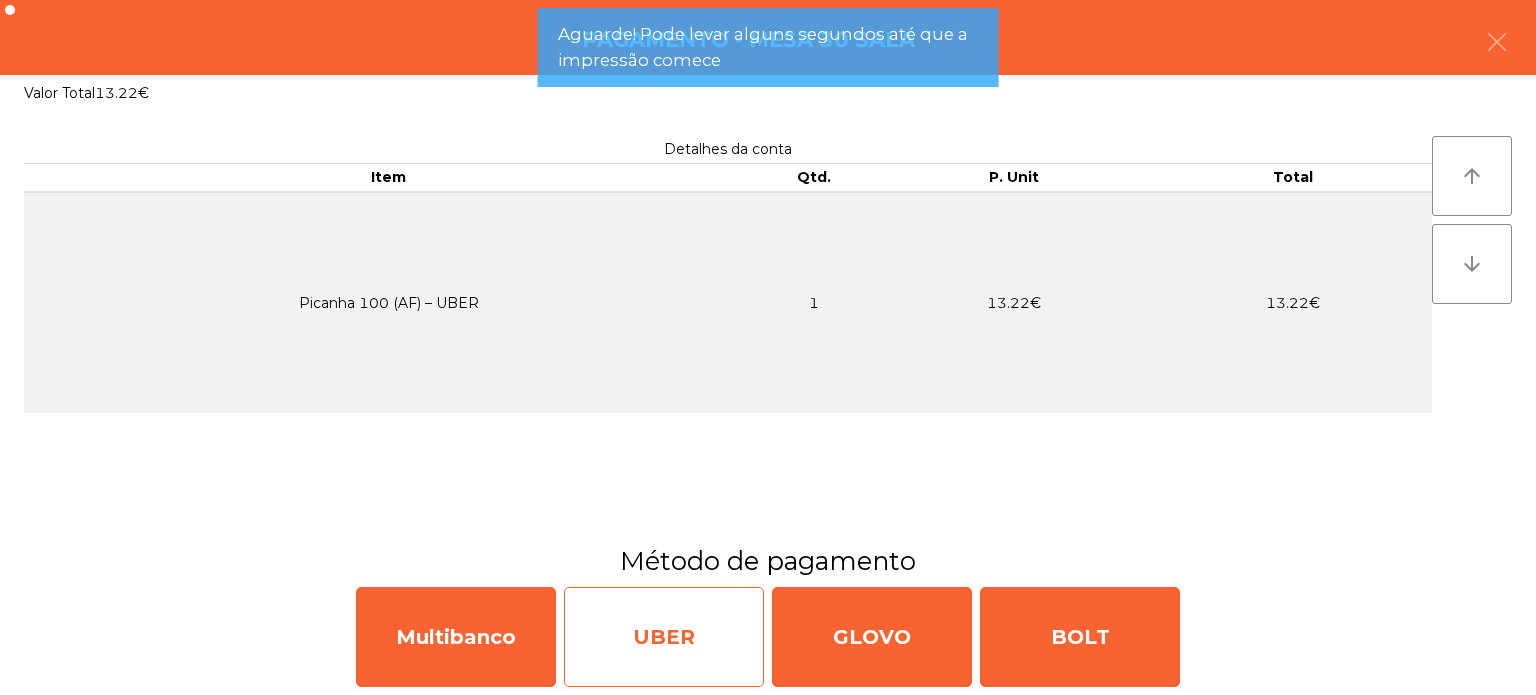 click on "UBER" 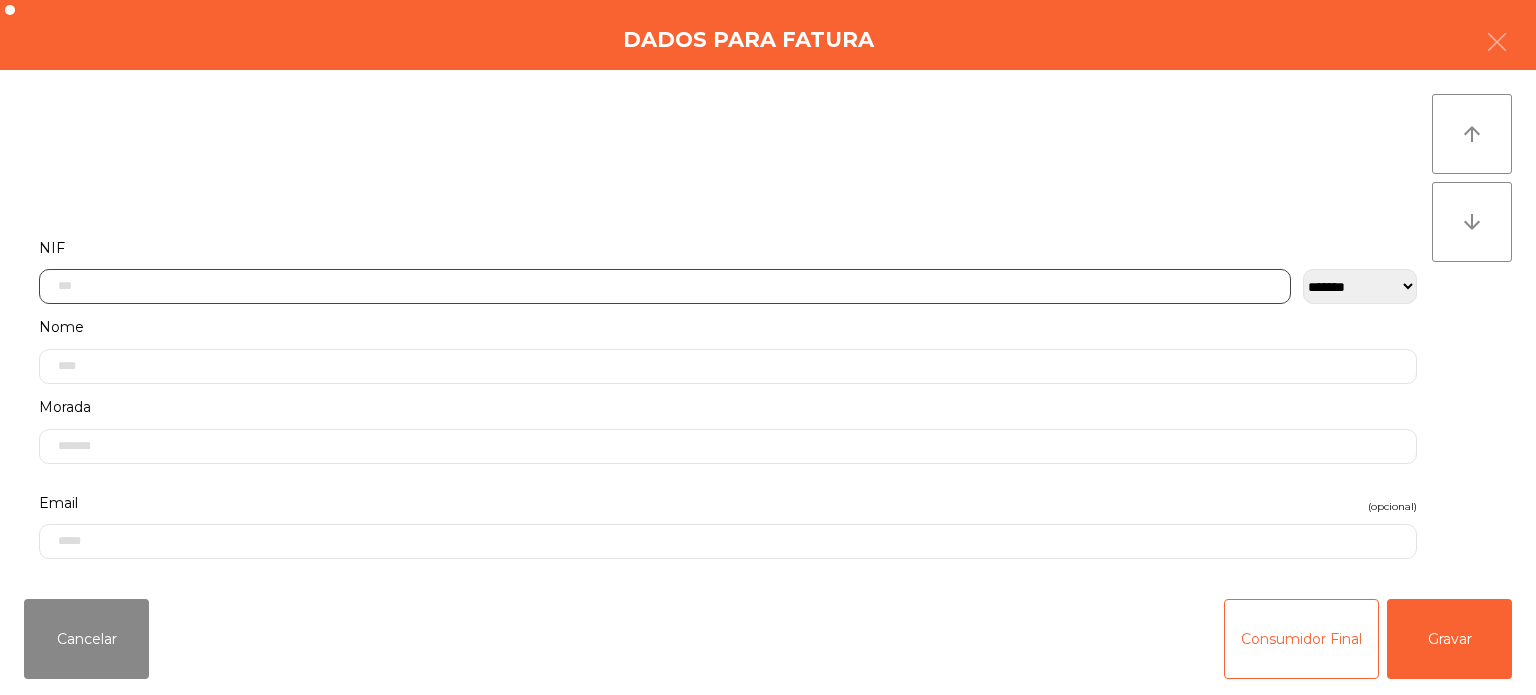 click 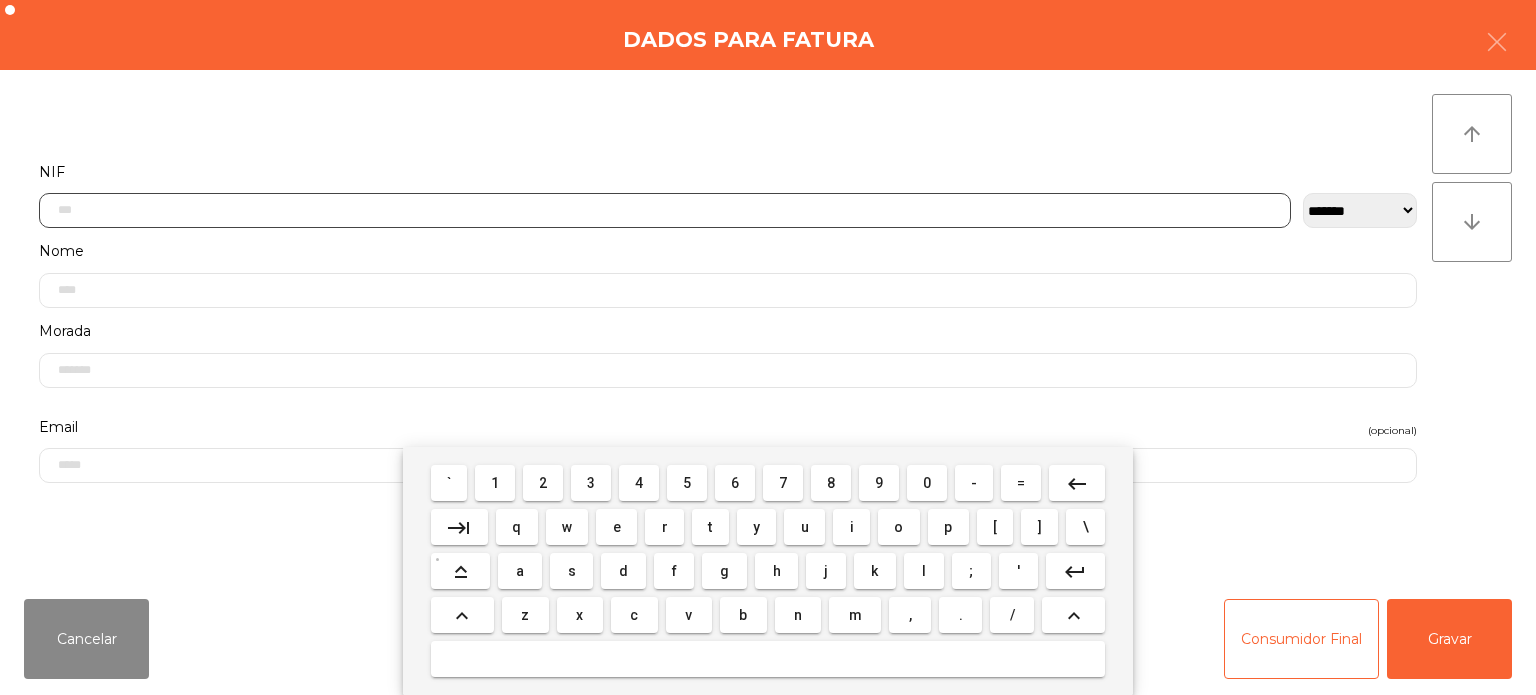 scroll, scrollTop: 139, scrollLeft: 0, axis: vertical 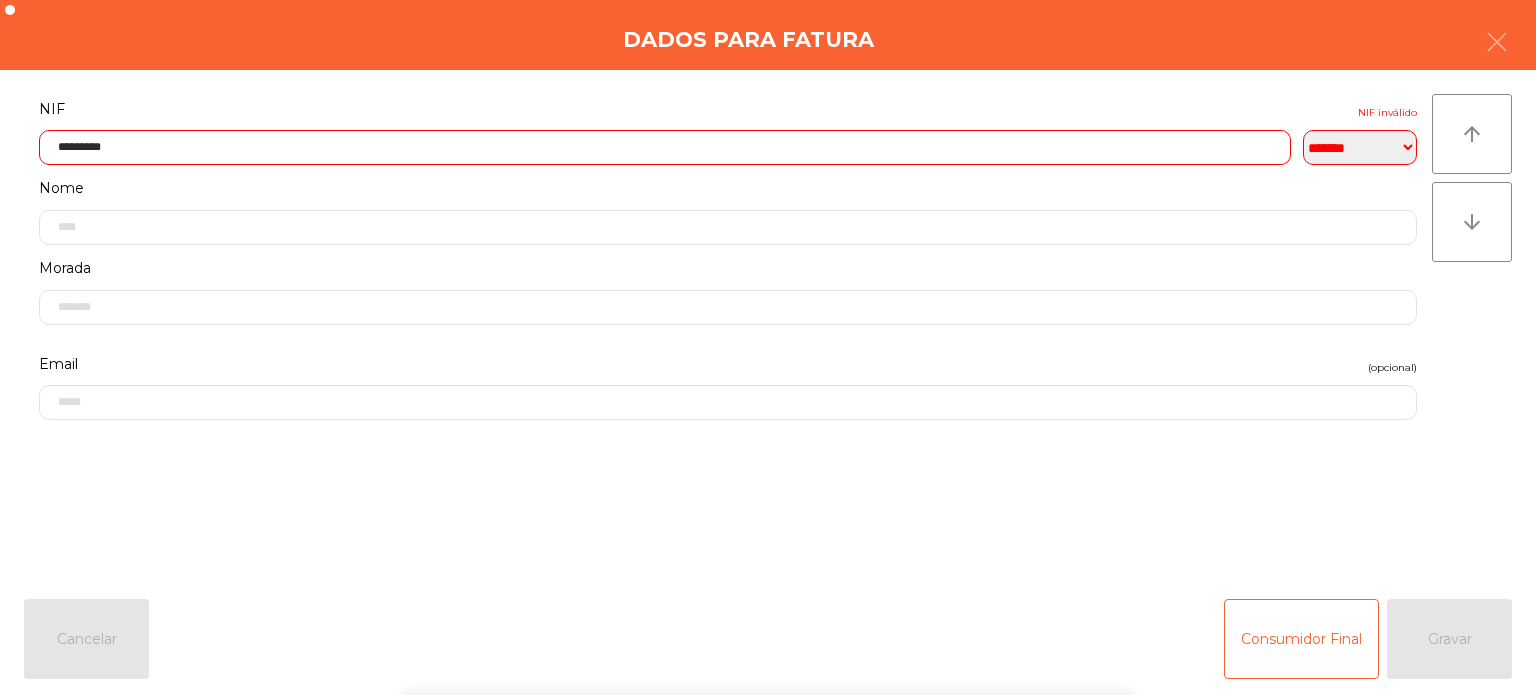 click on "` 1 2 3 4 5 6 7 8 9 0 - = keyboard_backspace keyboard_tab q w e r t y u i o p [ ] \ keyboard_capslock a s d f g h j k l ; ' keyboard_return keyboard_arrow_up z x c v b n m , . / keyboard_arrow_up" at bounding box center (768, 571) 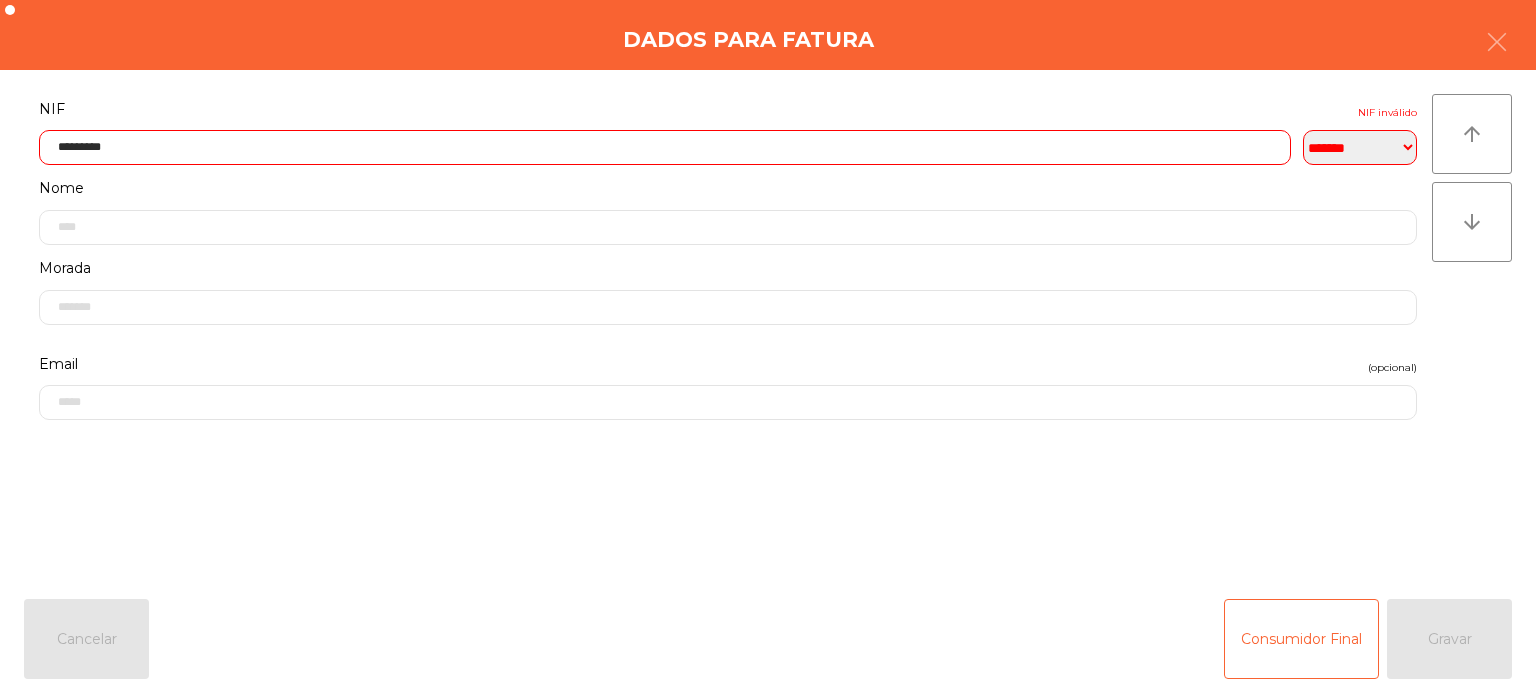 click on "*********" 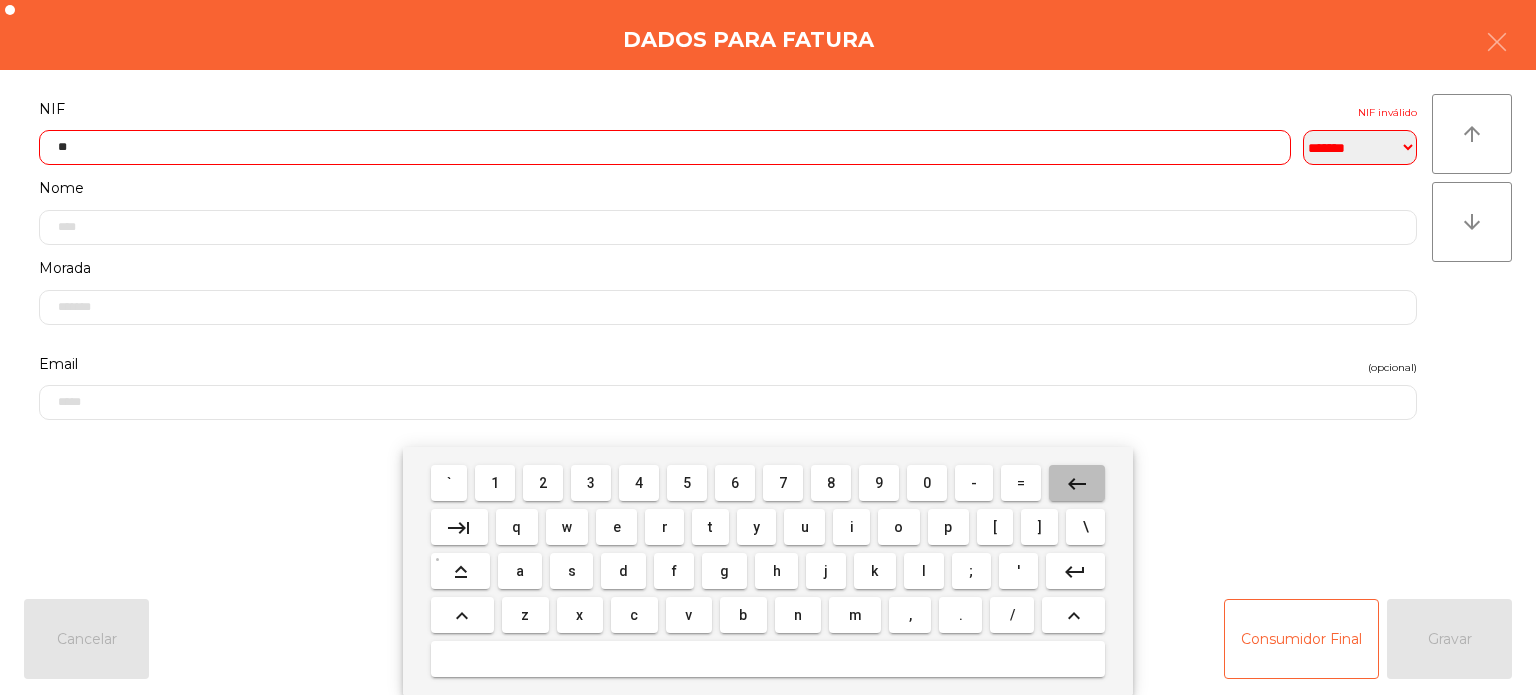 type on "*" 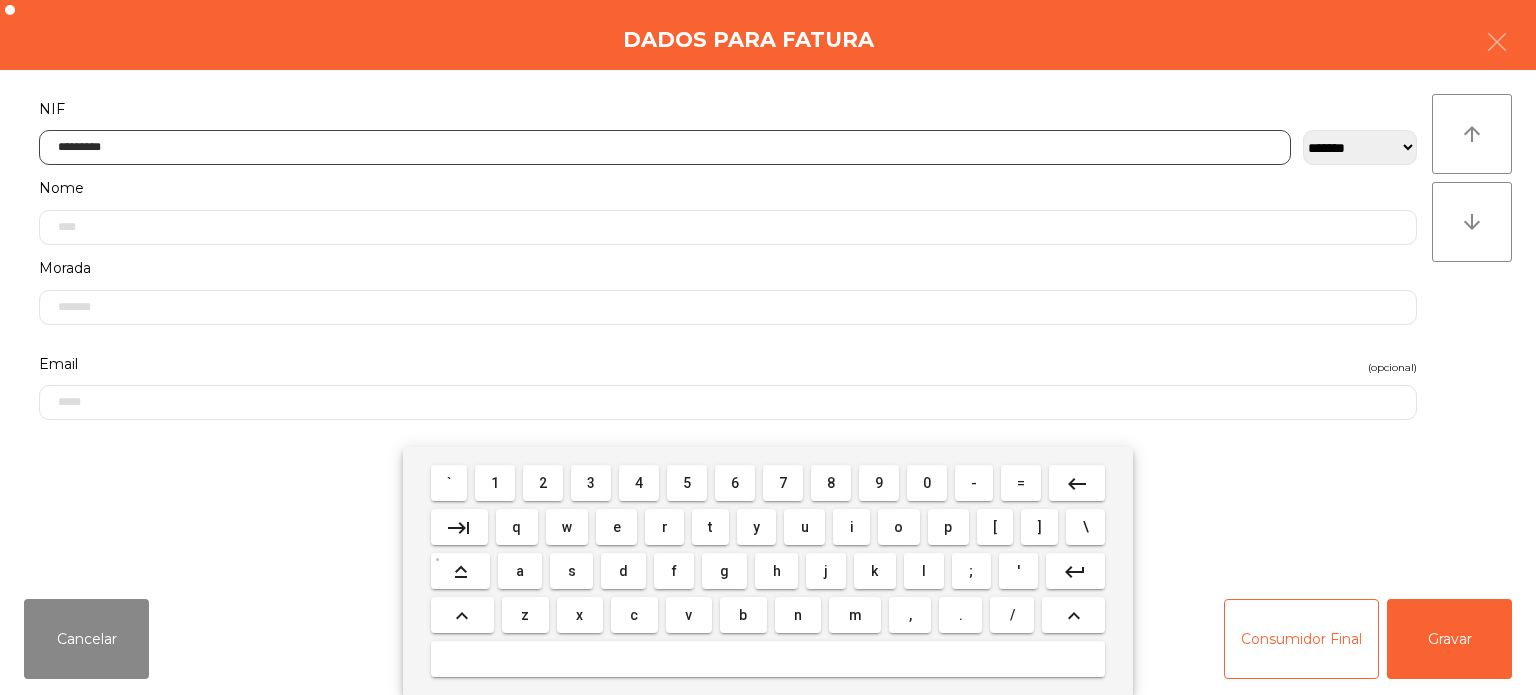 type on "*********" 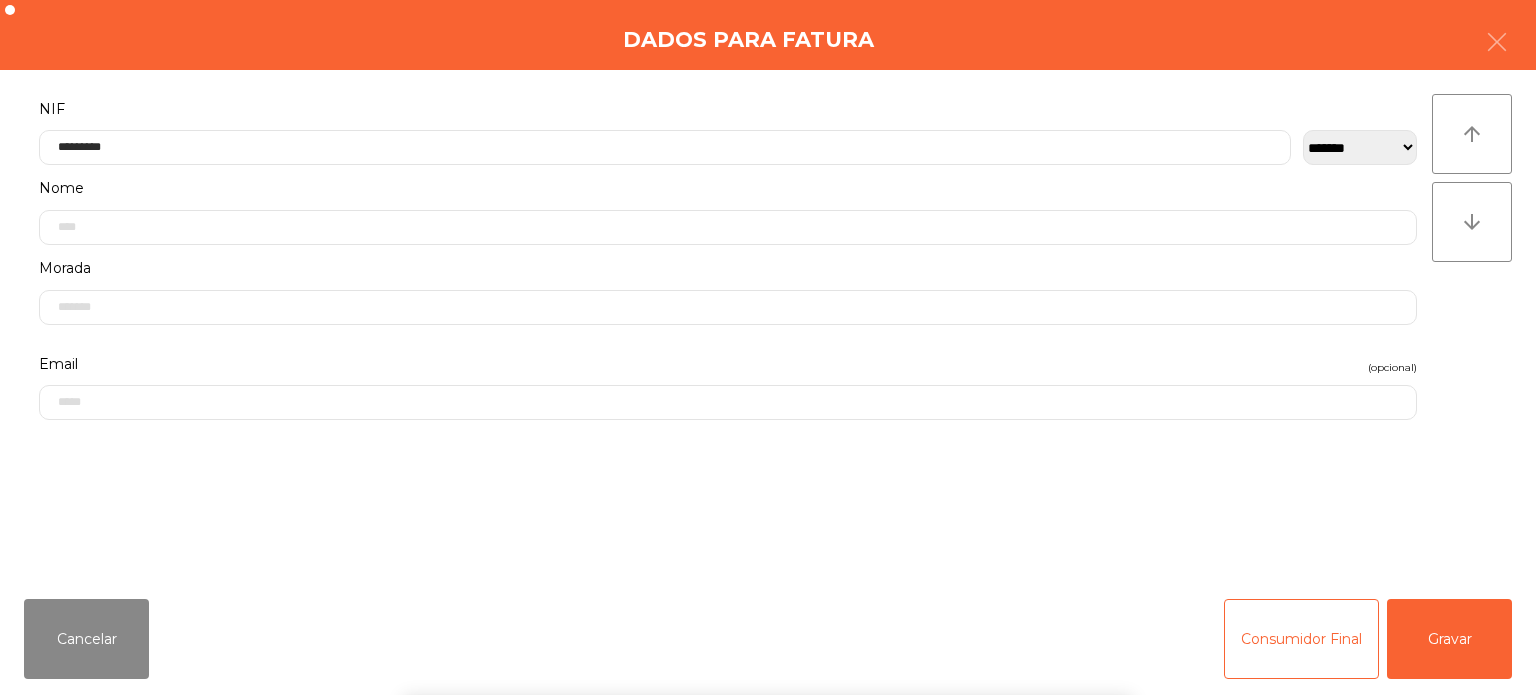 click on "` 1 2 3 4 5 6 7 8 9 0 - = keyboard_backspace keyboard_tab q w e r t y u i o p [ ] \ keyboard_capslock a s d f g h j k l ; ' keyboard_return keyboard_arrow_up z x c v b n m , . / keyboard_arrow_up" at bounding box center [768, 571] 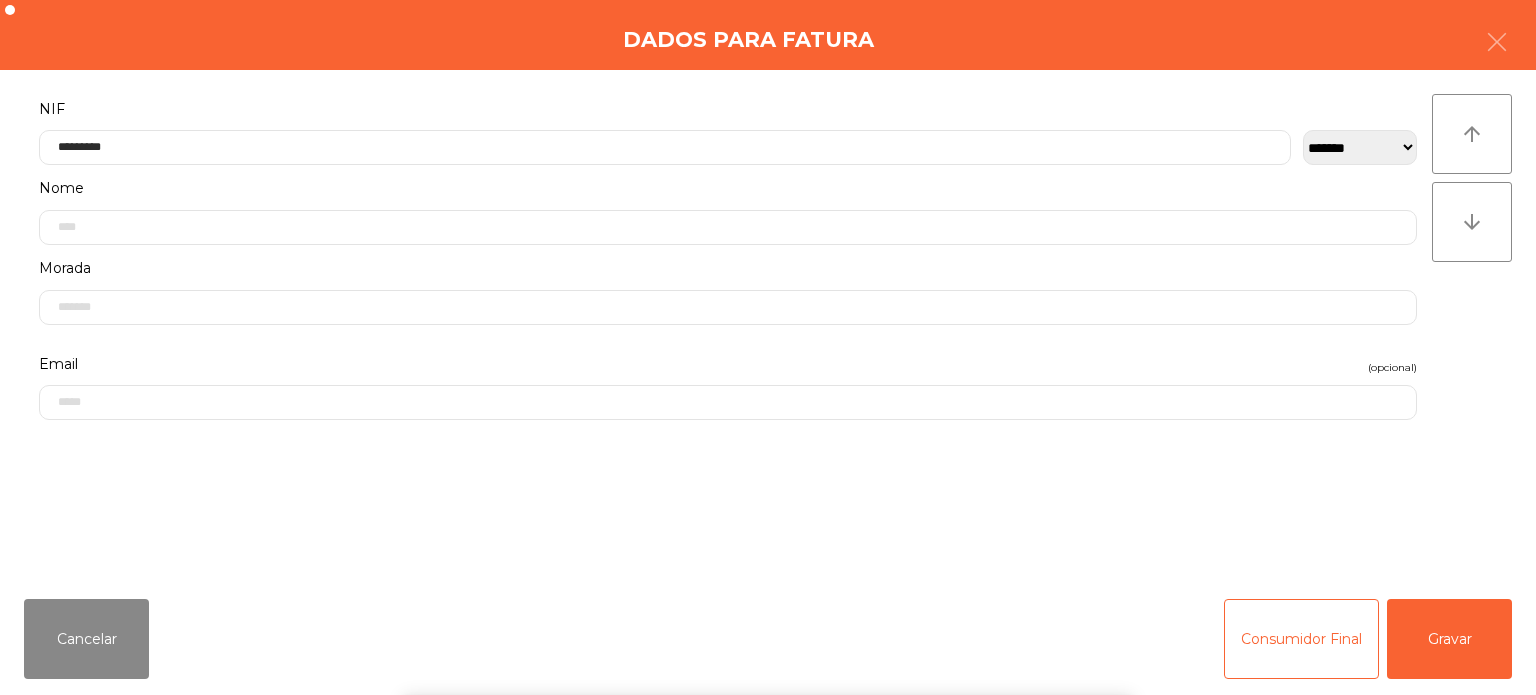 click on "Cancelar   Consumidor Final   Gravar" 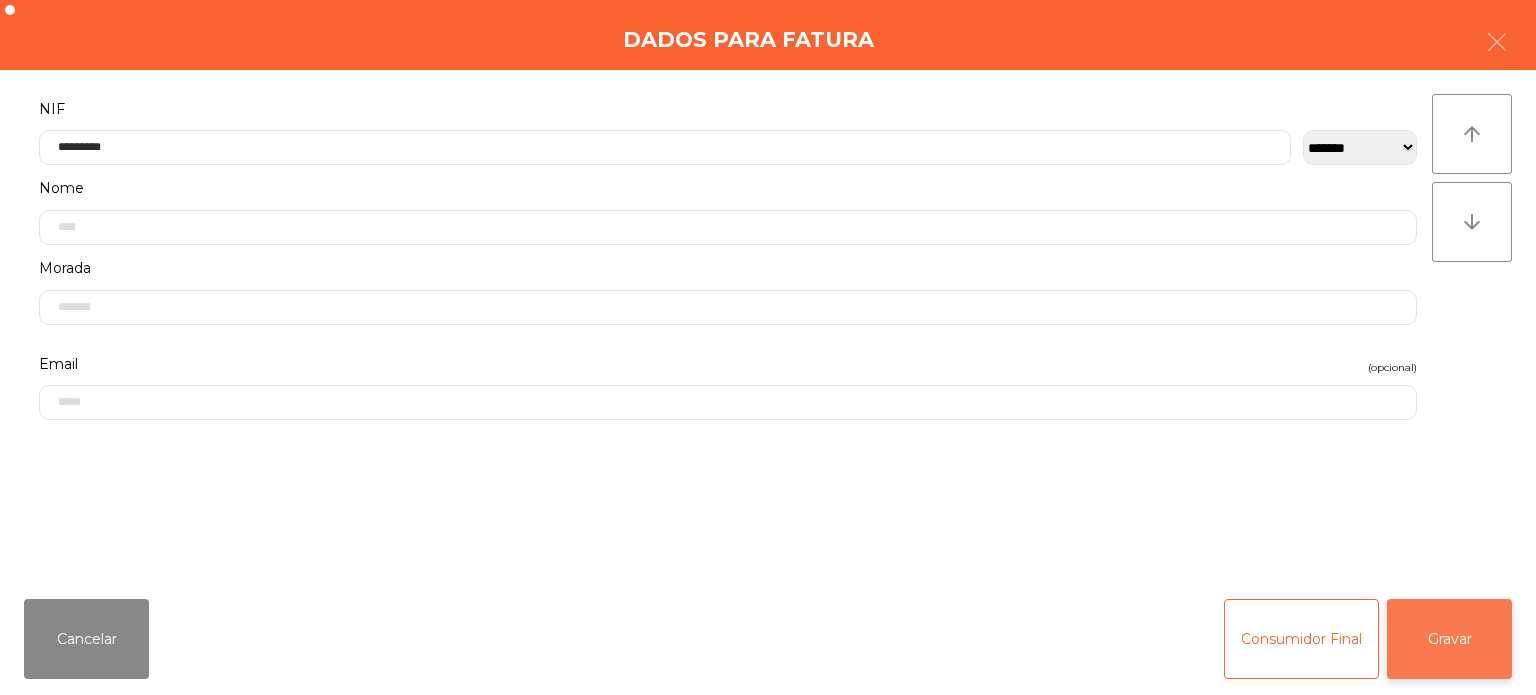 click on "Gravar" 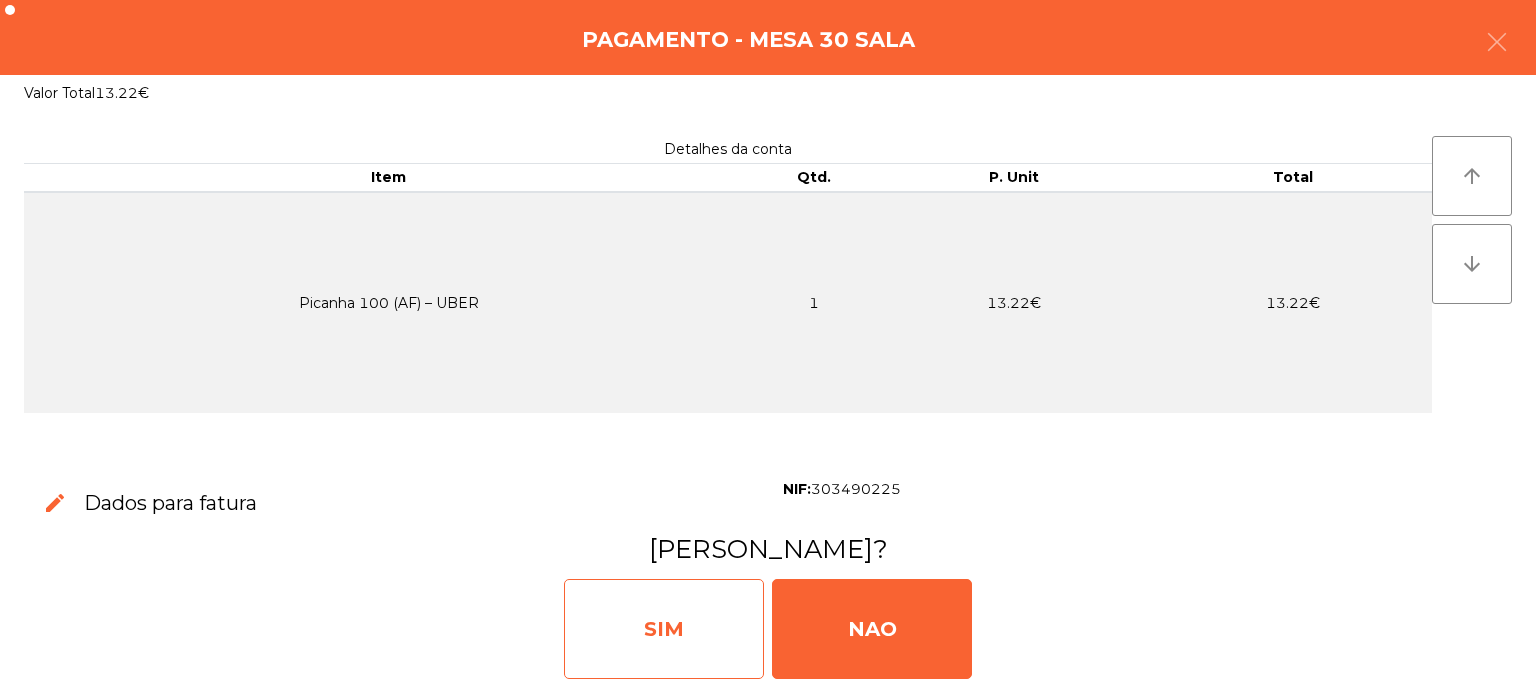 click on "SIM" 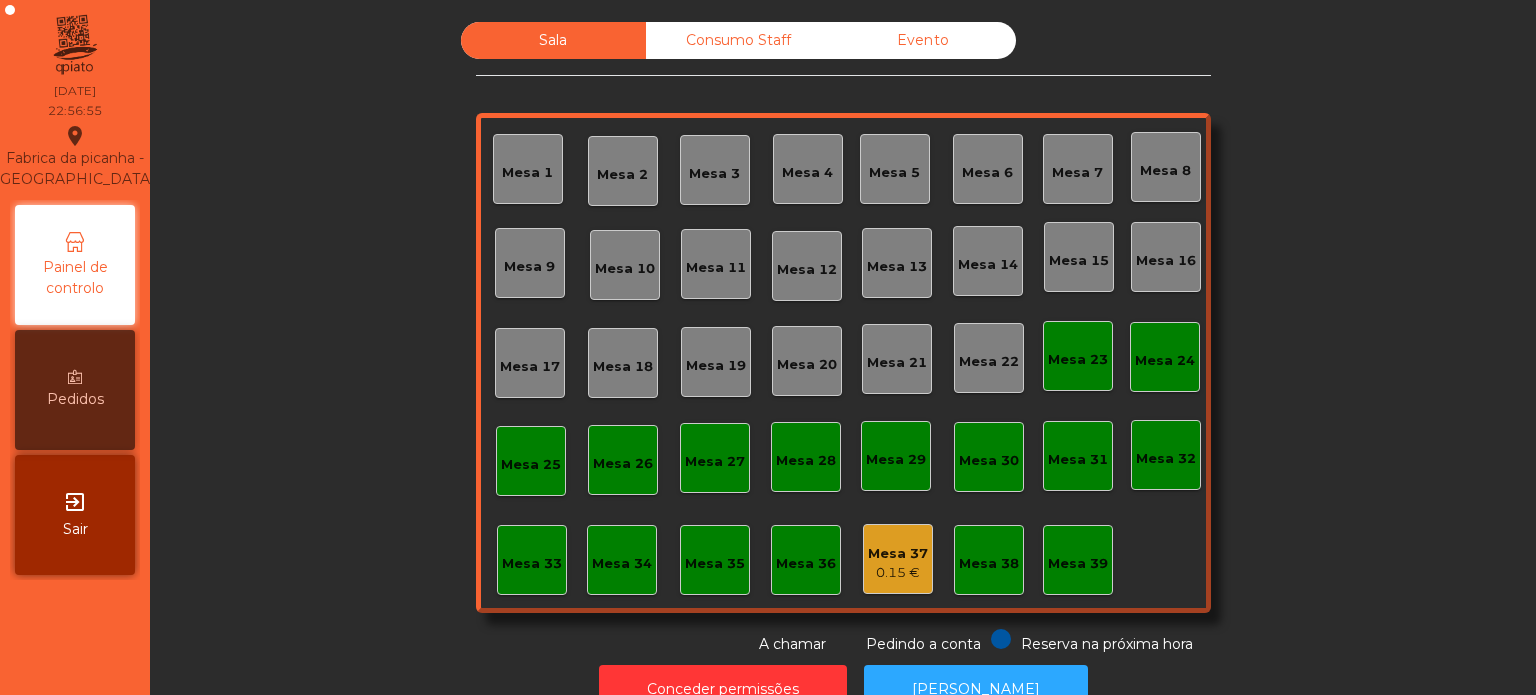 click on "Mesa 33" 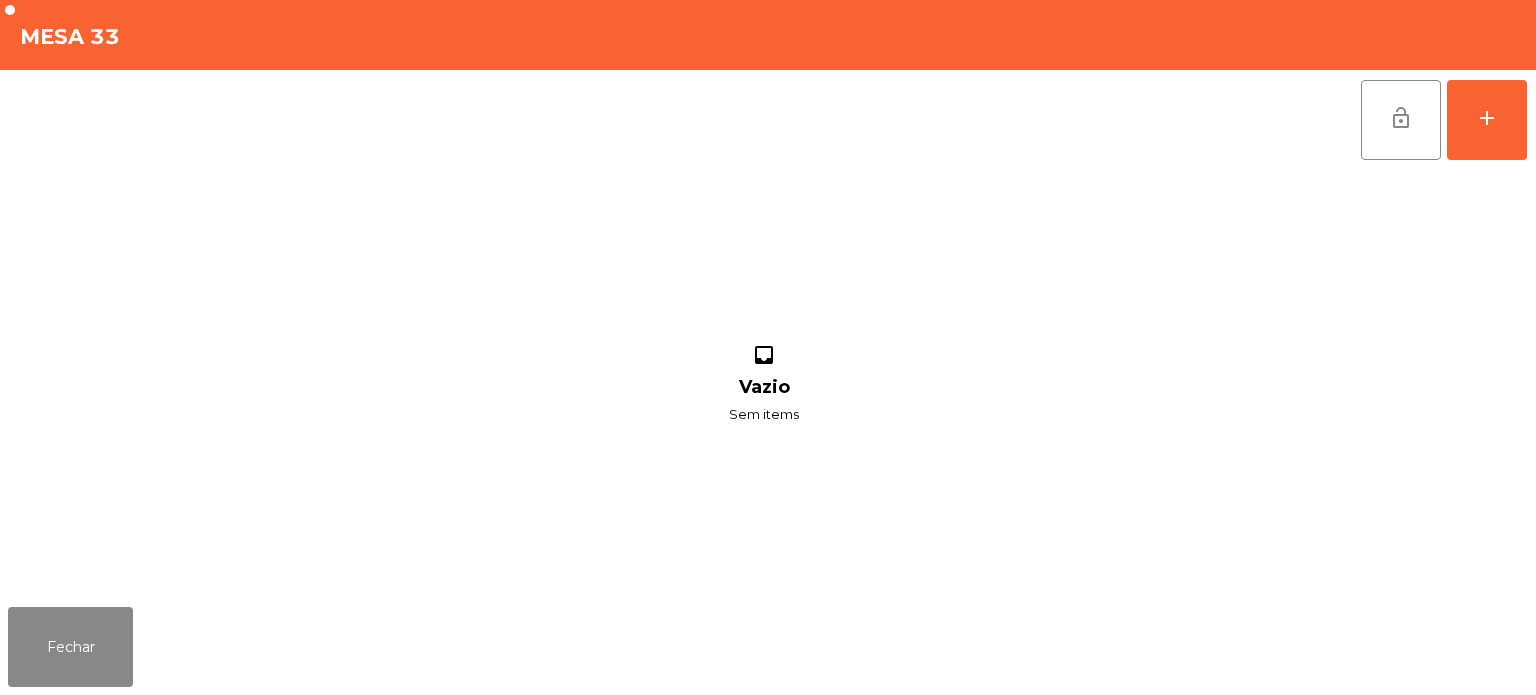 click on "lock_open   add  inbox Vazio Sem items" 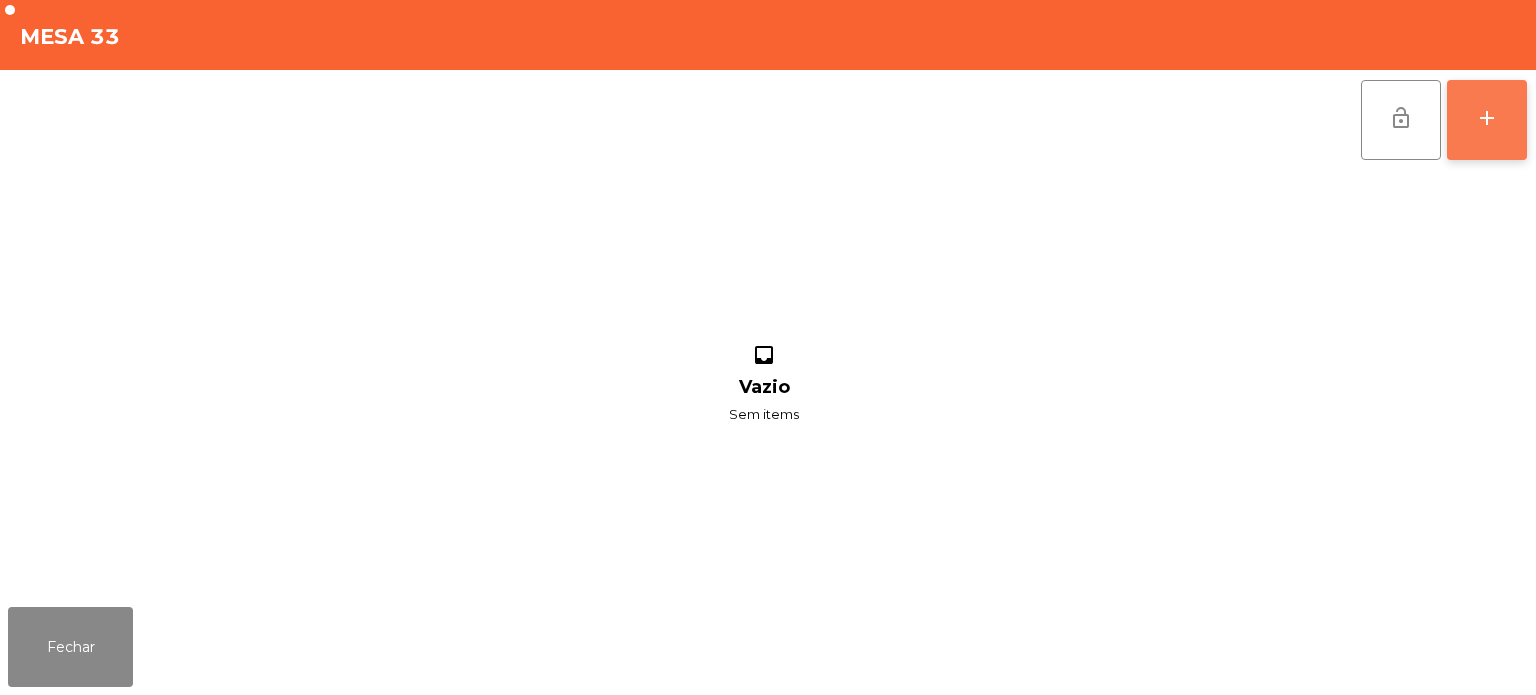 click on "add" 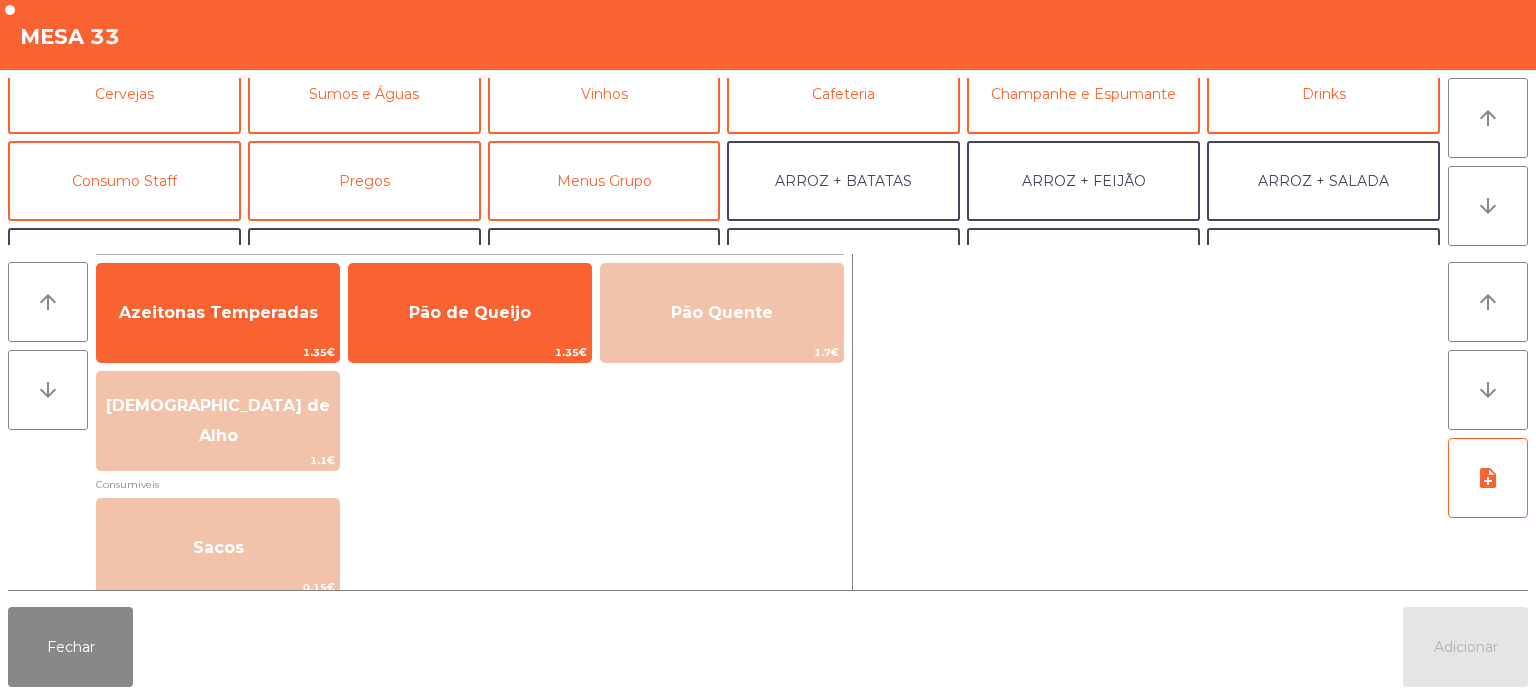 scroll, scrollTop: 112, scrollLeft: 0, axis: vertical 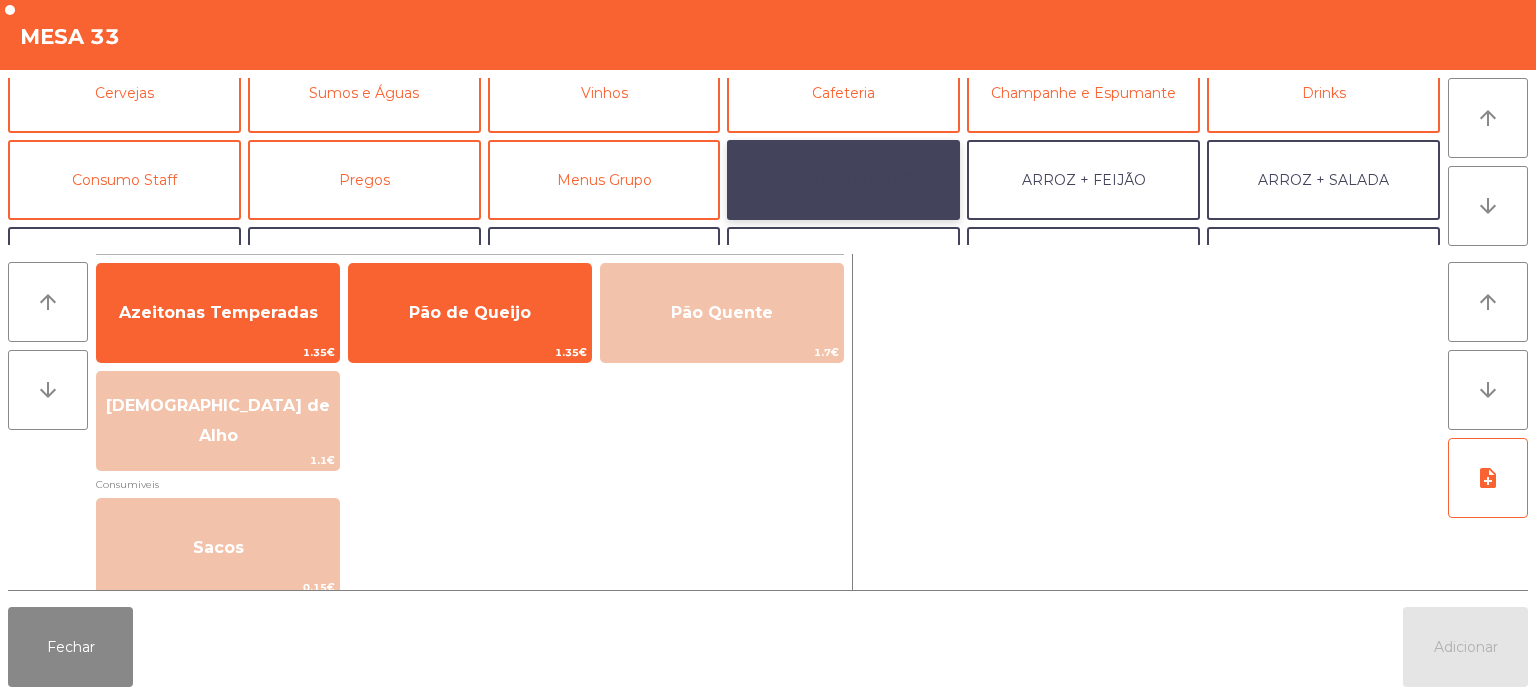 click on "ARROZ + BATATAS" 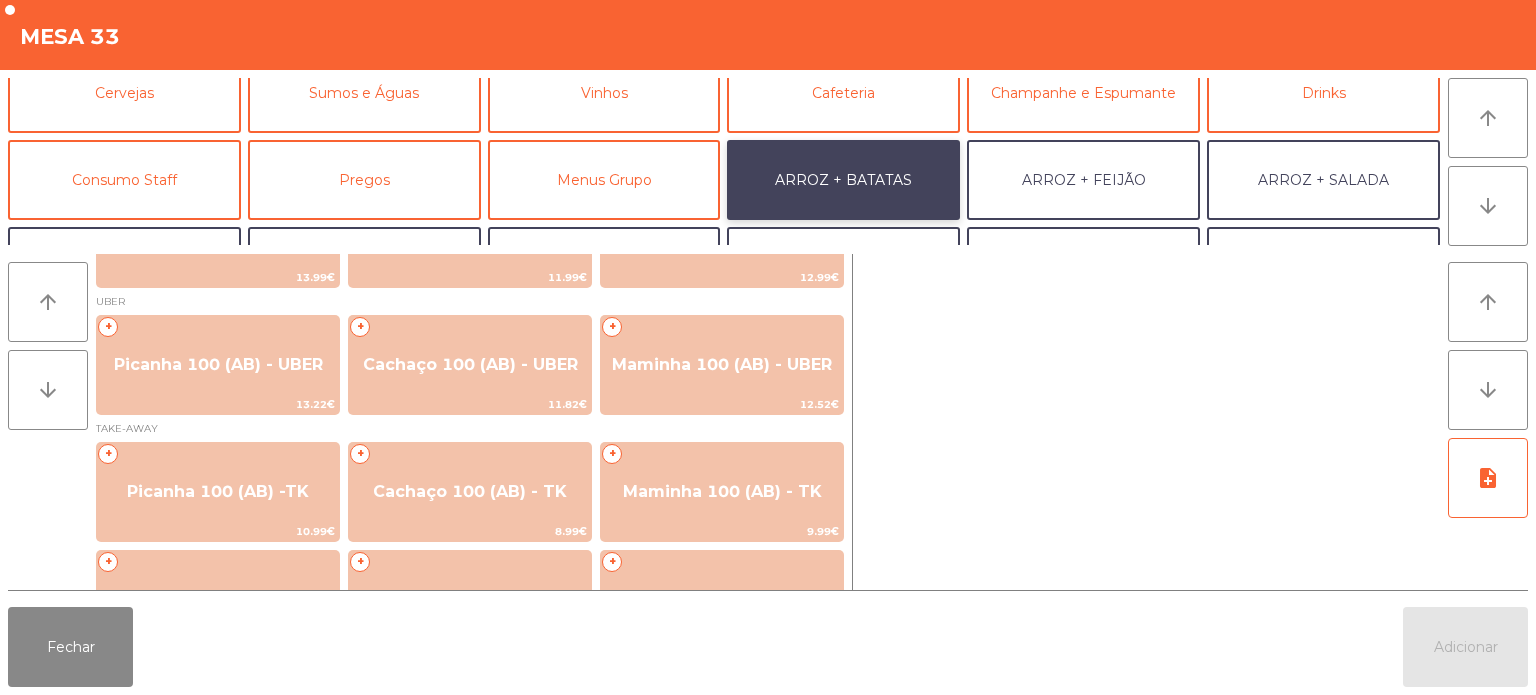 scroll, scrollTop: 180, scrollLeft: 0, axis: vertical 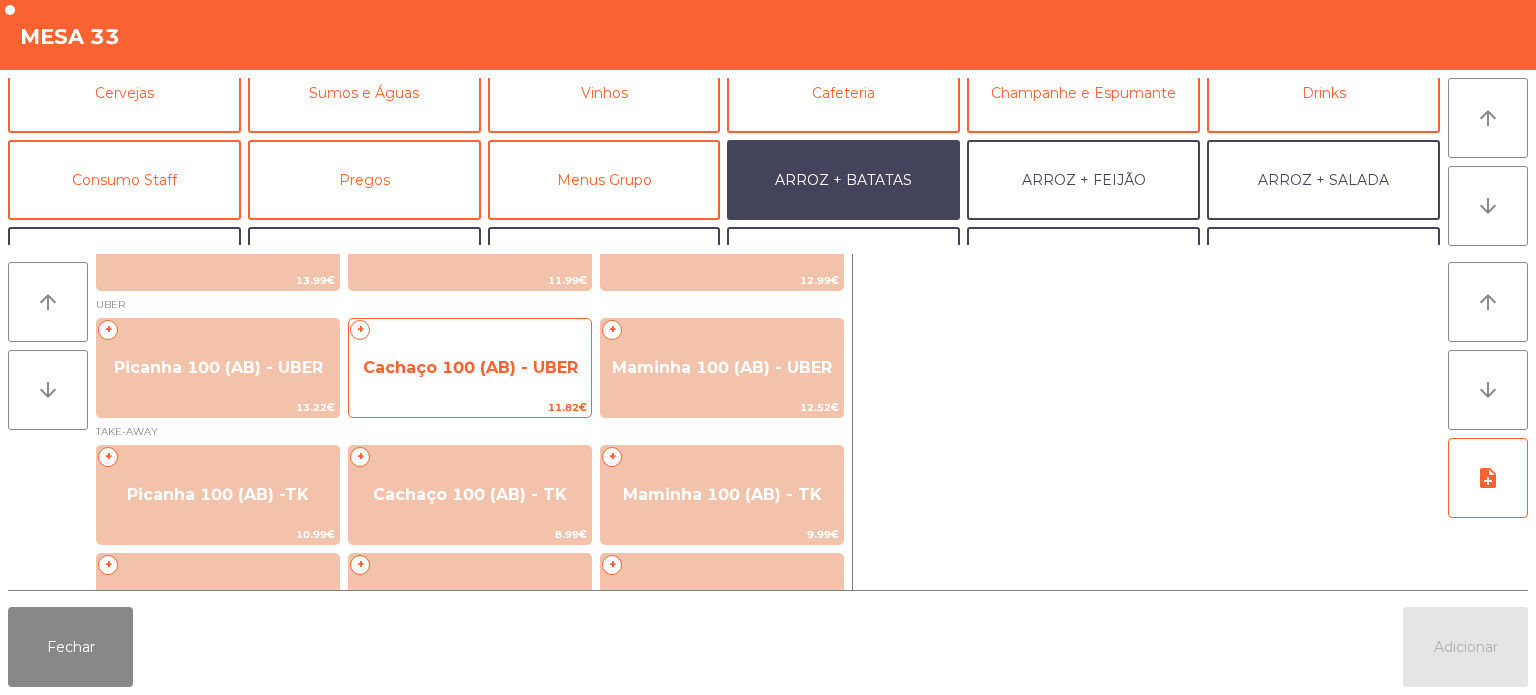 click on "Cachaço 100 (AB) - UBER" 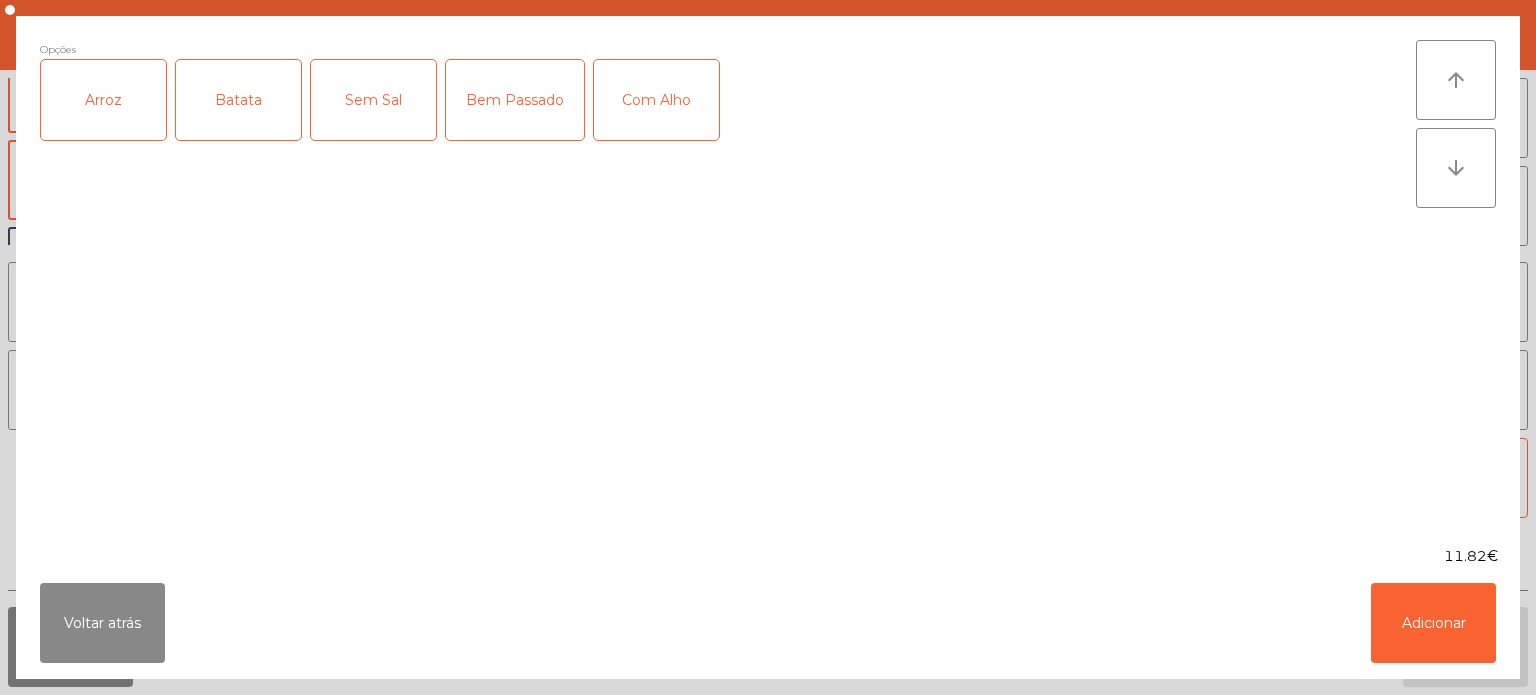 click on "Arroz" 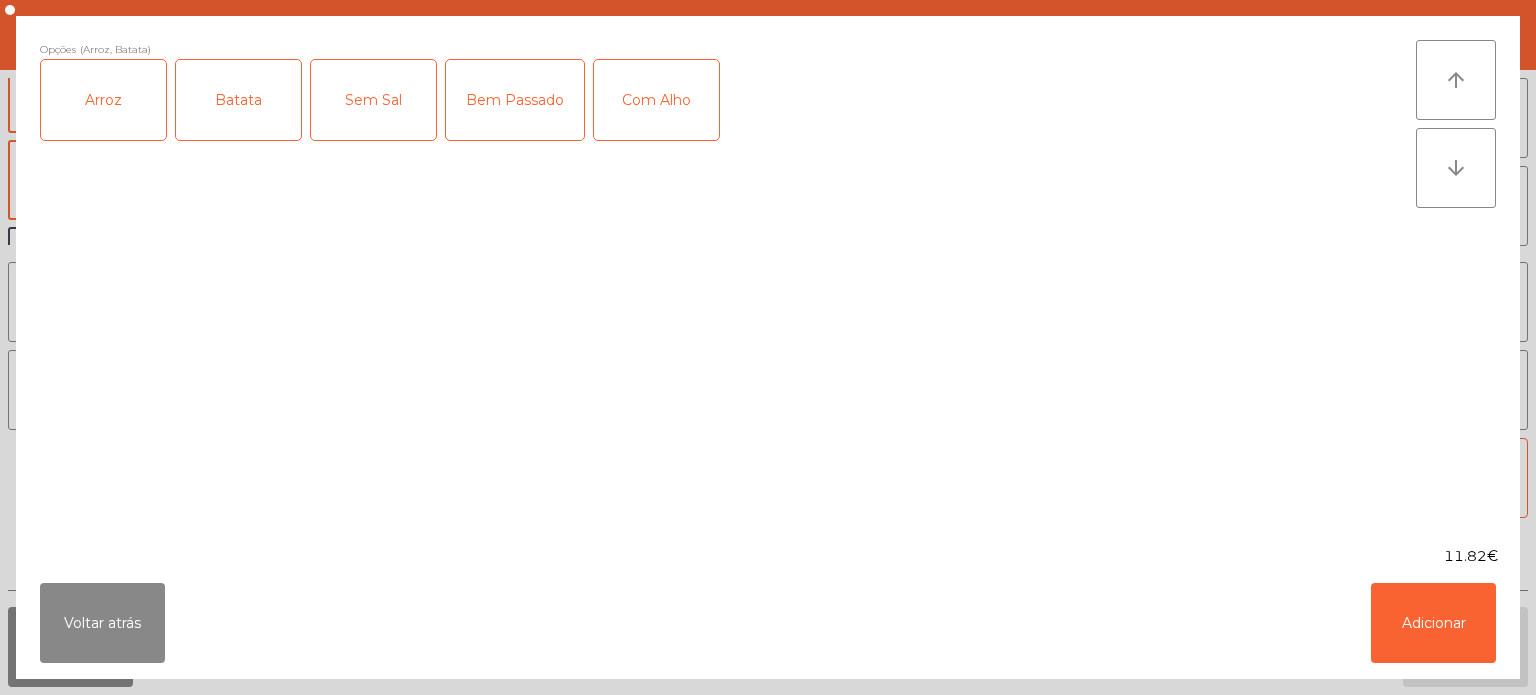 click on "Com Alho" 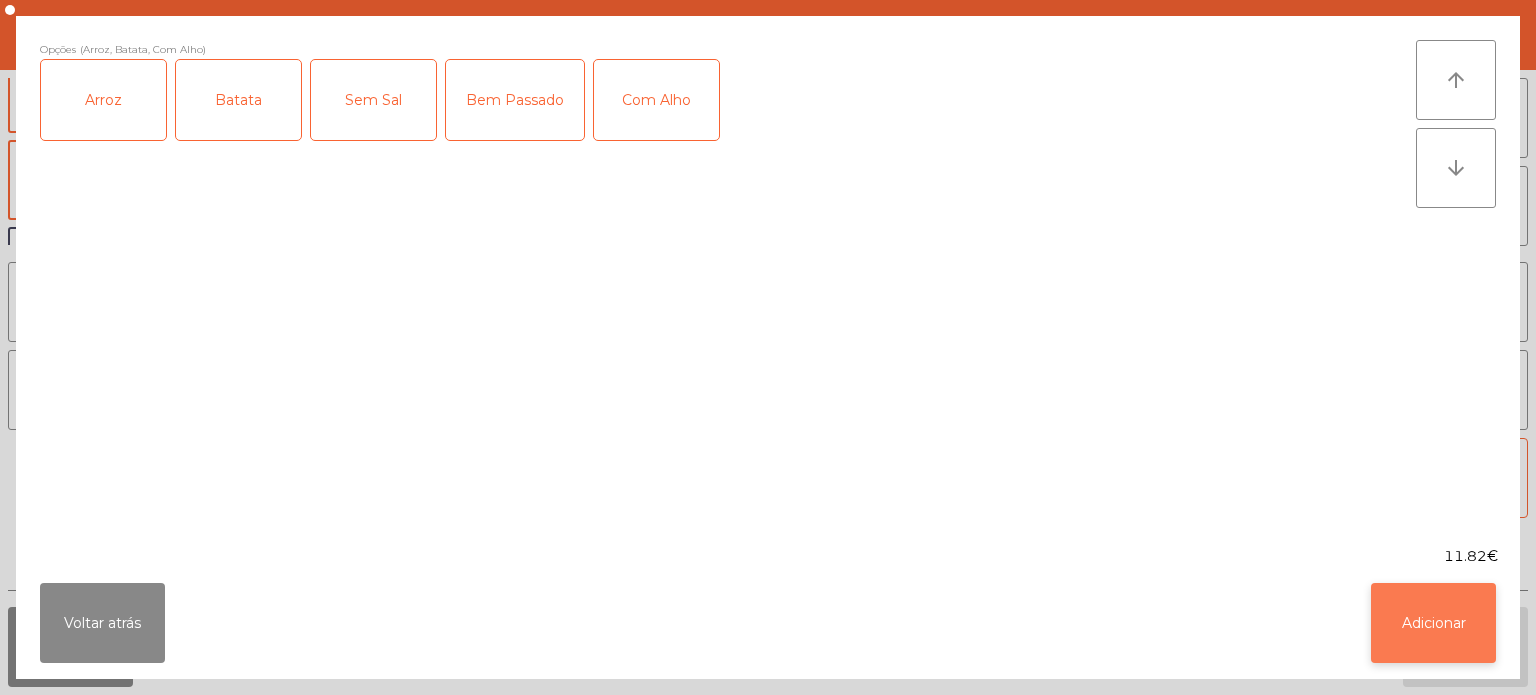 click on "Adicionar" 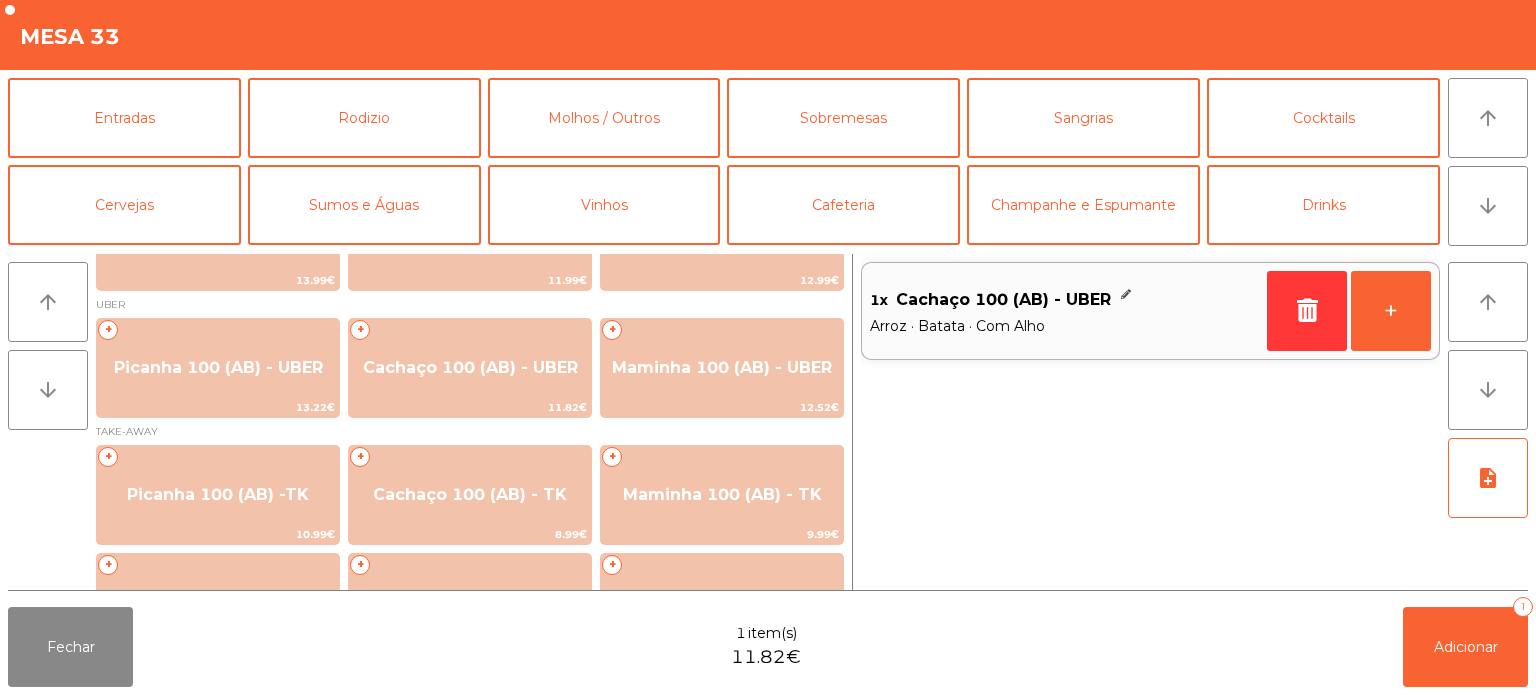 scroll, scrollTop: 260, scrollLeft: 0, axis: vertical 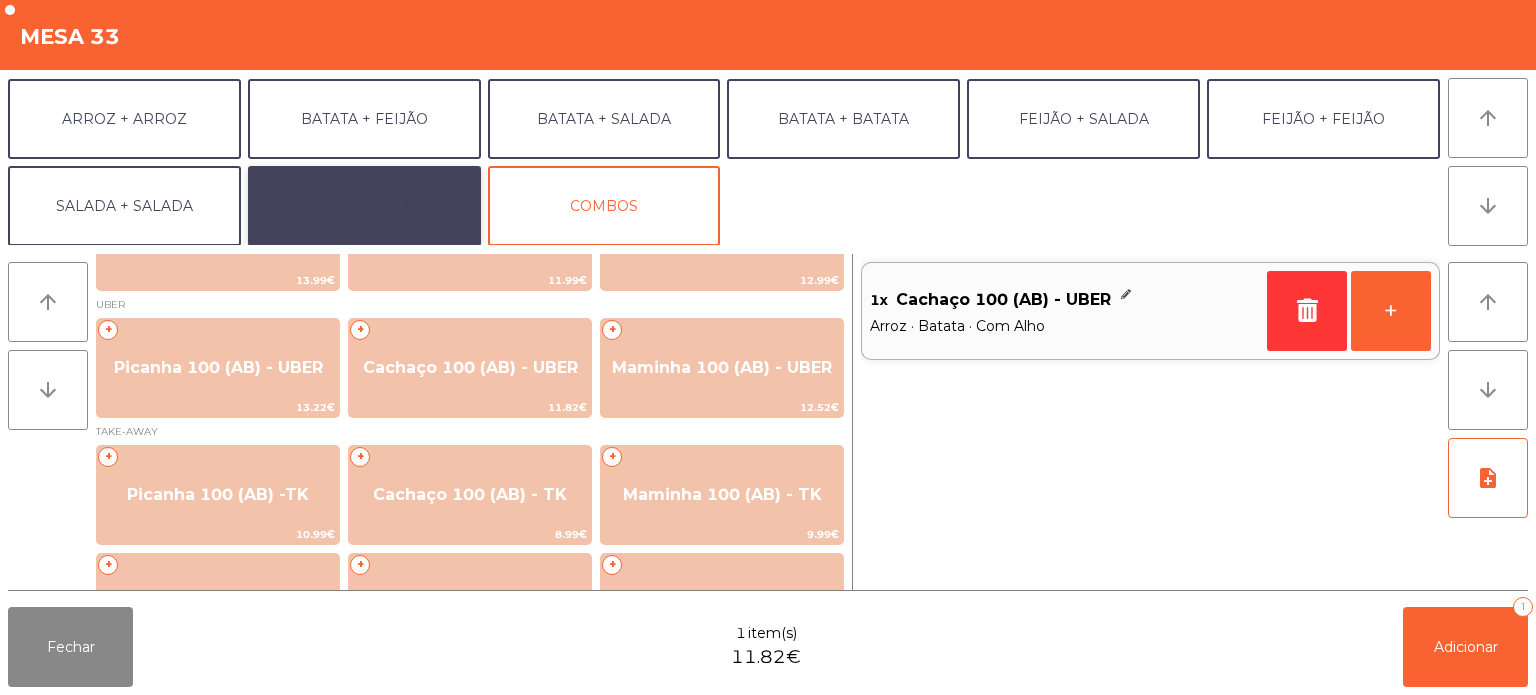 click on "EXTRAS UBER" 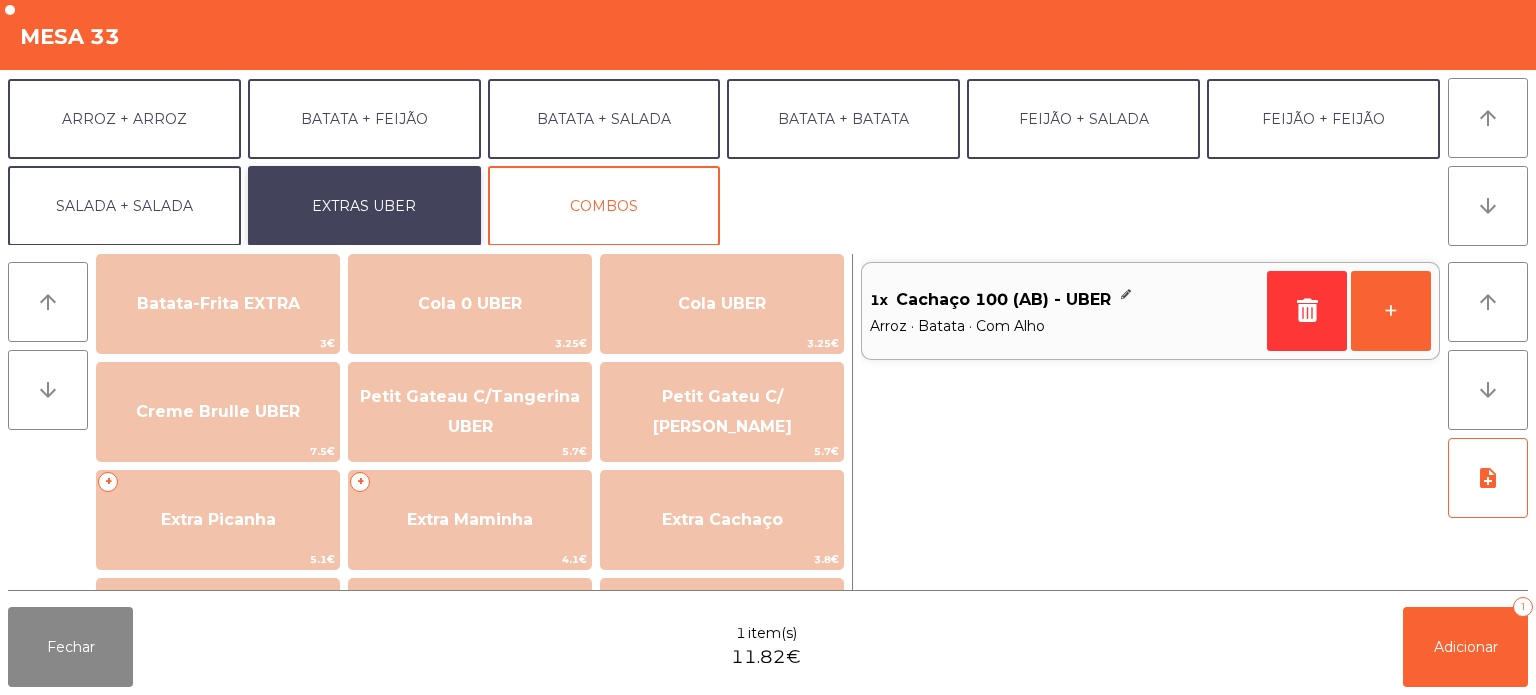 scroll, scrollTop: 0, scrollLeft: 0, axis: both 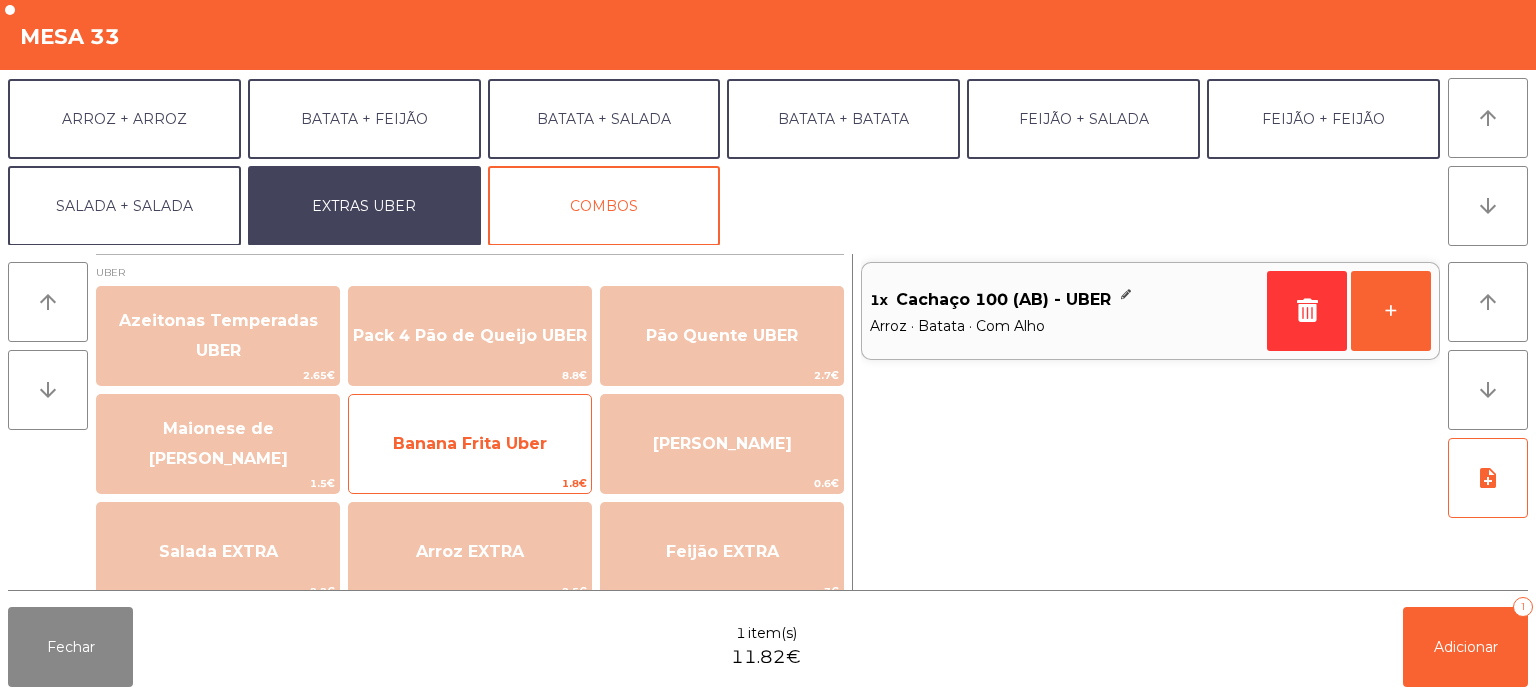 click on "Banana Frita Uber" 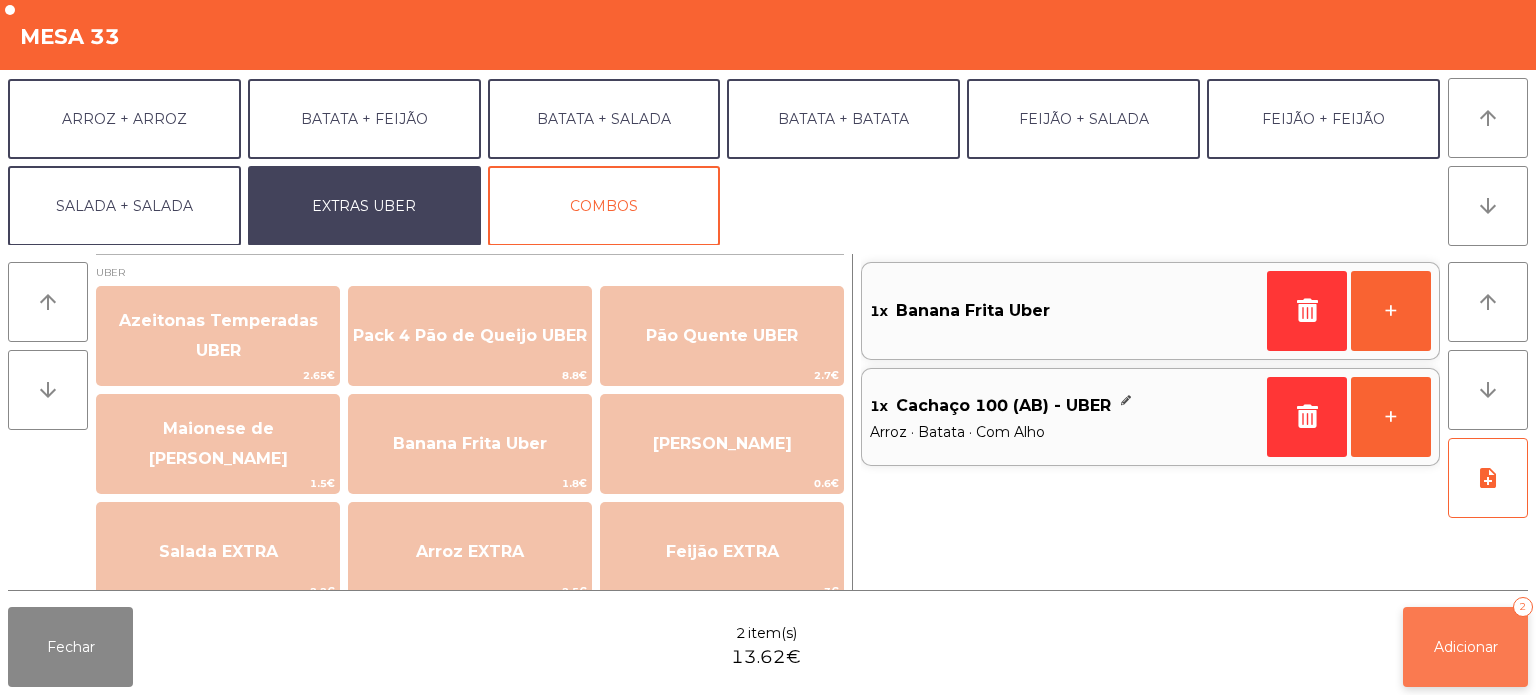 click on "Adicionar   2" 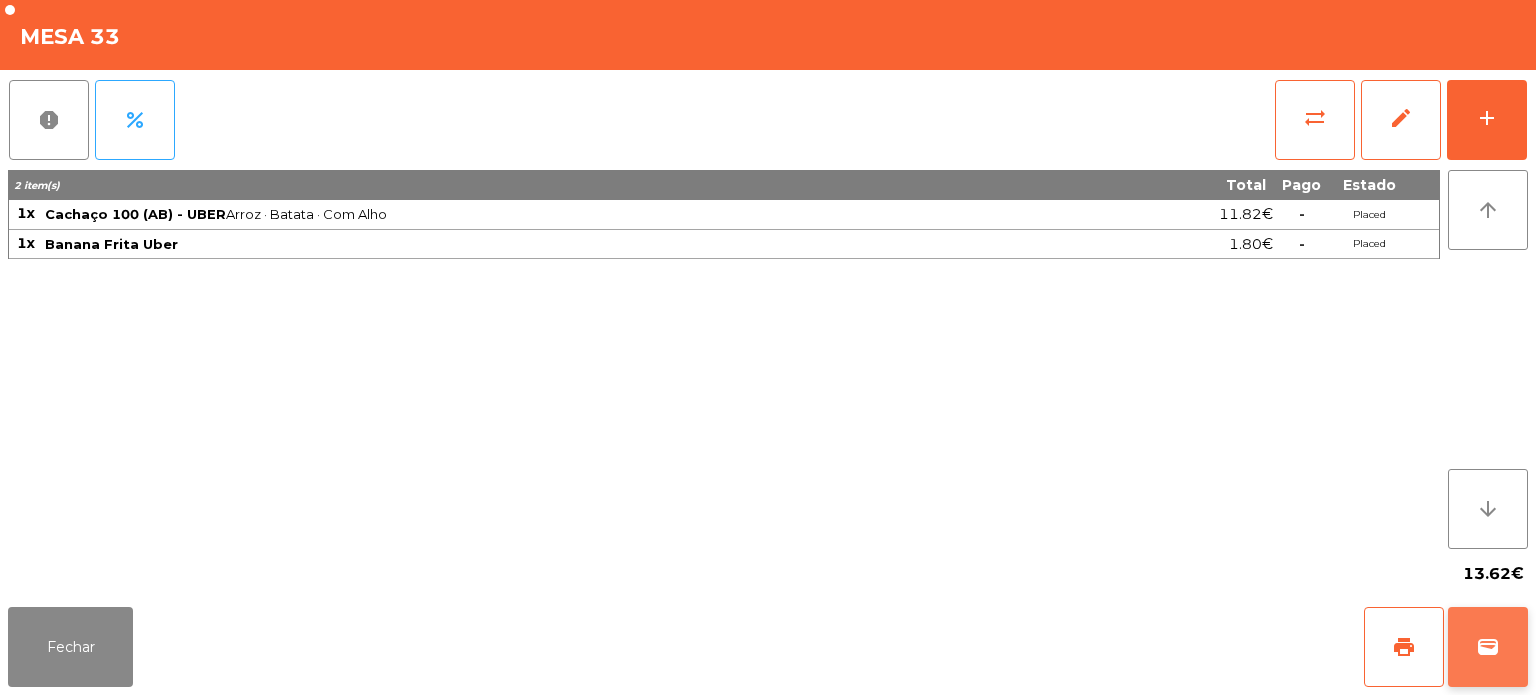 click on "wallet" 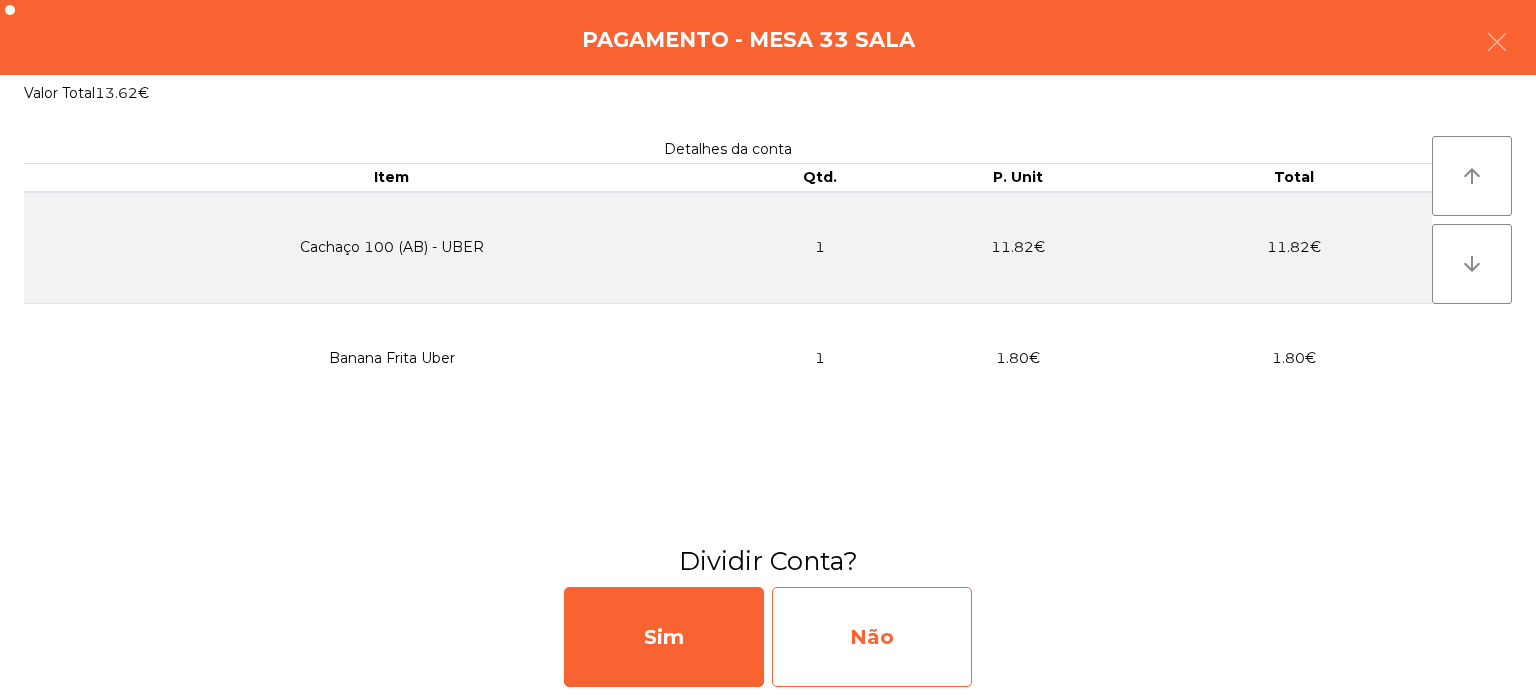 click on "Não" 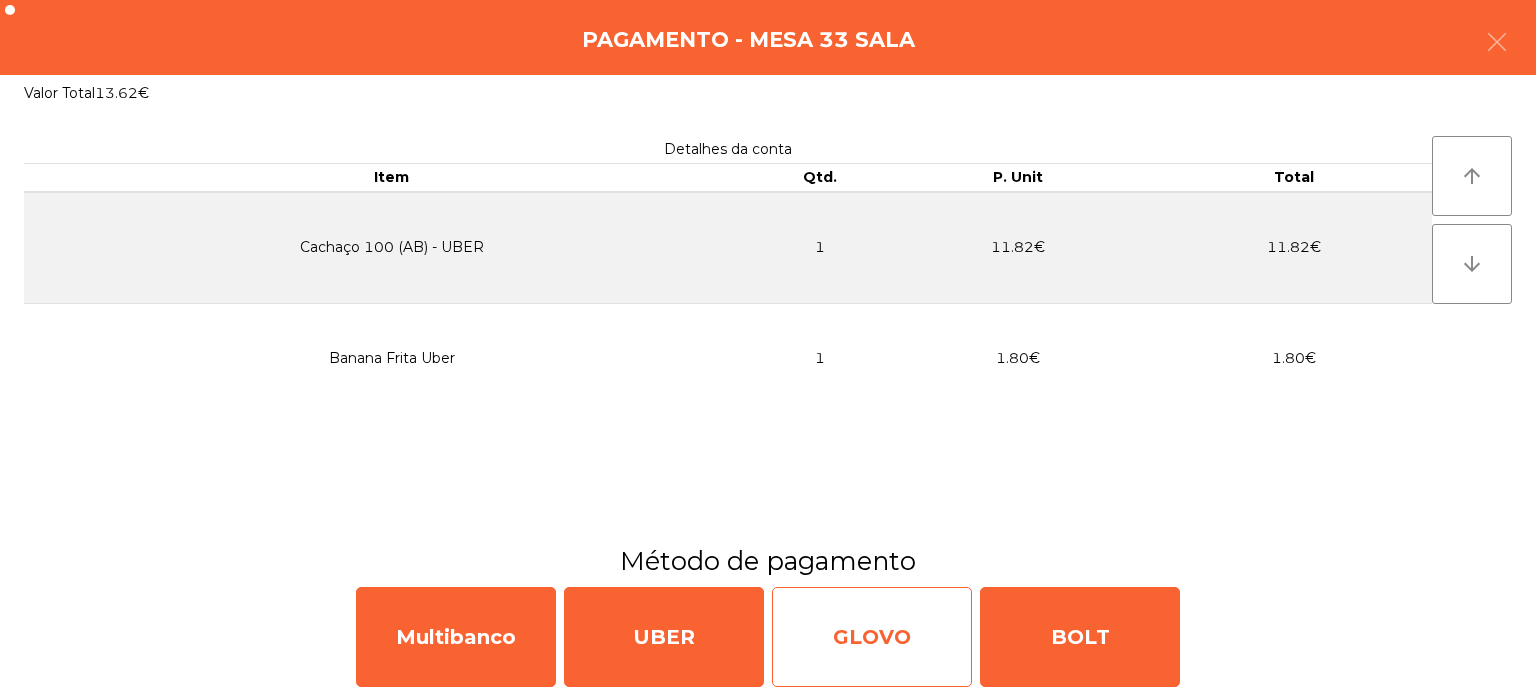 click on "GLOVO" 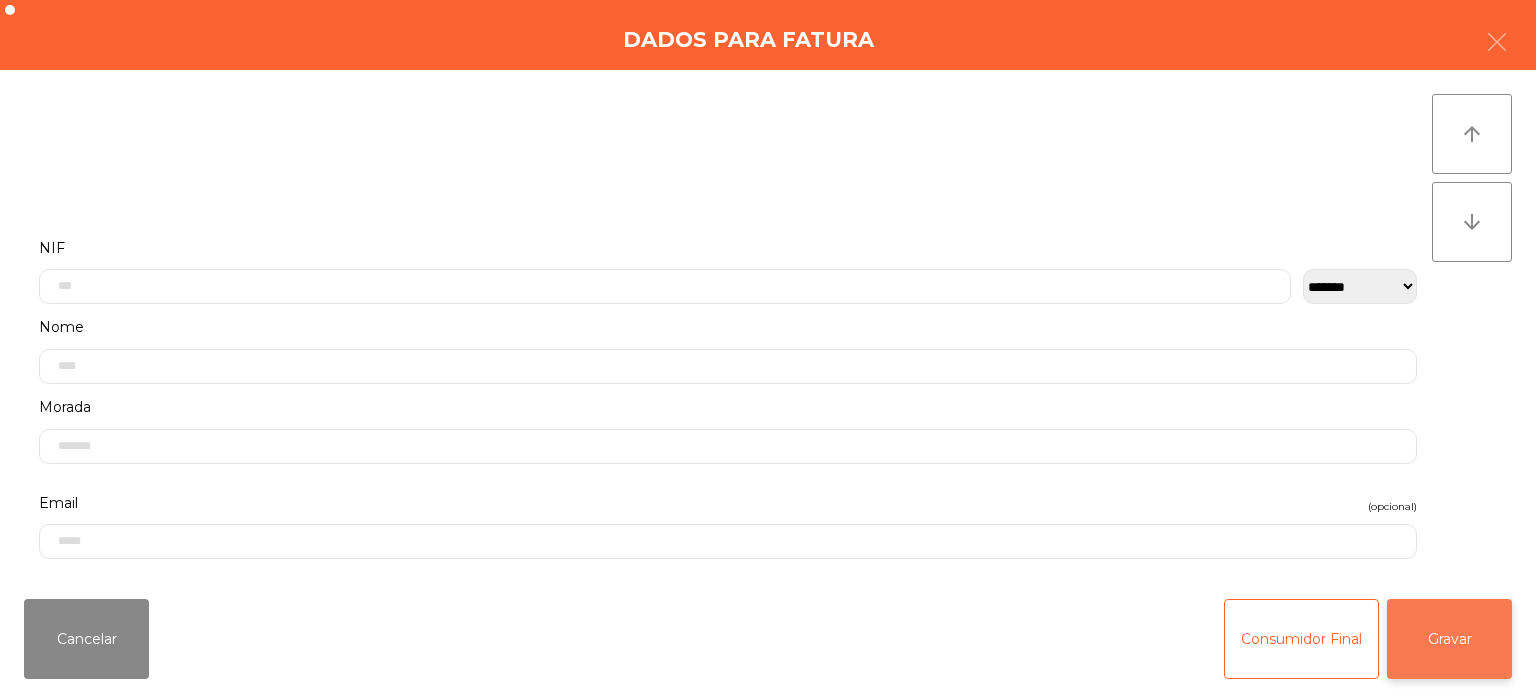 click on "Gravar" 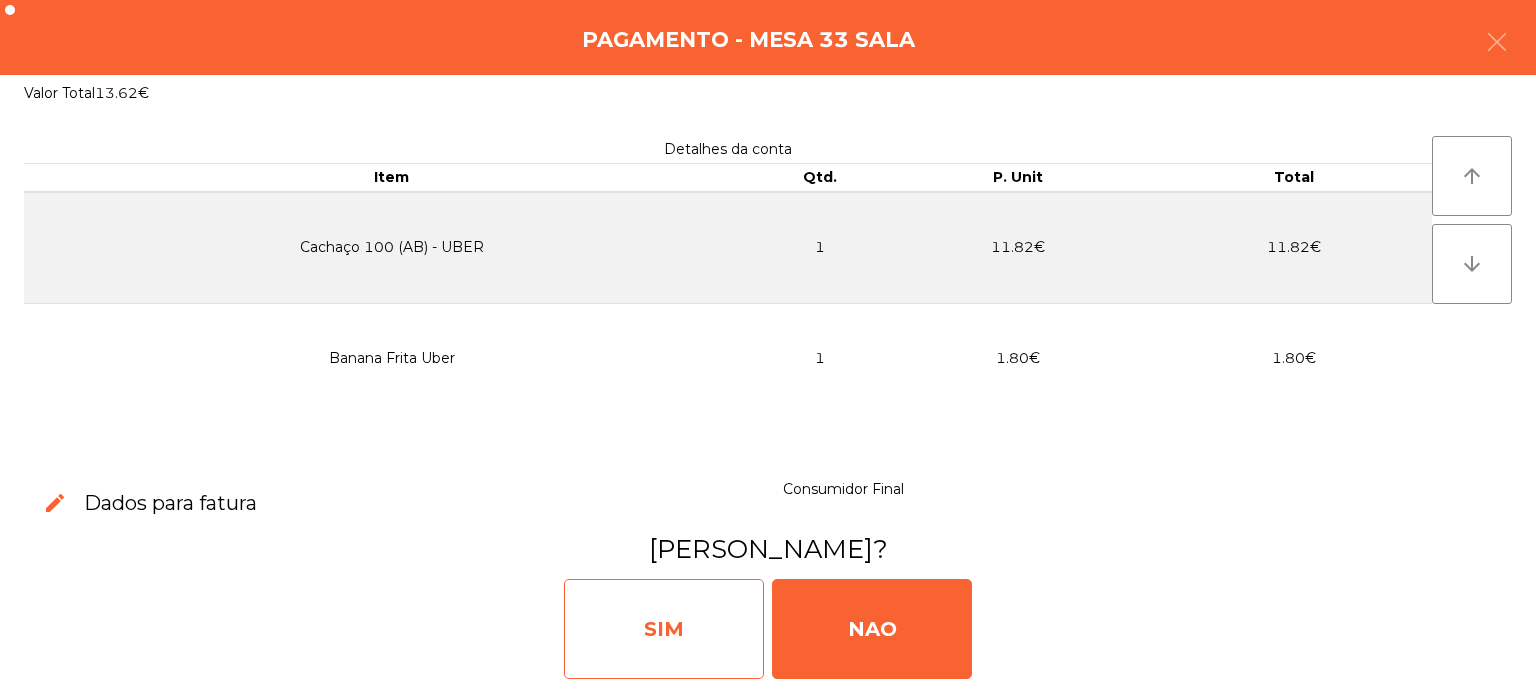 click on "SIM" 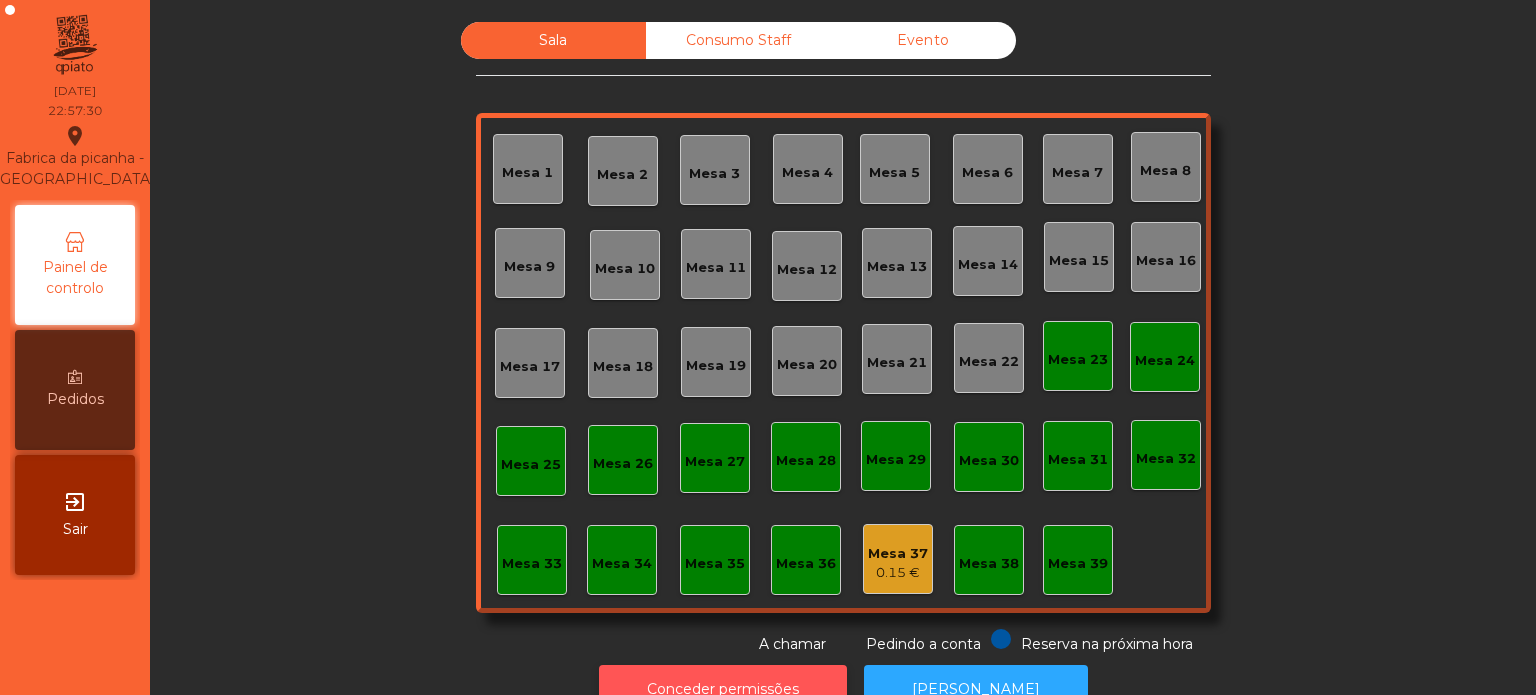 click on "Conceder permissões" 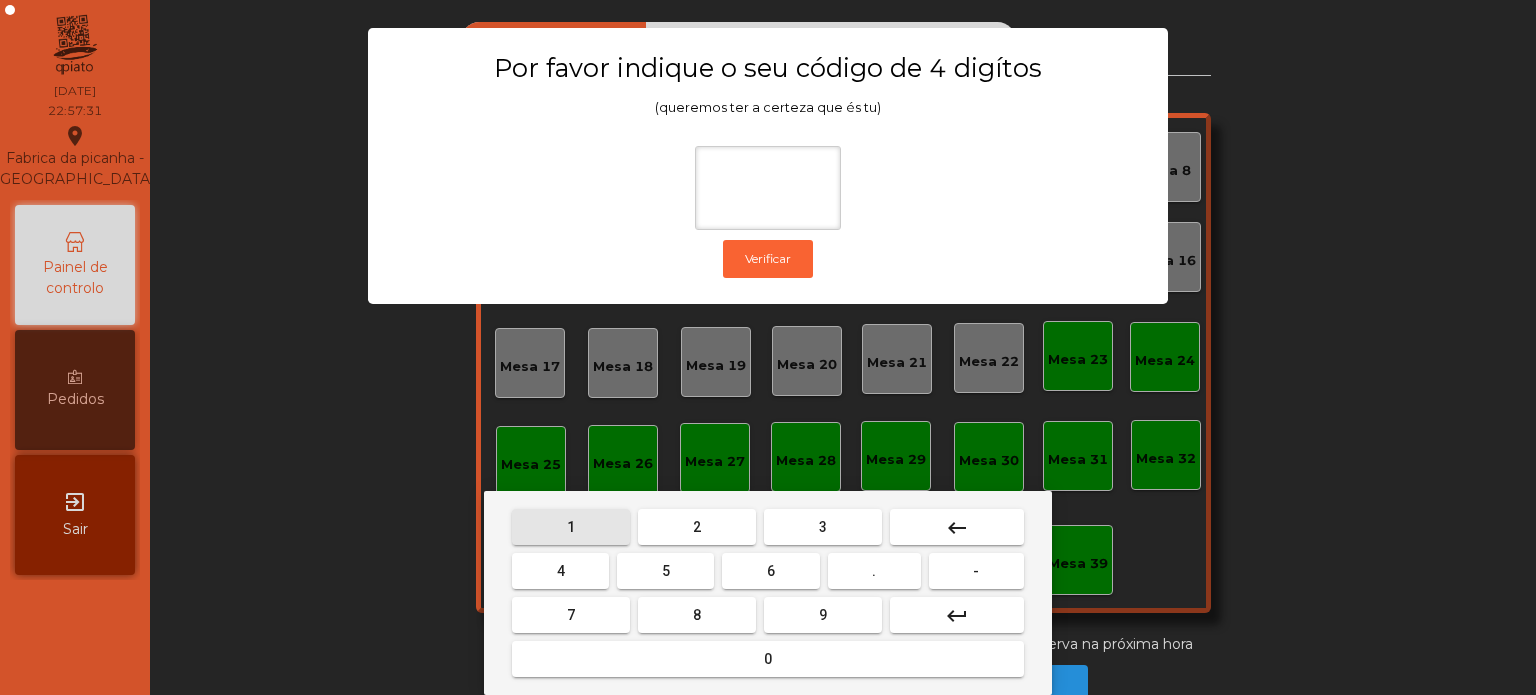 click on "1" at bounding box center [571, 527] 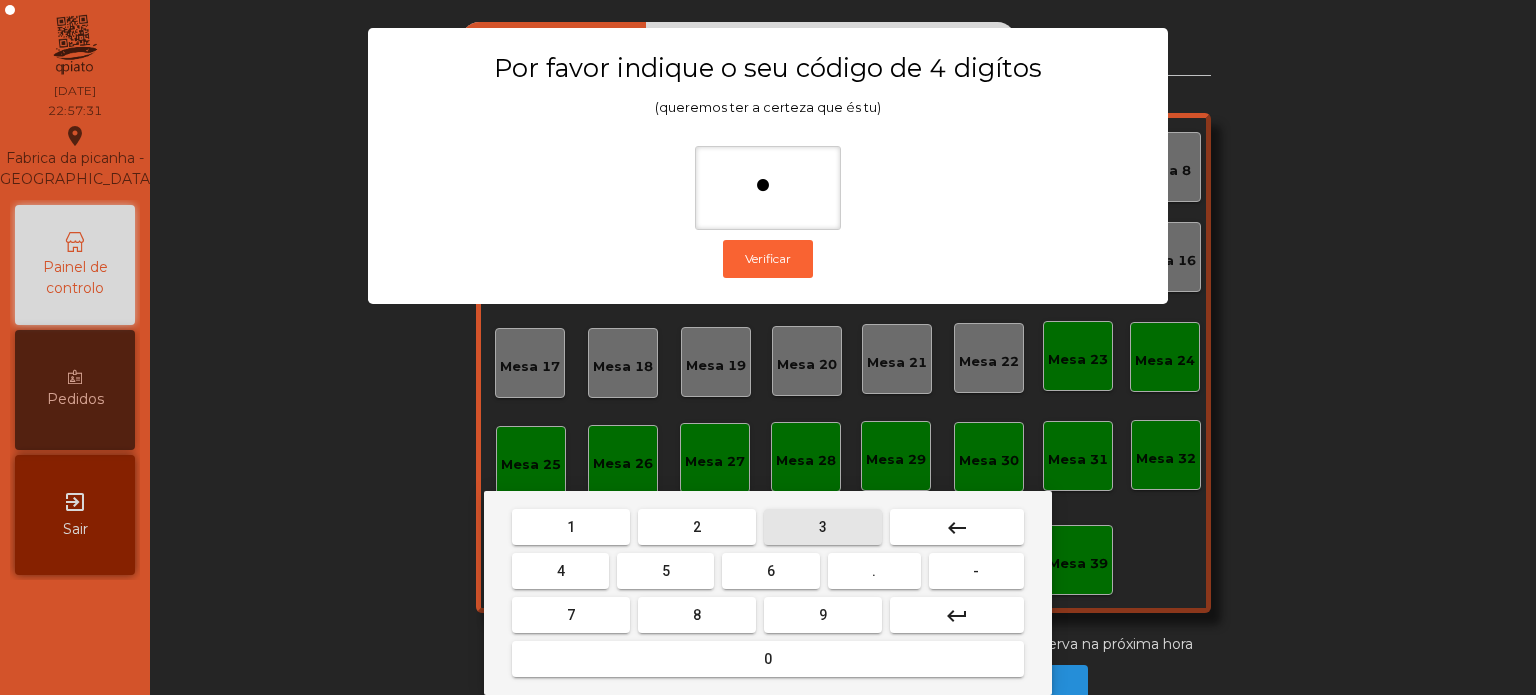 click on "3" at bounding box center (823, 527) 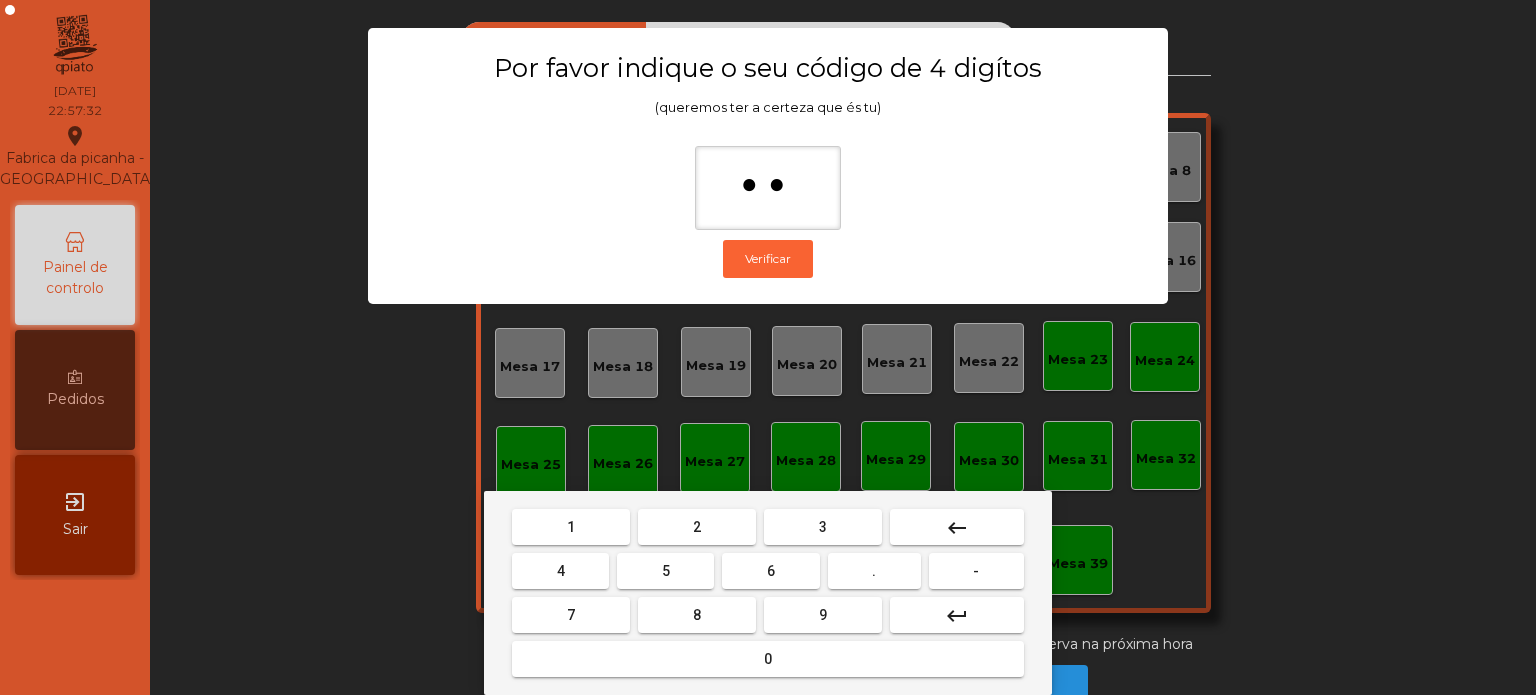 click on "5" at bounding box center [665, 571] 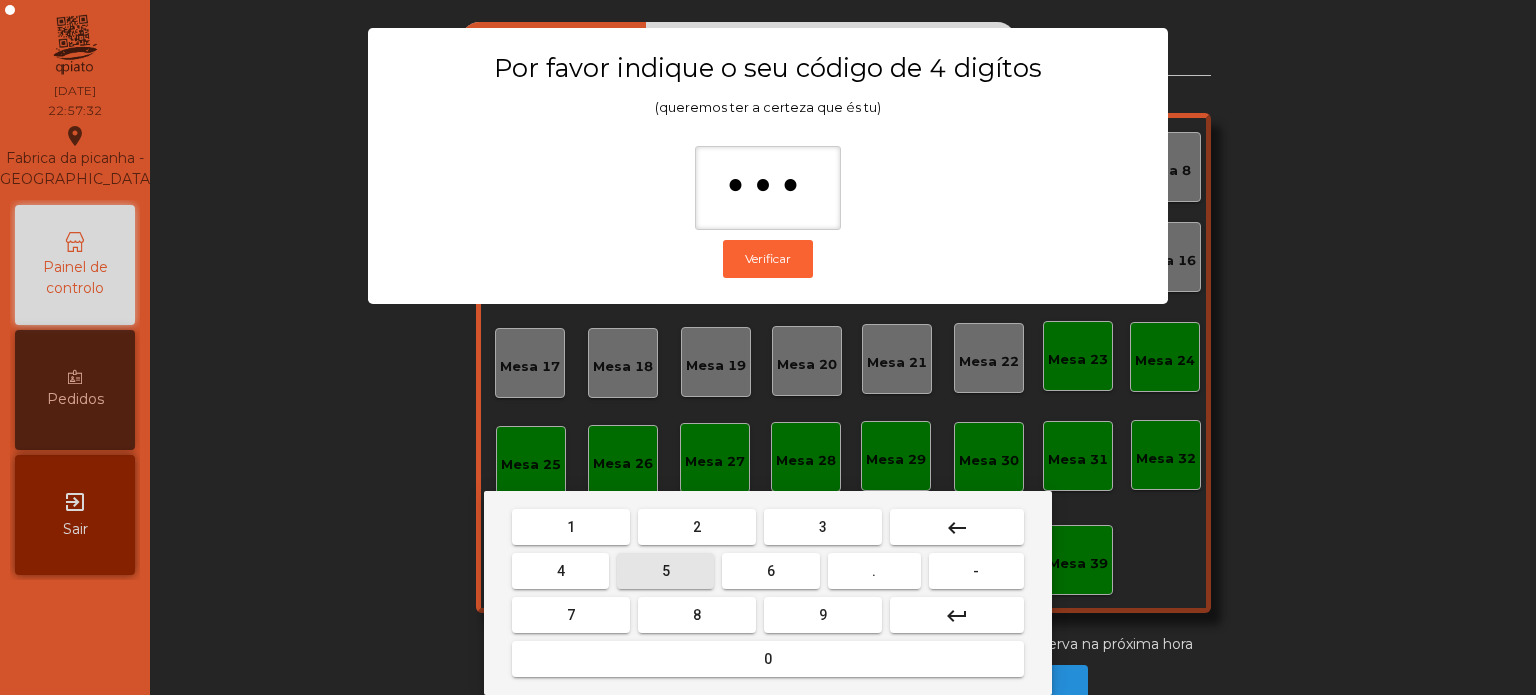click on "0" at bounding box center [768, 659] 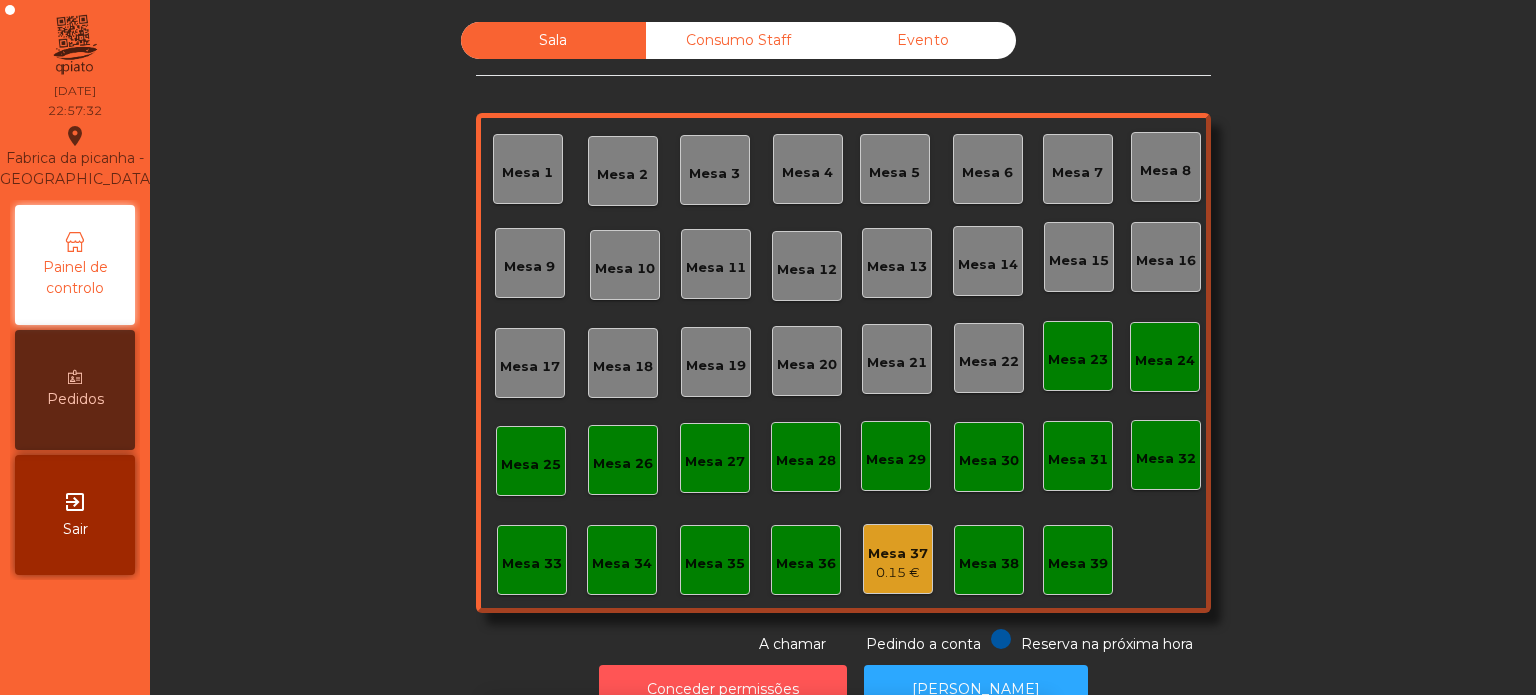 scroll, scrollTop: 33, scrollLeft: 0, axis: vertical 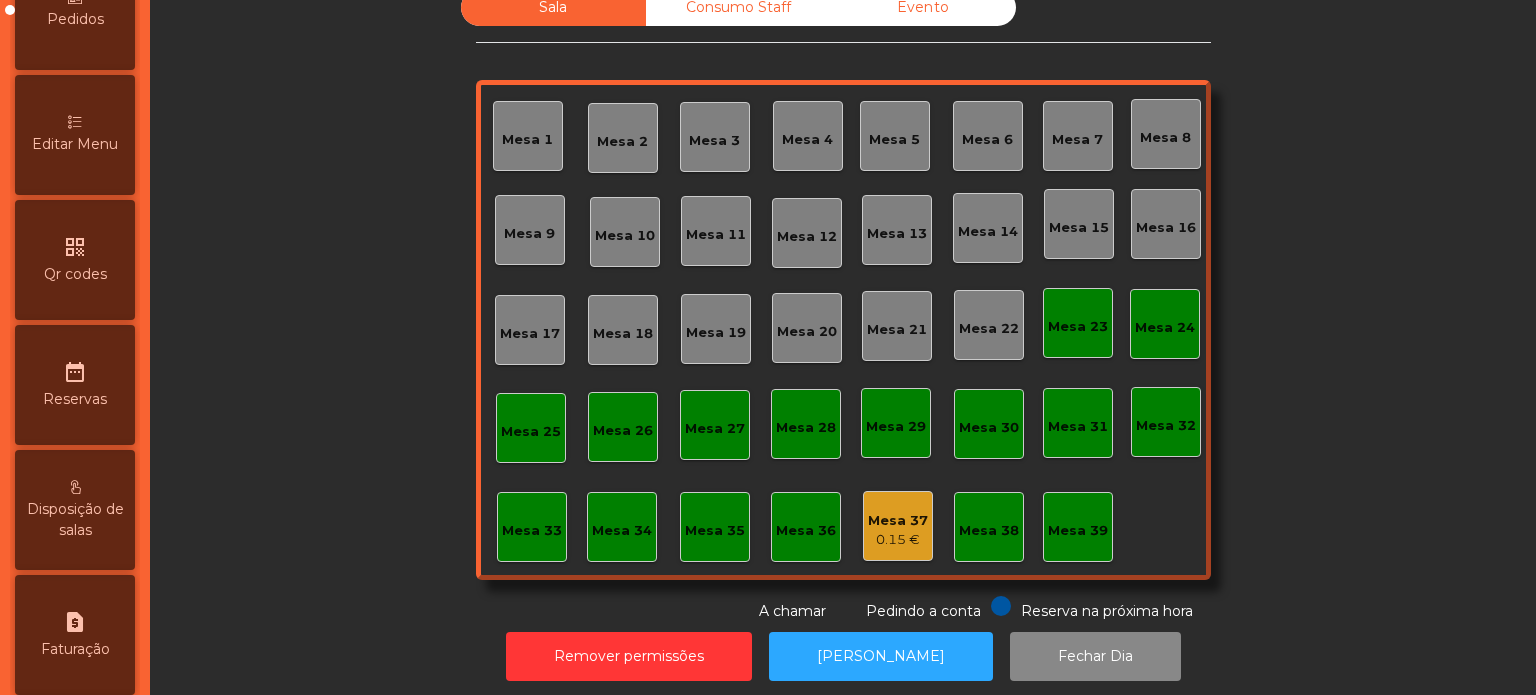 click on "request_page" at bounding box center [75, 622] 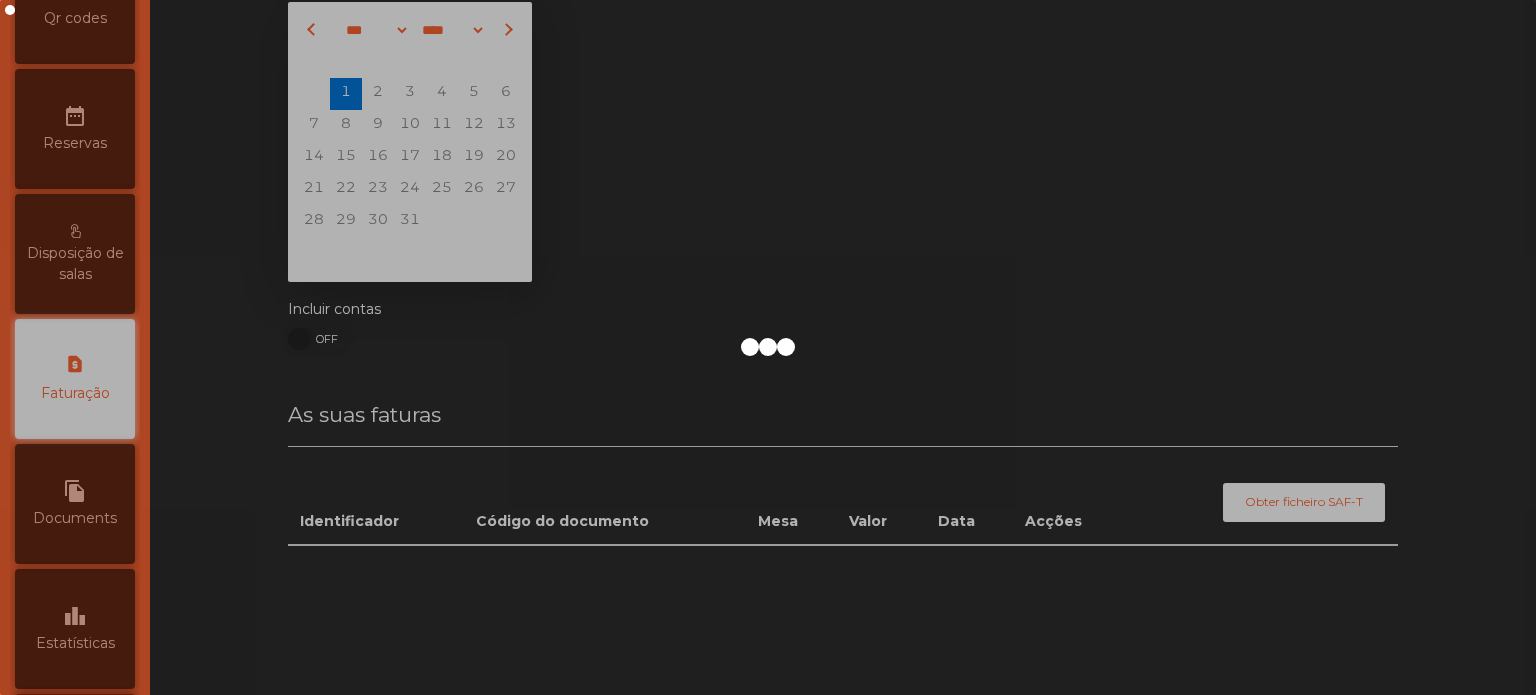 scroll, scrollTop: 688, scrollLeft: 0, axis: vertical 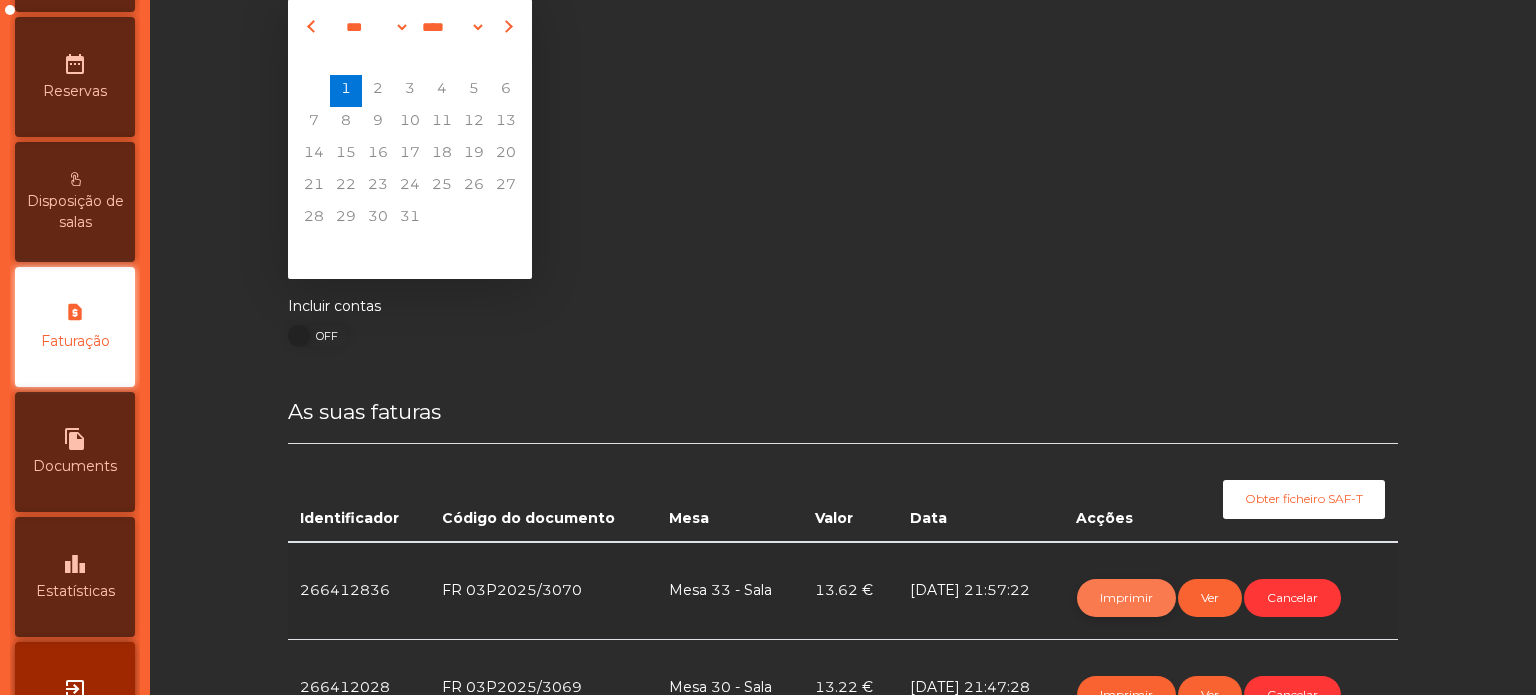 click on "Imprimir" 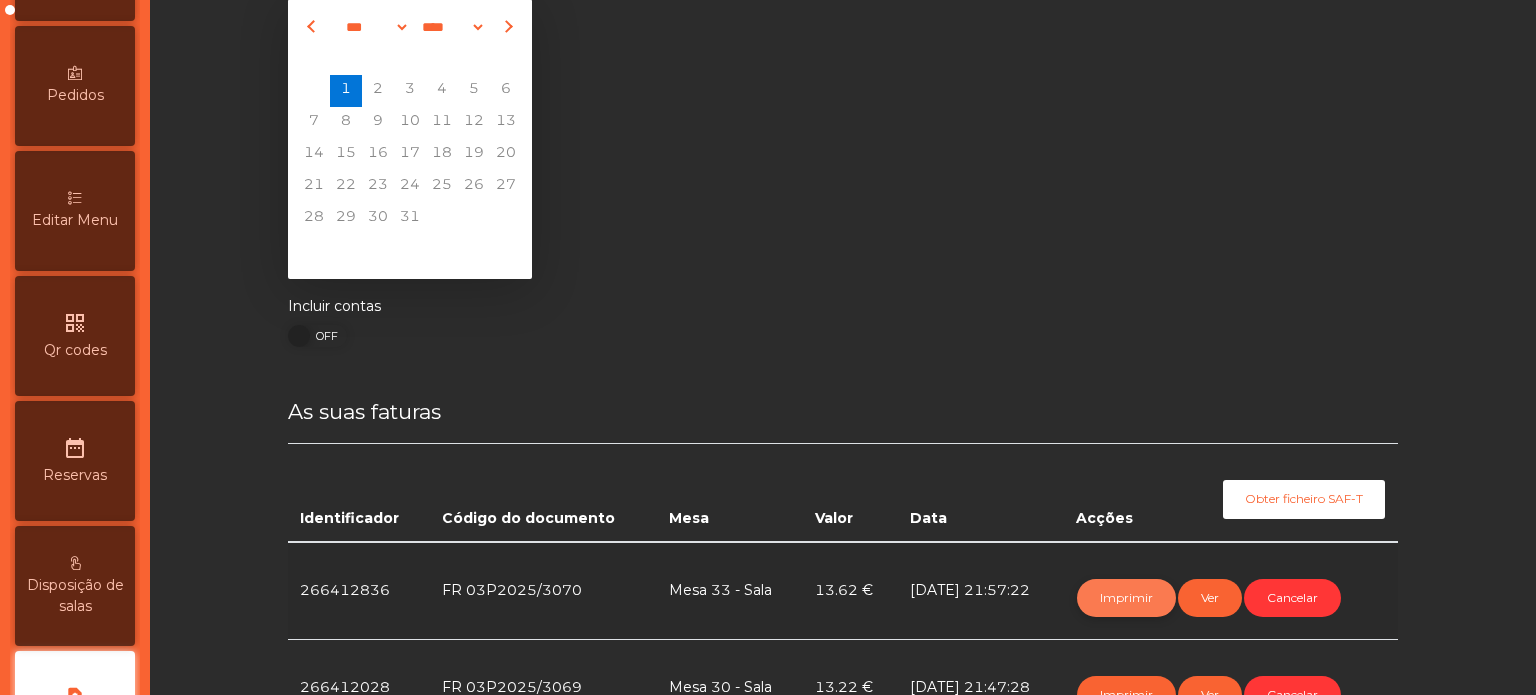 scroll, scrollTop: 0, scrollLeft: 0, axis: both 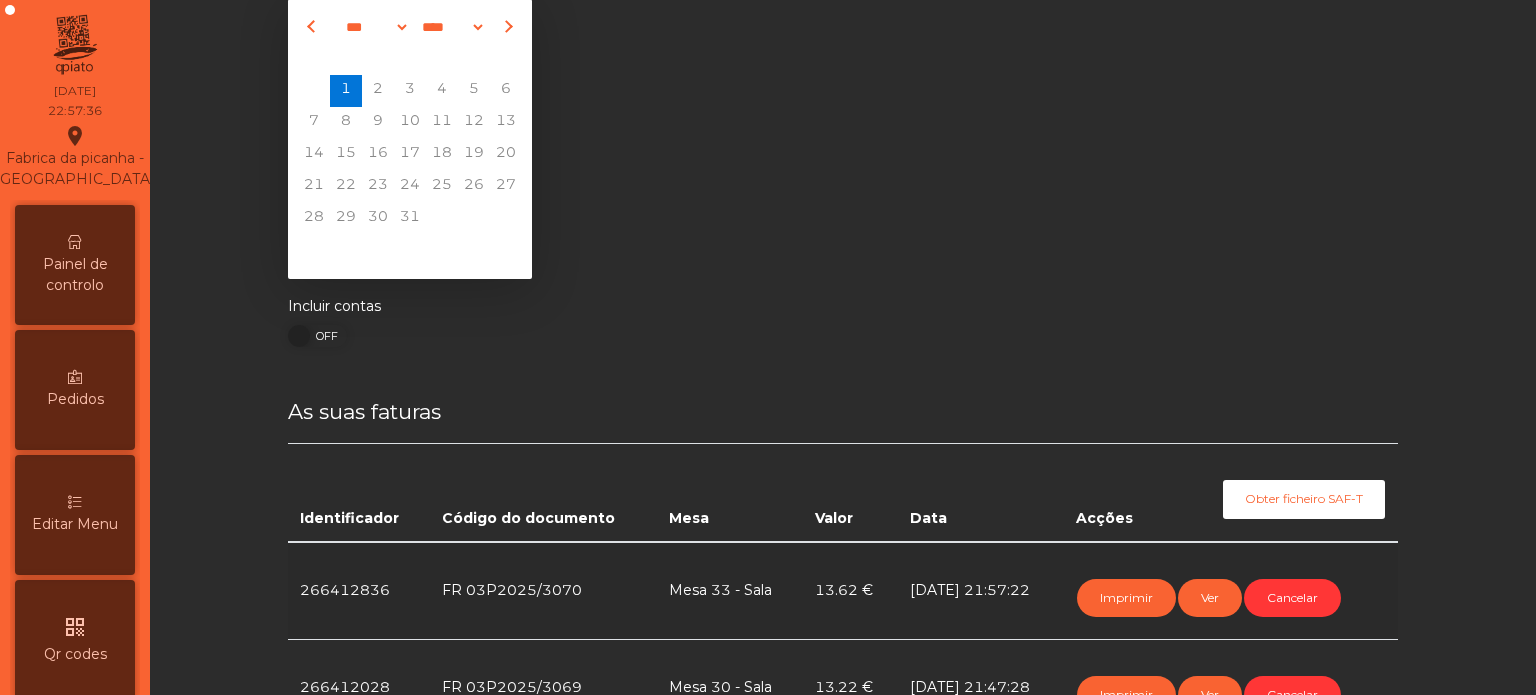 click on "Painel de controlo" at bounding box center [75, 275] 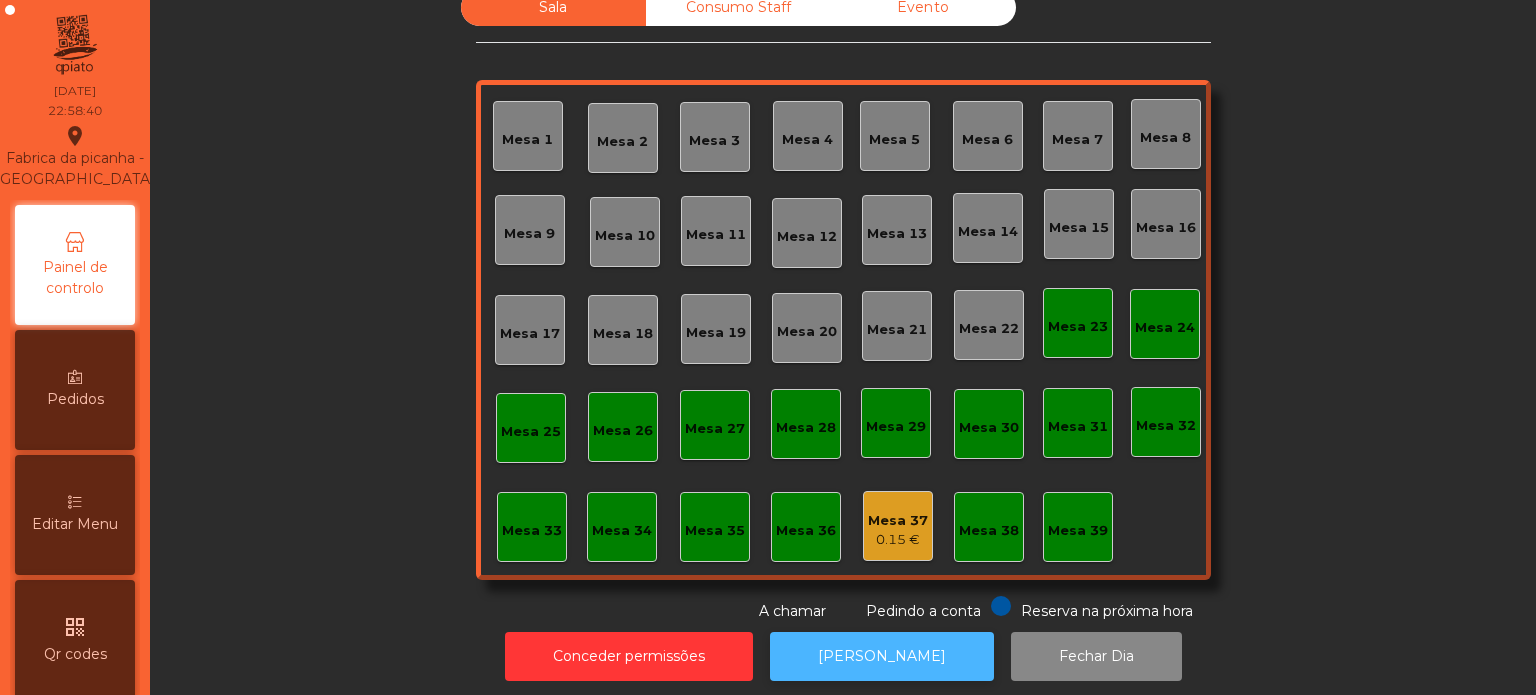 click on "[PERSON_NAME]" 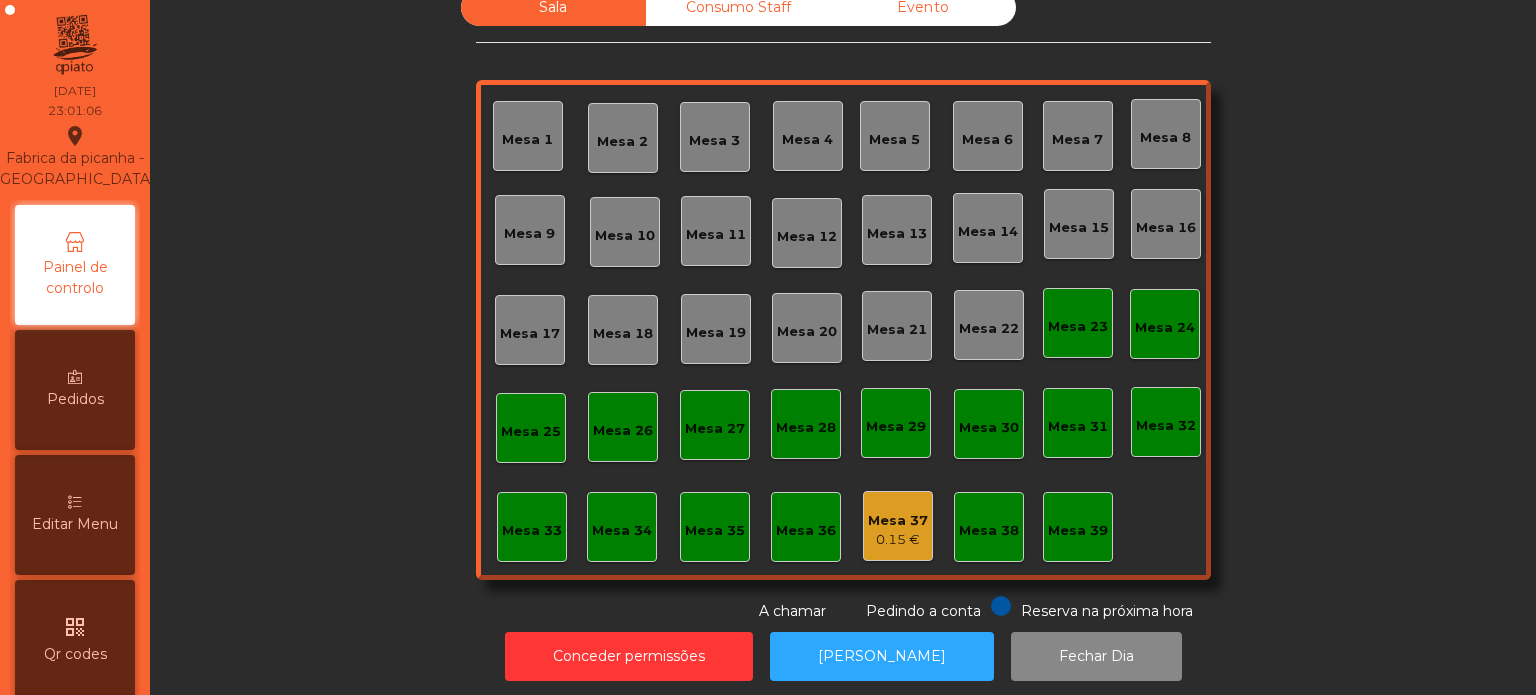 click on "Mesa 37   0.15 €" 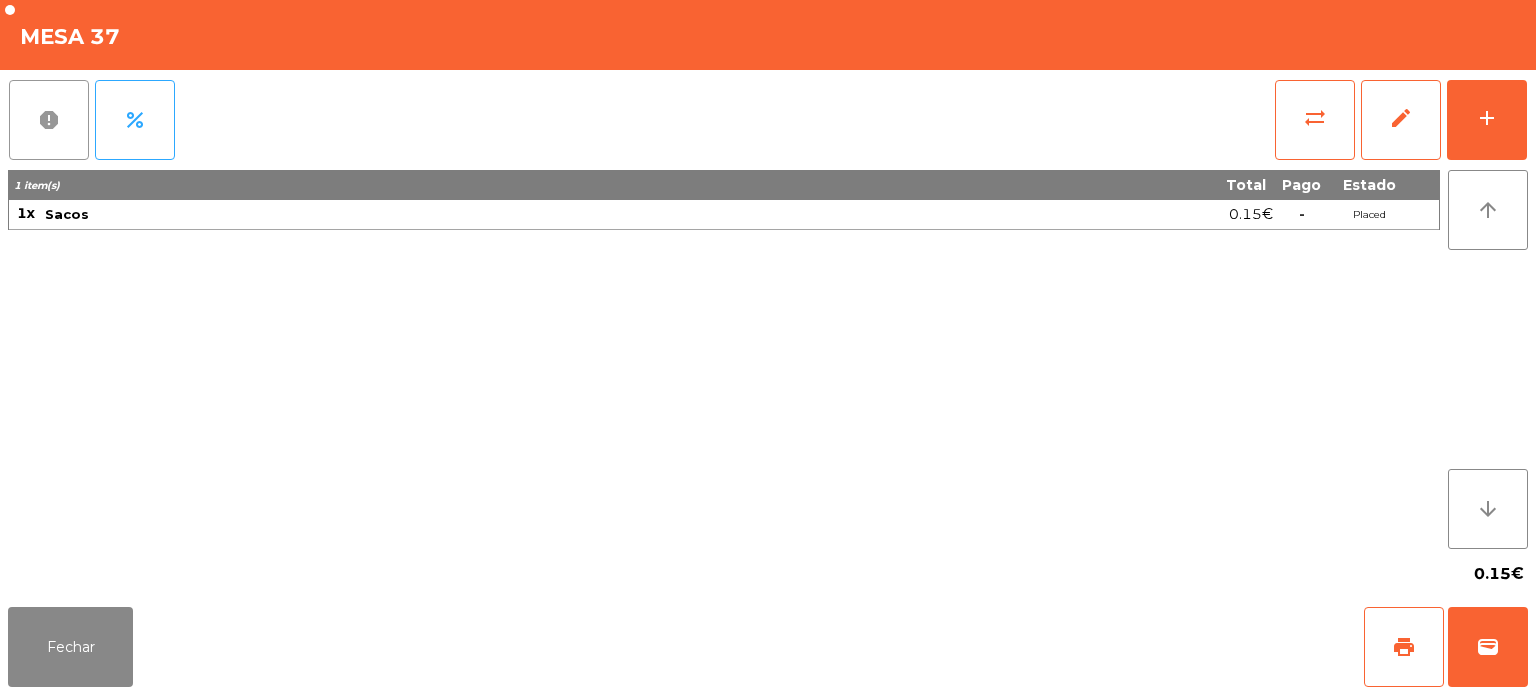 click on "report" 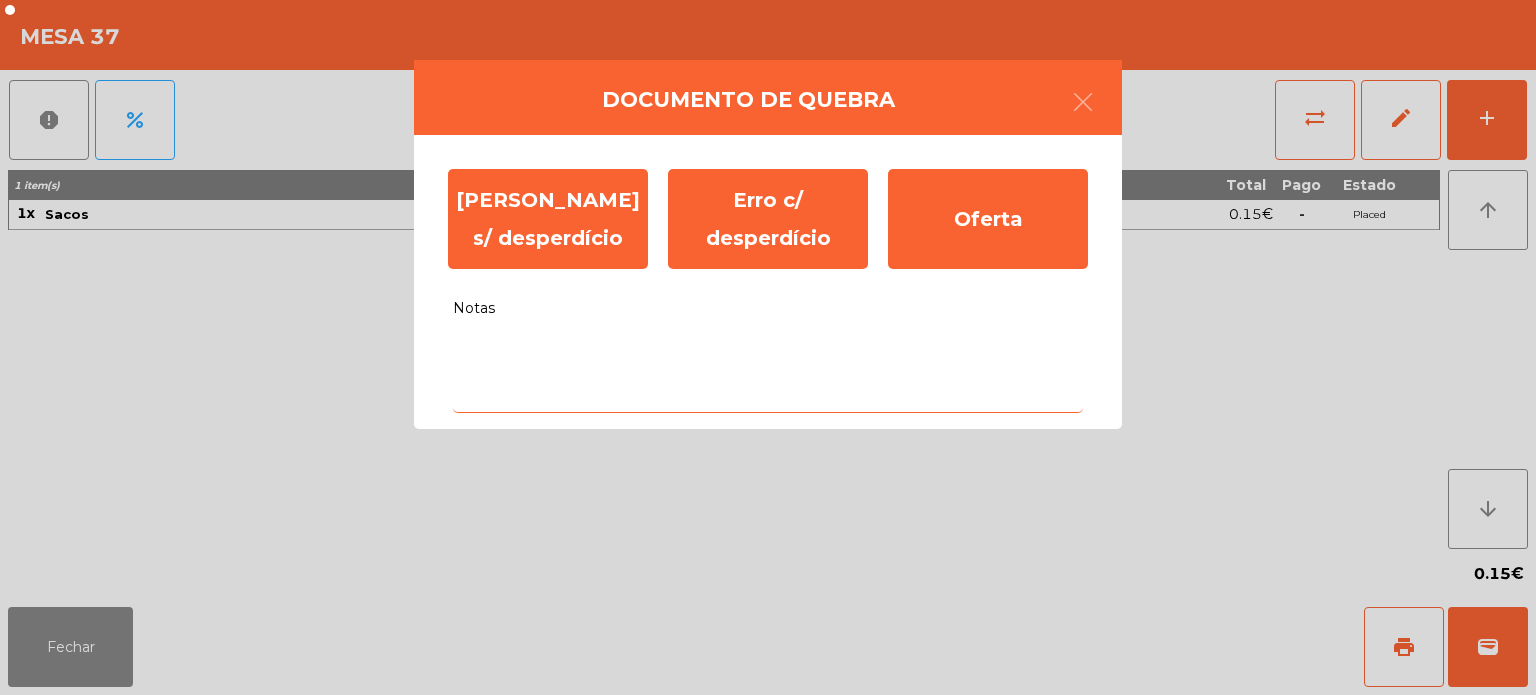 click on "Notas" at bounding box center (768, 371) 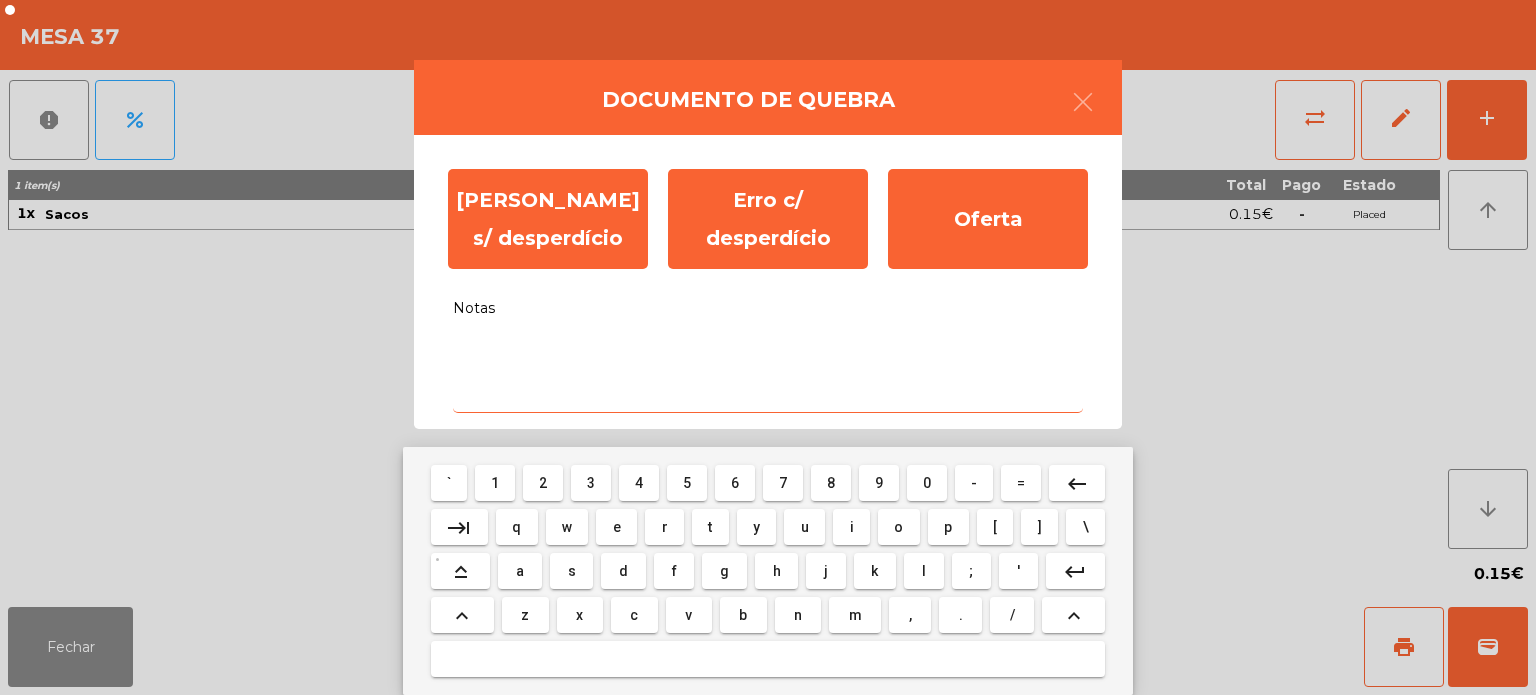 click on "g" at bounding box center (724, 571) 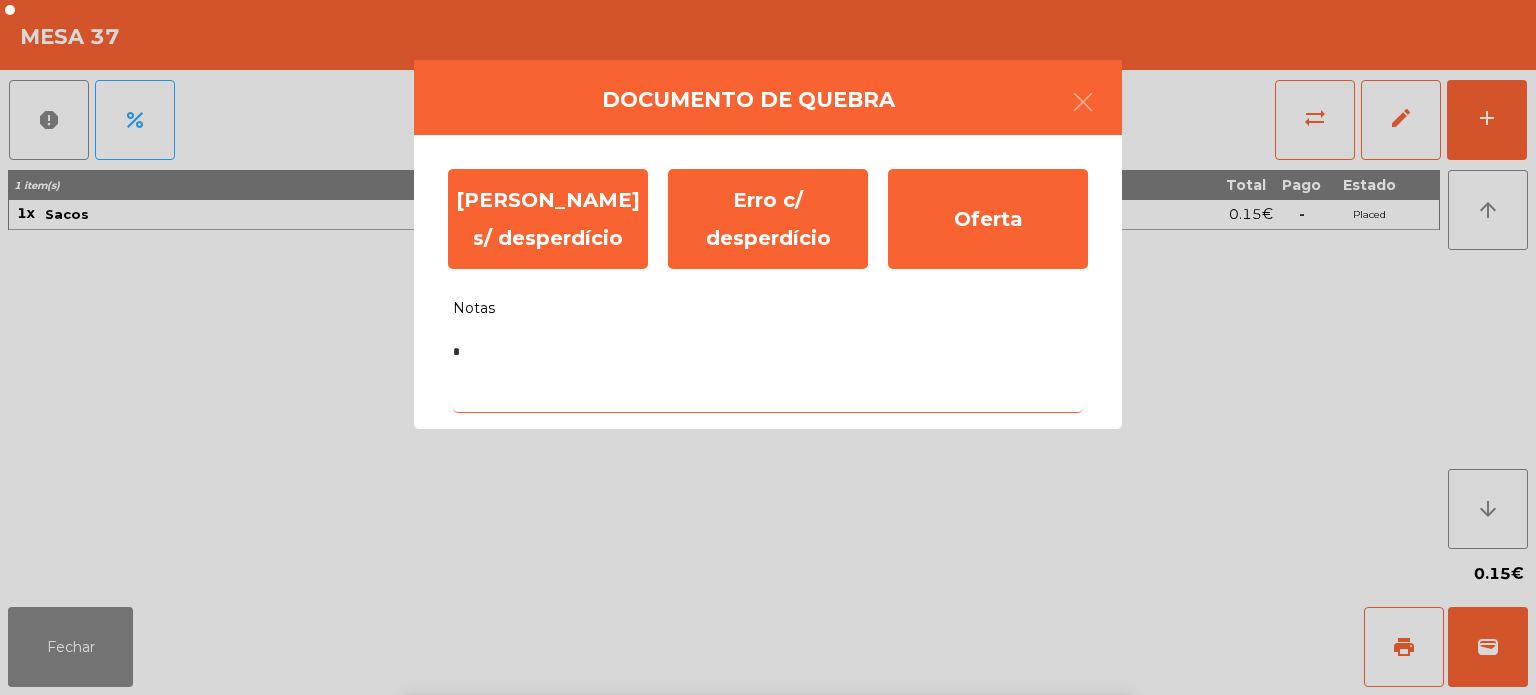 click on "g" at bounding box center [724, 819] 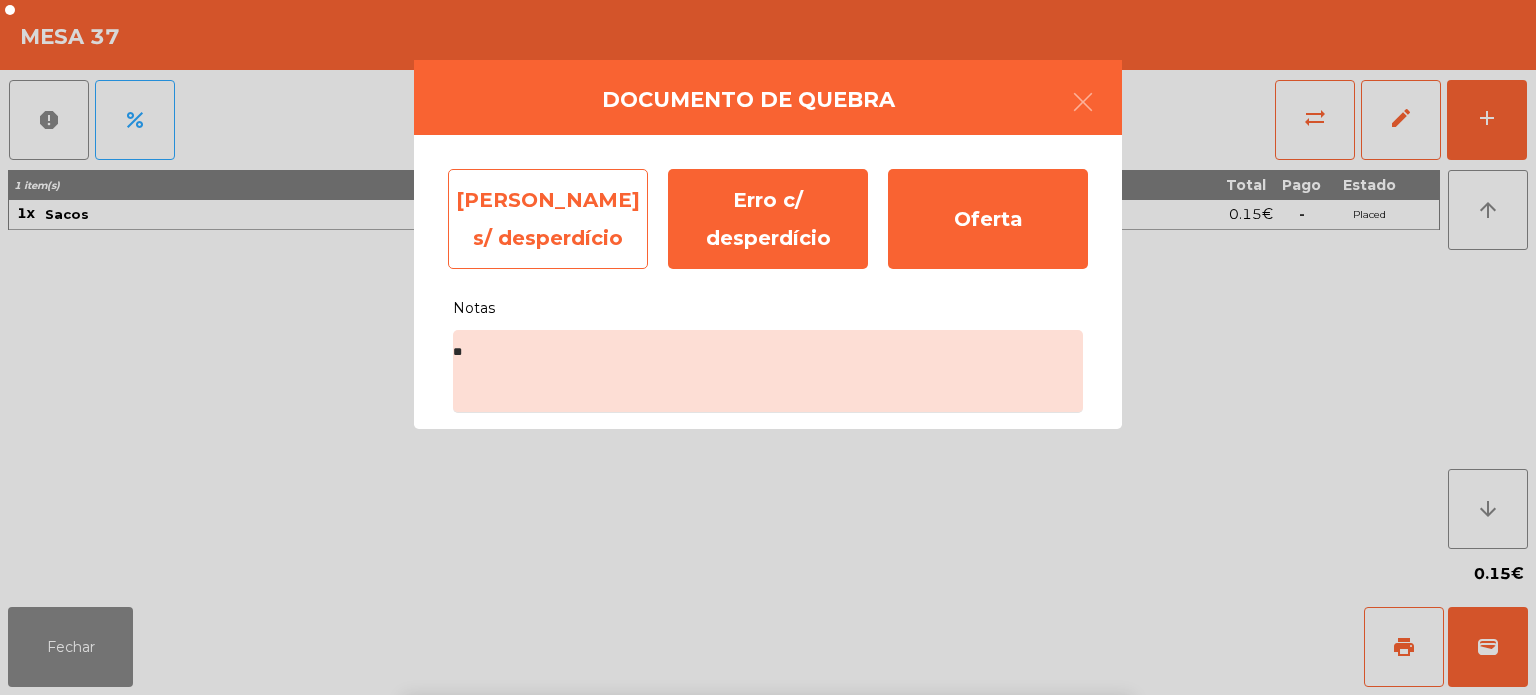 click on "[PERSON_NAME] s/ desperdício" 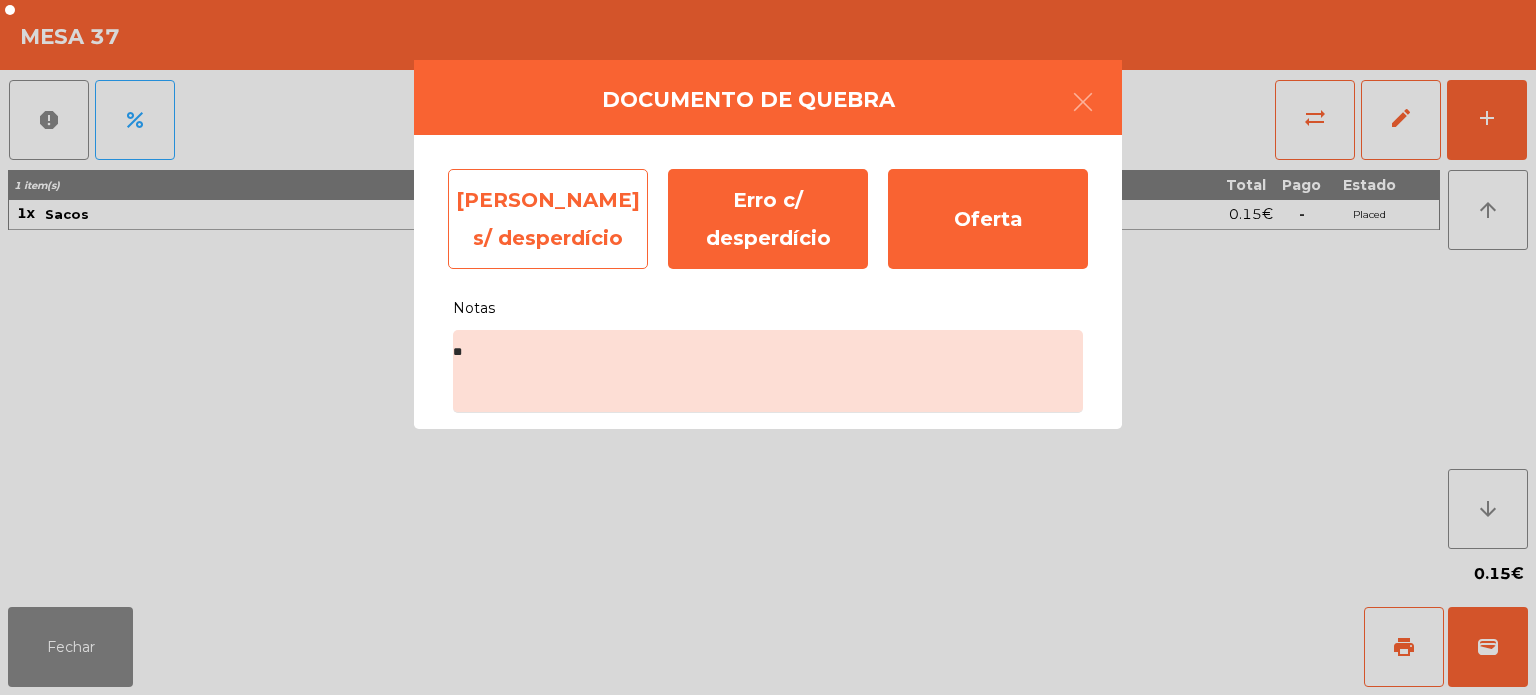 scroll, scrollTop: 0, scrollLeft: 0, axis: both 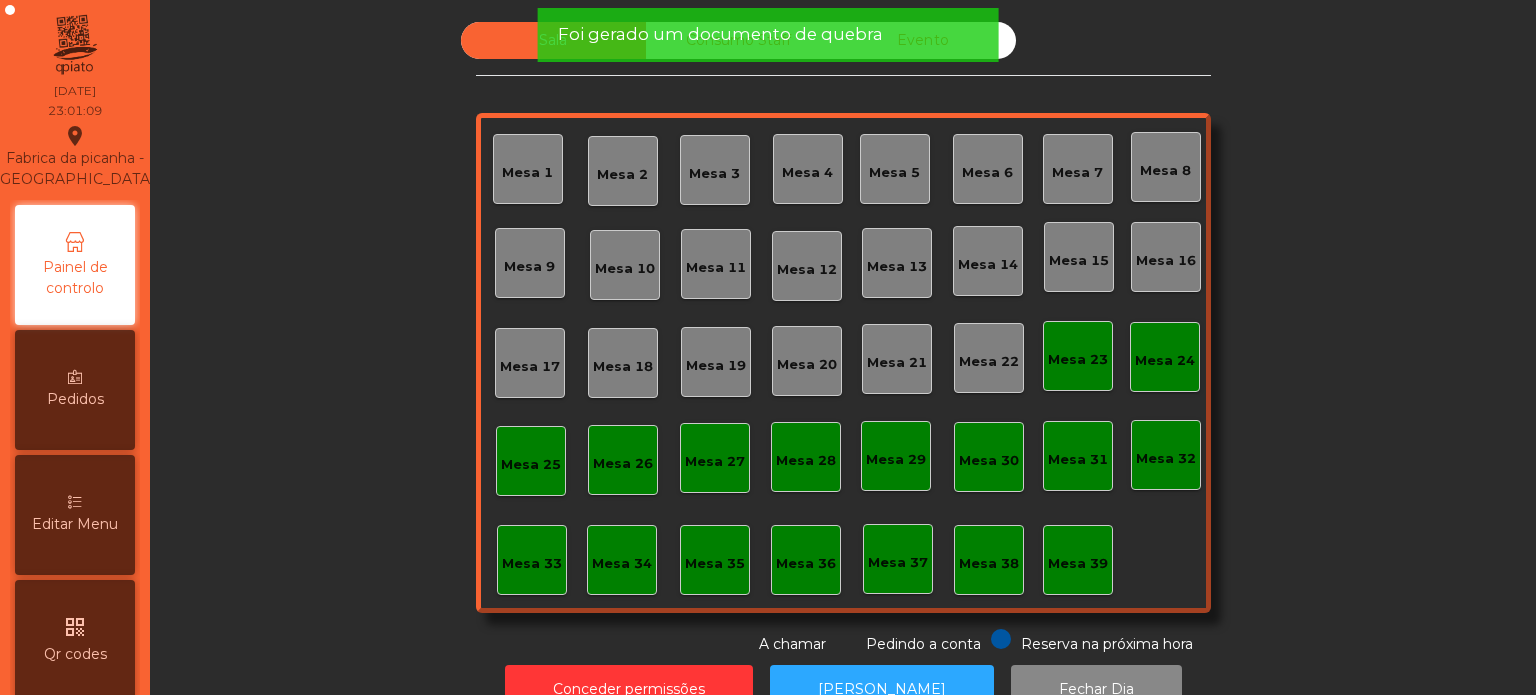 click on "Foi gerado um documento de quebra" 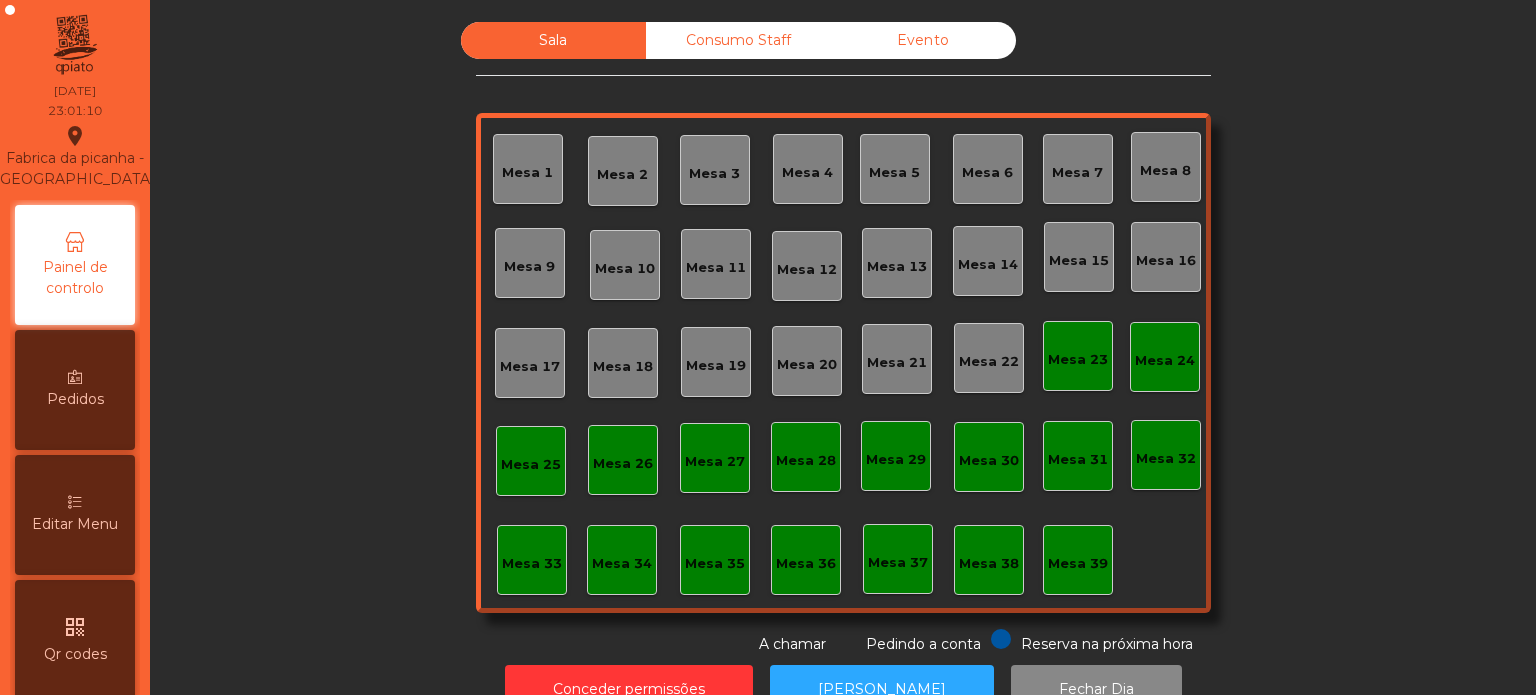 click on "Foi gerado um documento de quebra" 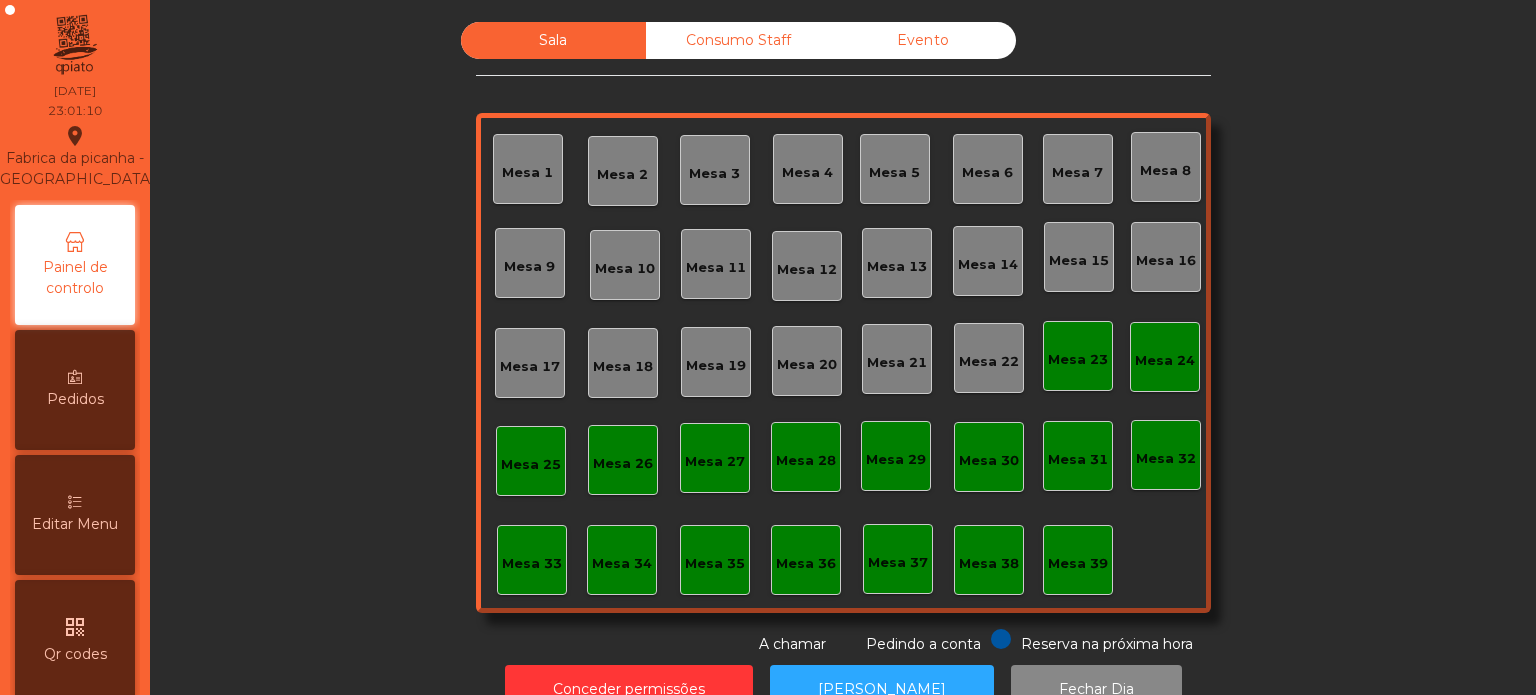 click on "Evento" 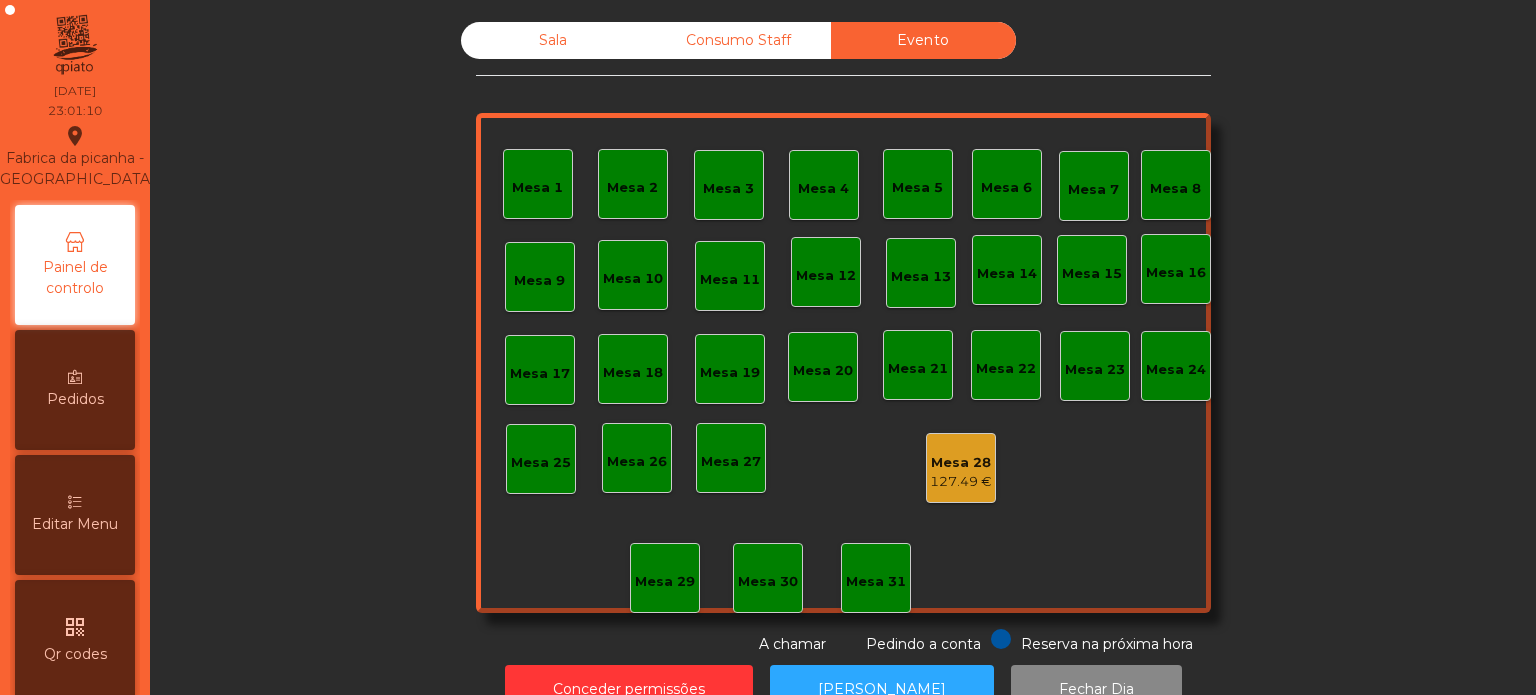 click on "Consumo Staff" 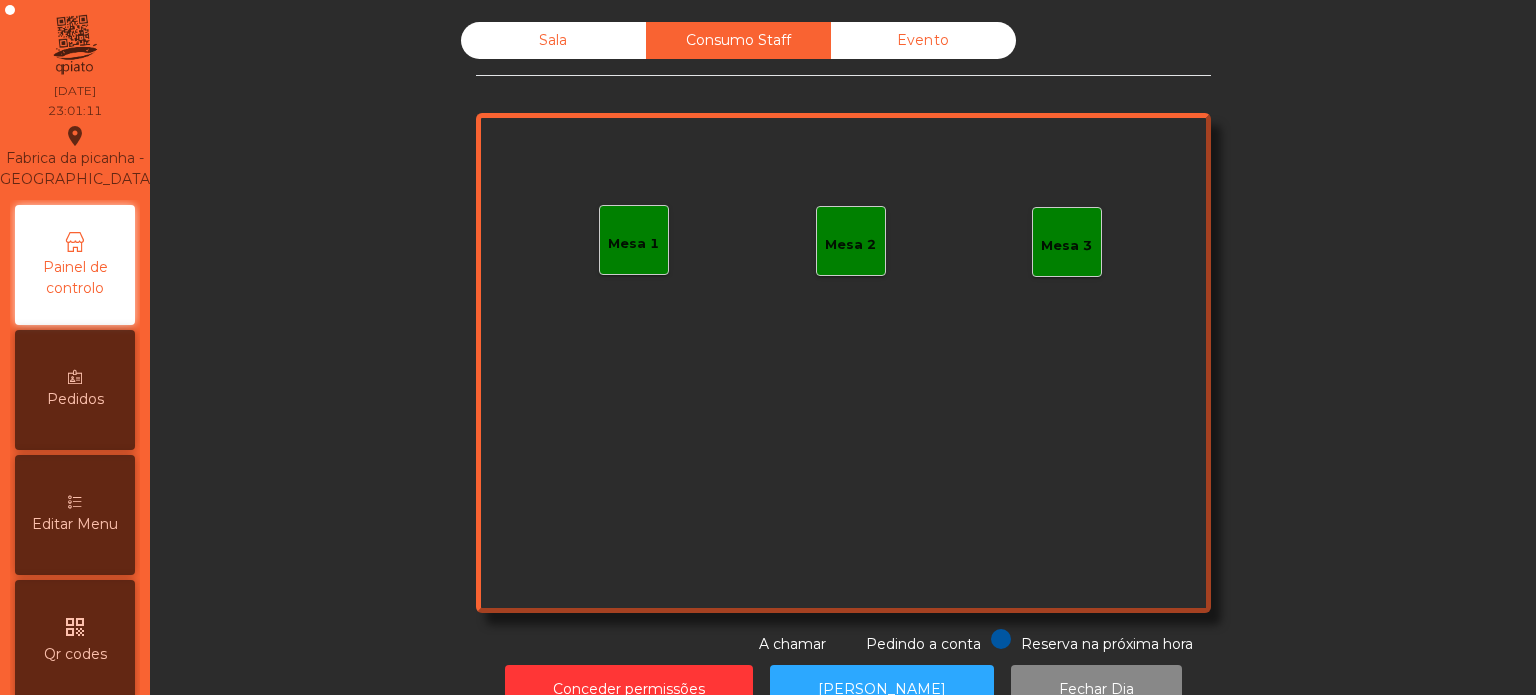 click on "Sala" 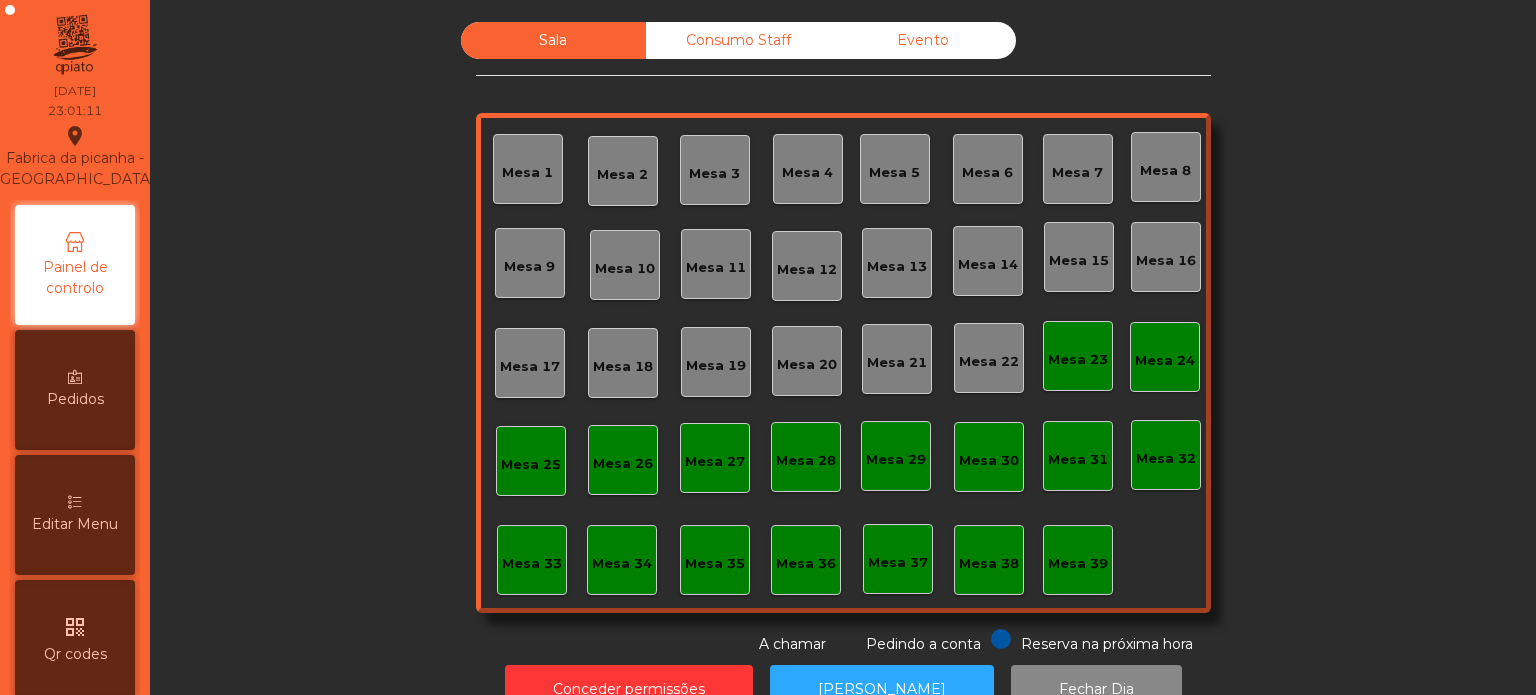 click on "Evento" 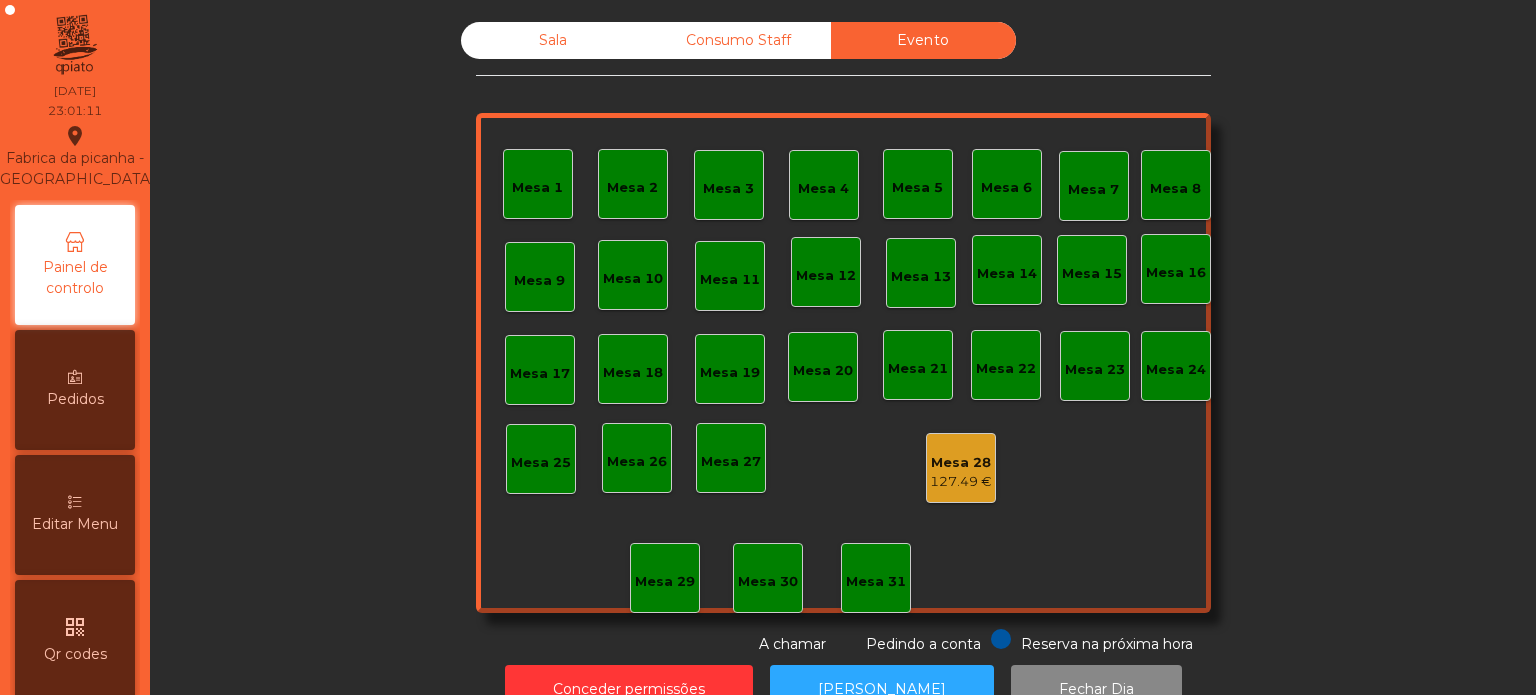 click on "Sala" 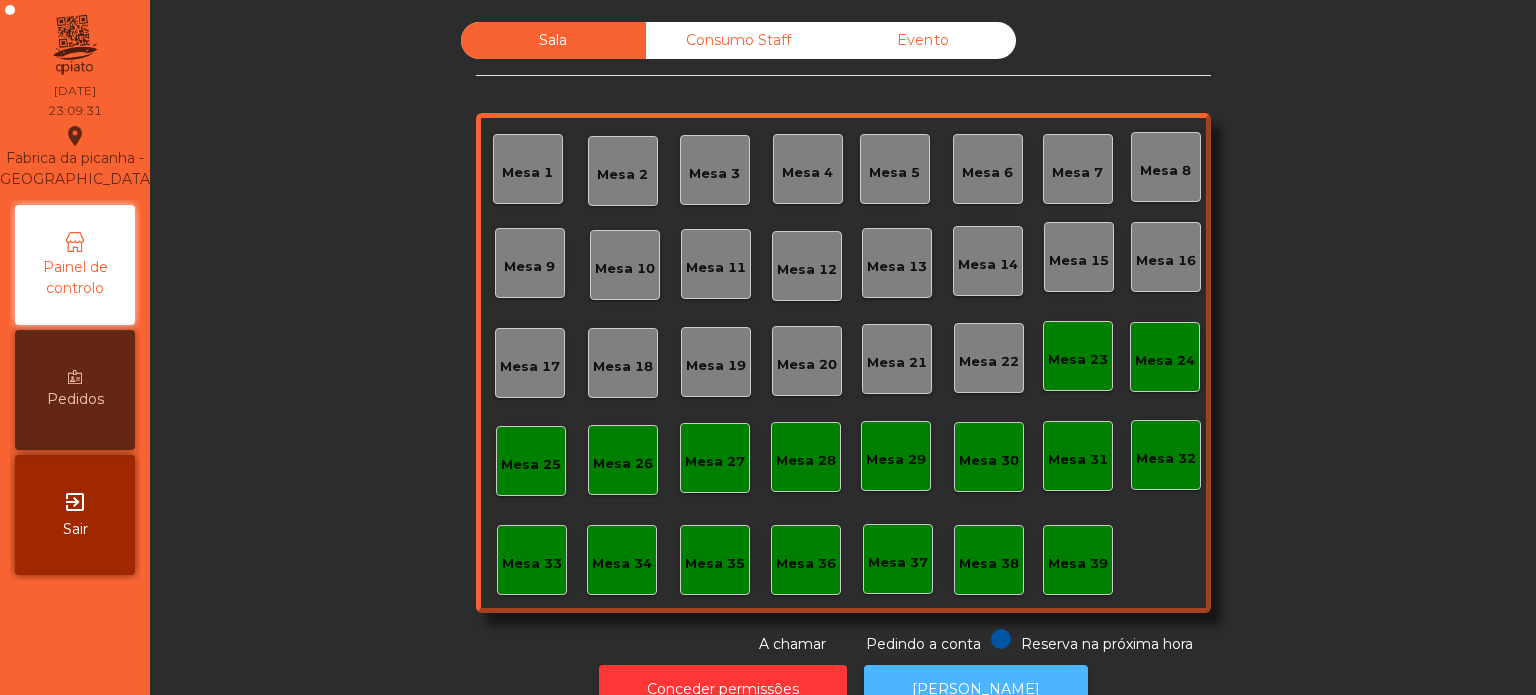 click on "[PERSON_NAME]" 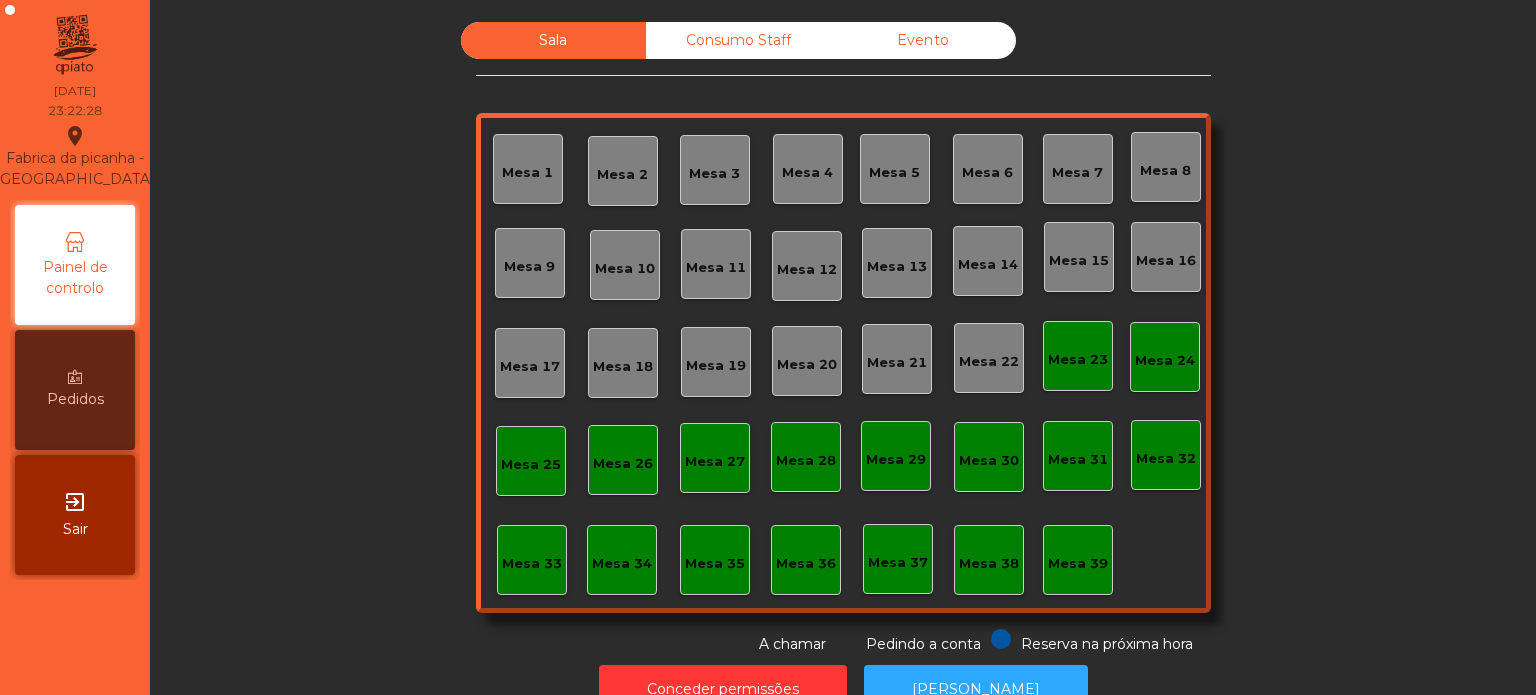 click on "Evento" 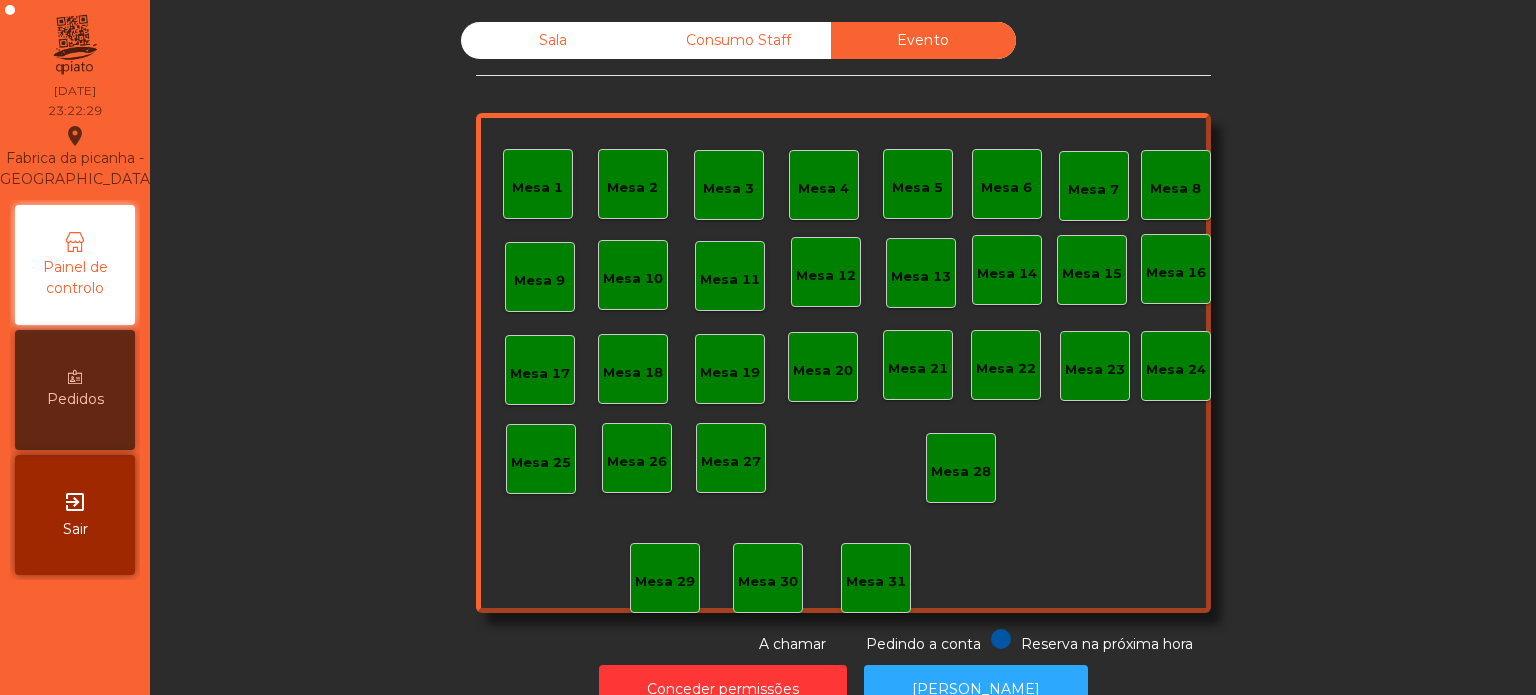 click on "Consumo Staff" 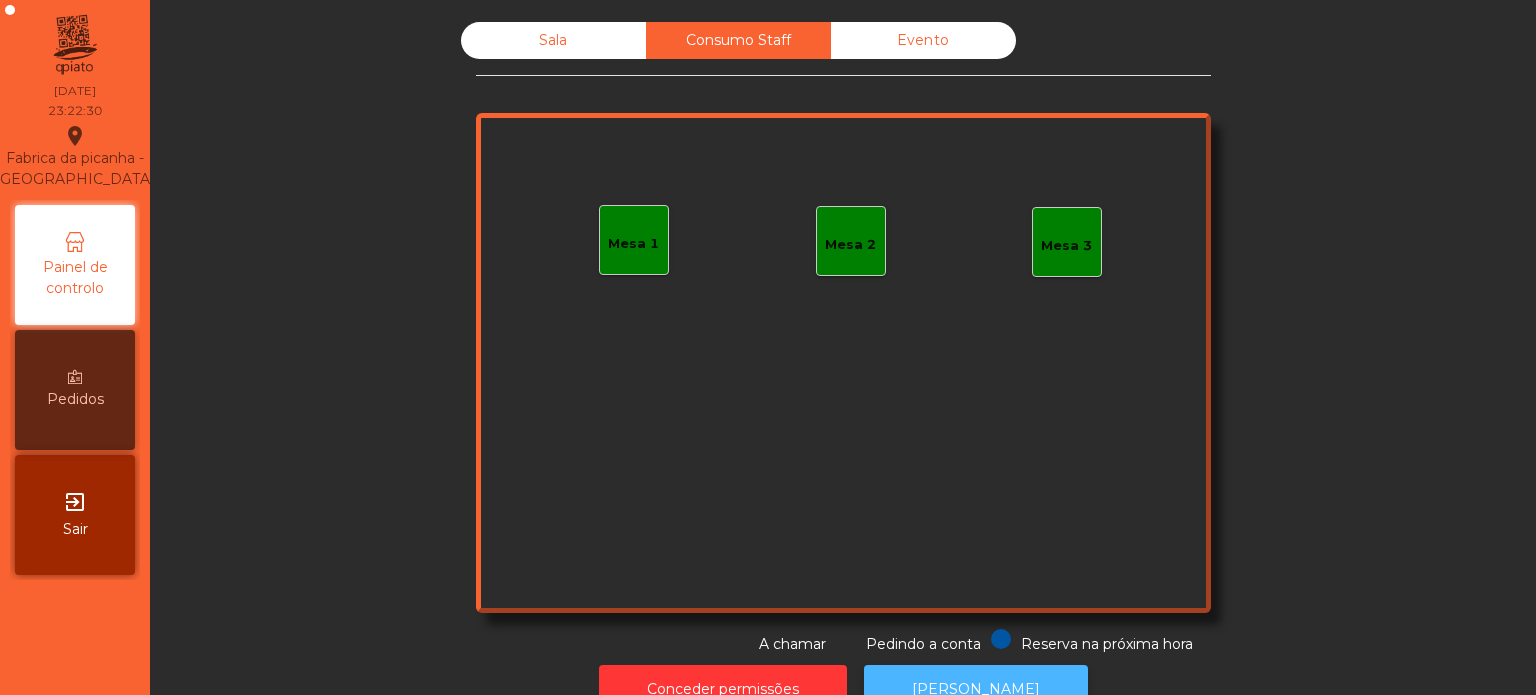 click on "[PERSON_NAME]" 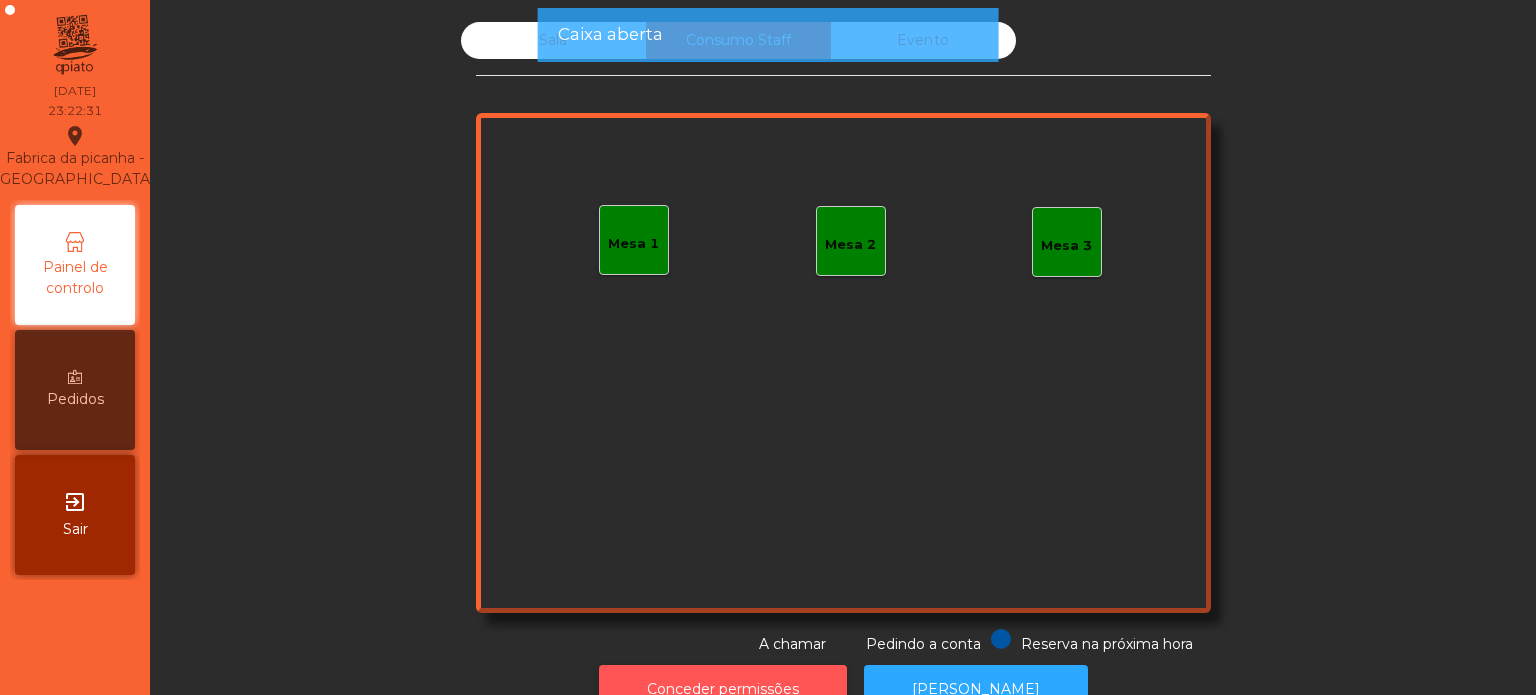 click on "Conceder permissões" 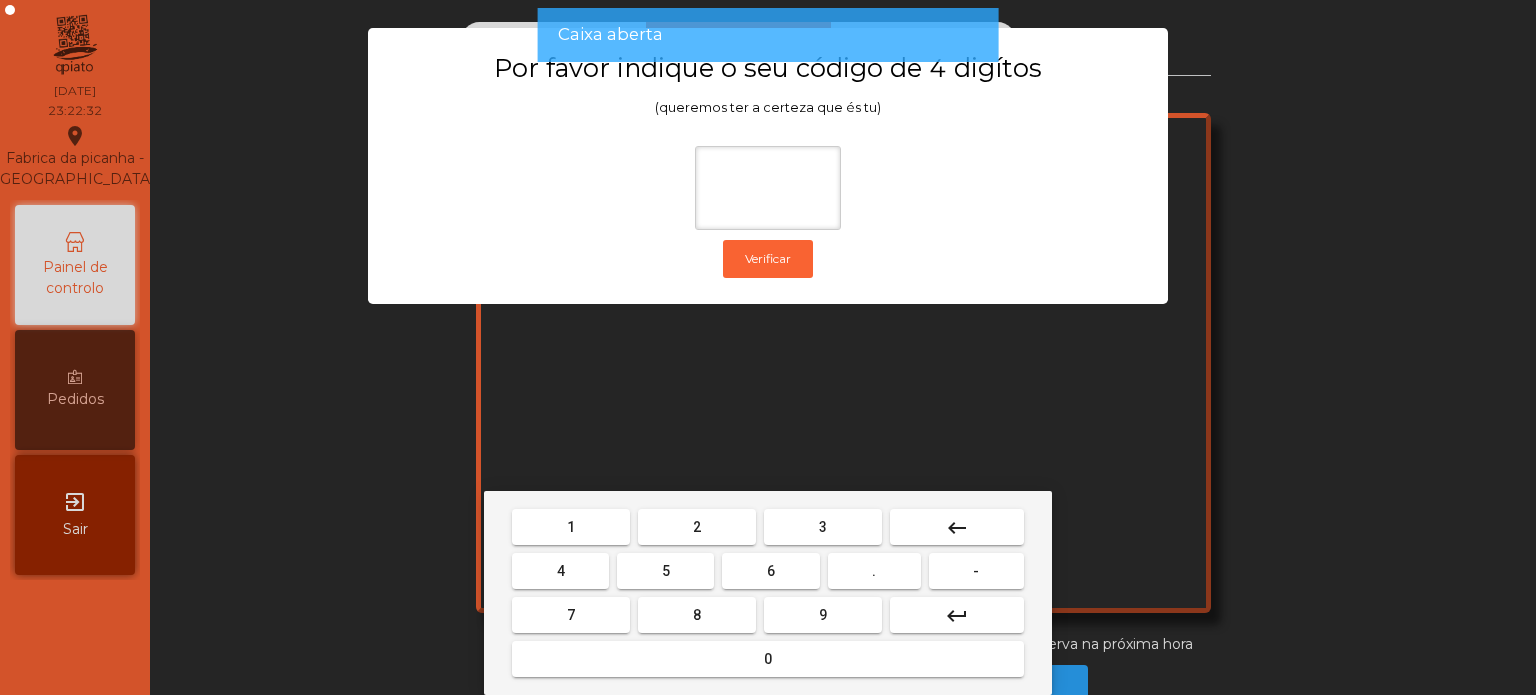 click on "1" at bounding box center (571, 527) 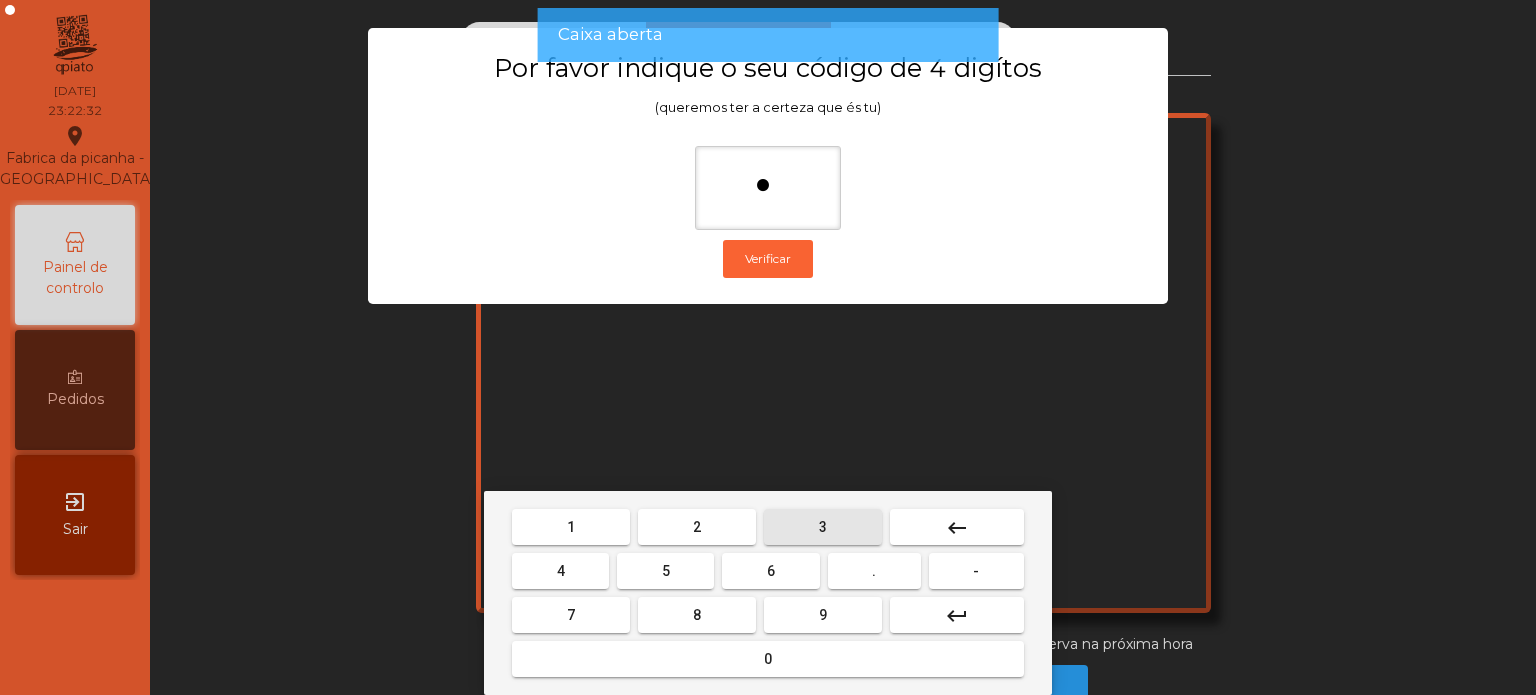 click on "3" at bounding box center [823, 527] 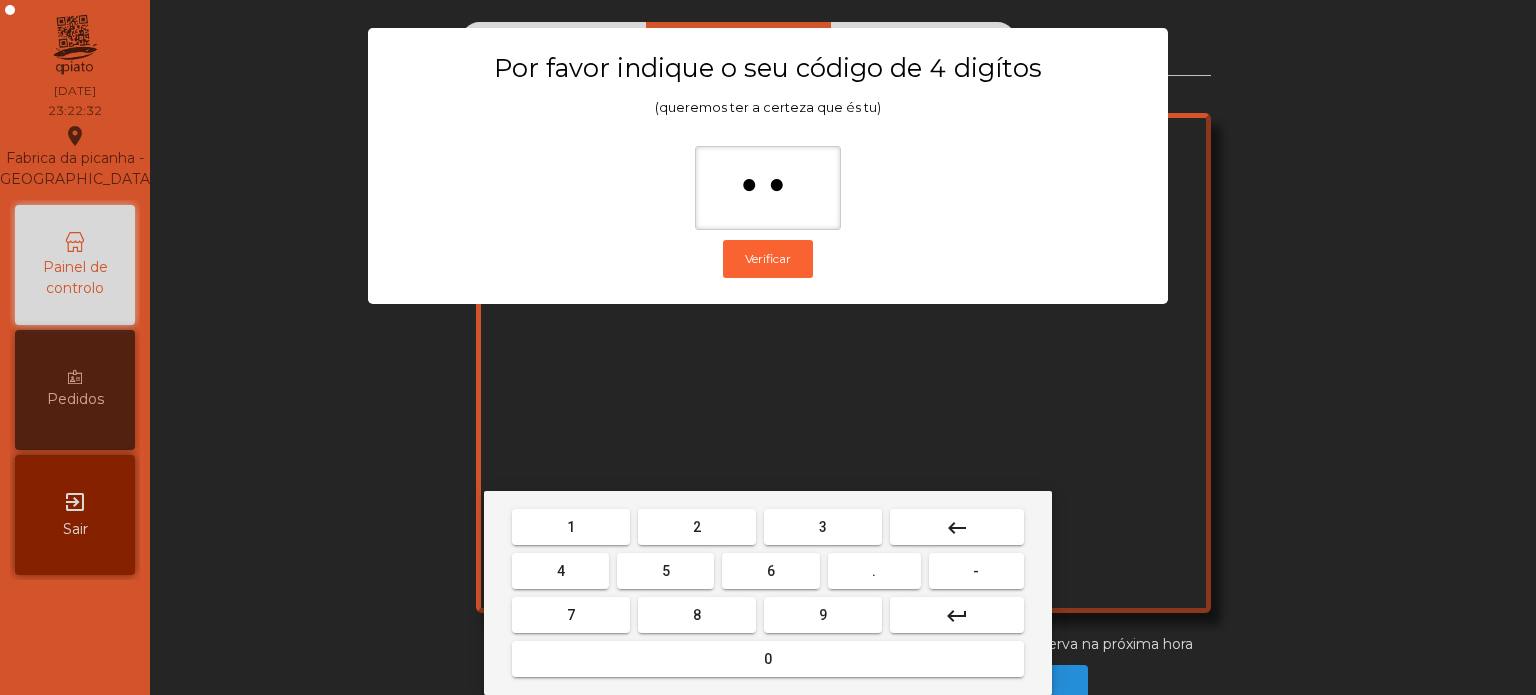 click on "5" at bounding box center (665, 571) 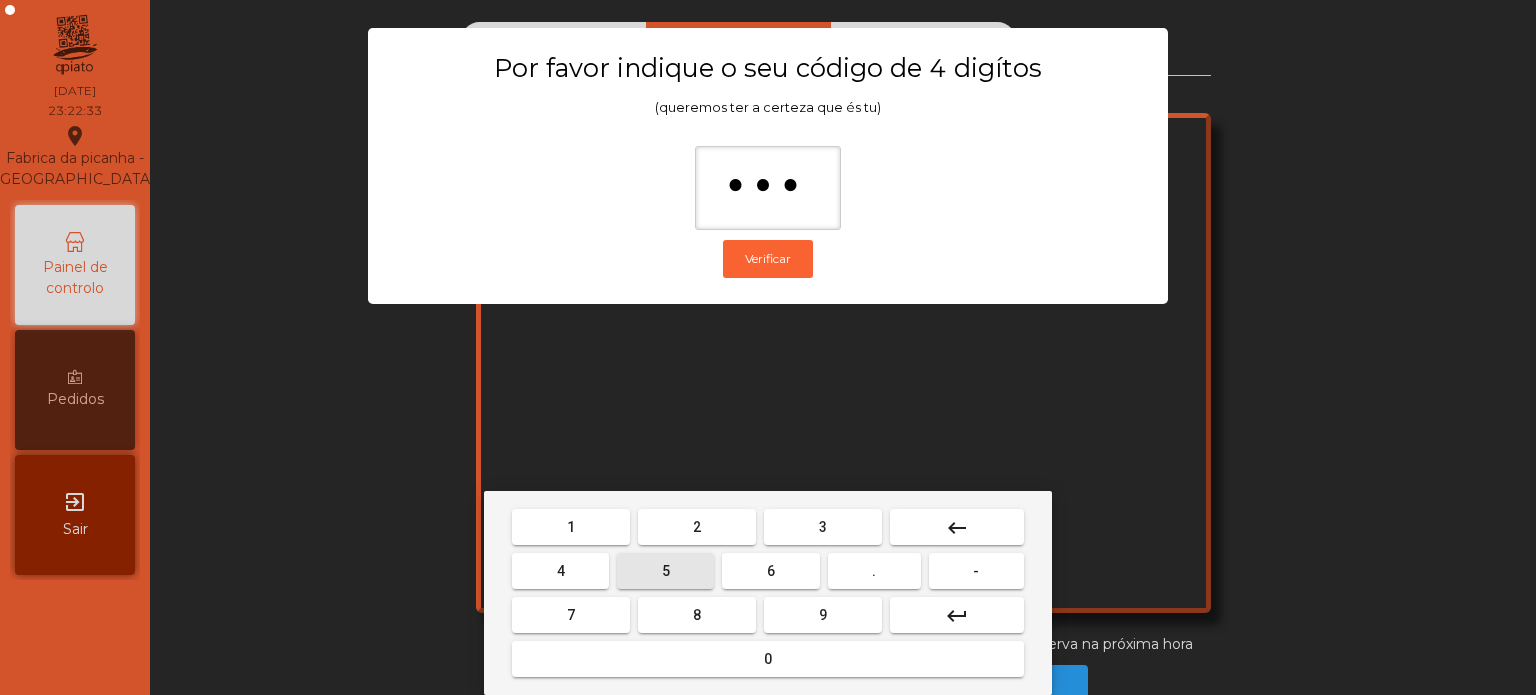 click on "1 2 3 keyboard_backspace 4 5 6 . - 7 8 9 keyboard_return 0" at bounding box center [768, 593] 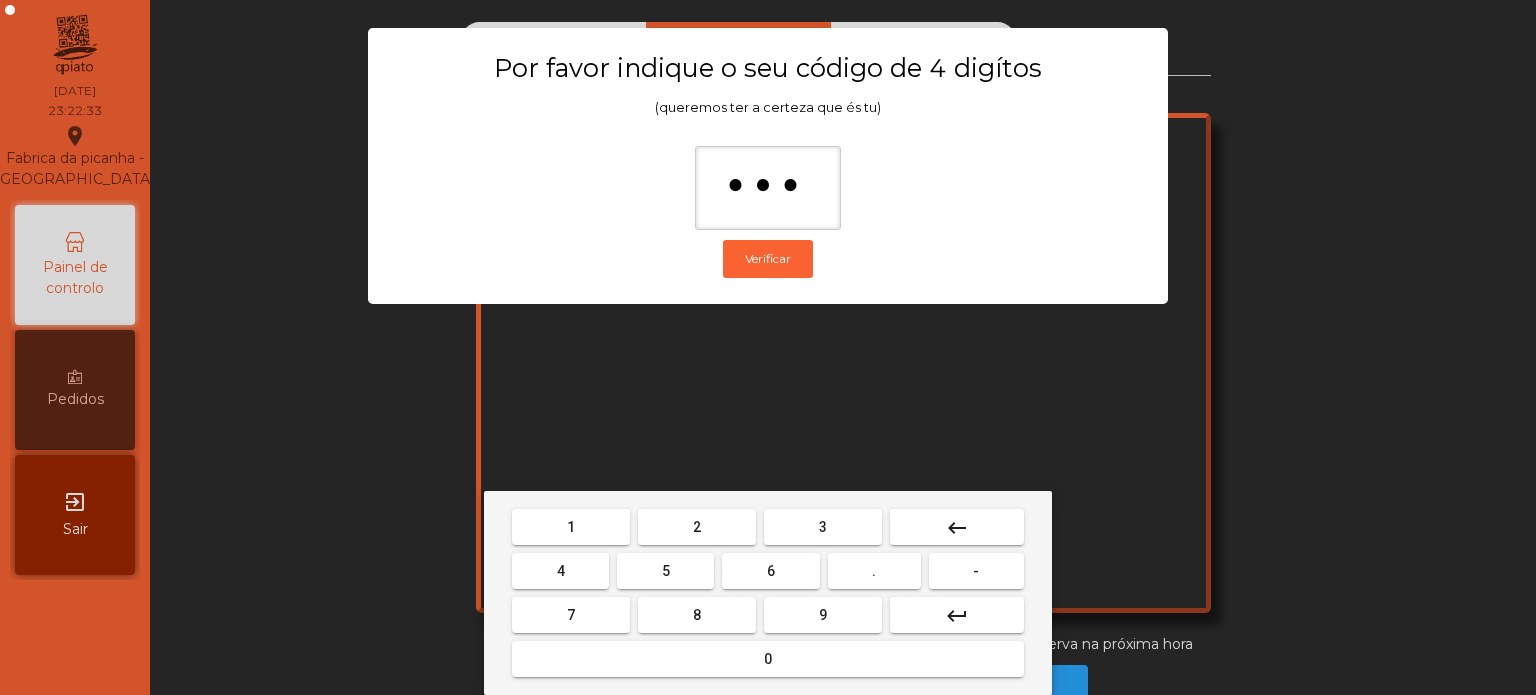click on "0" at bounding box center [768, 659] 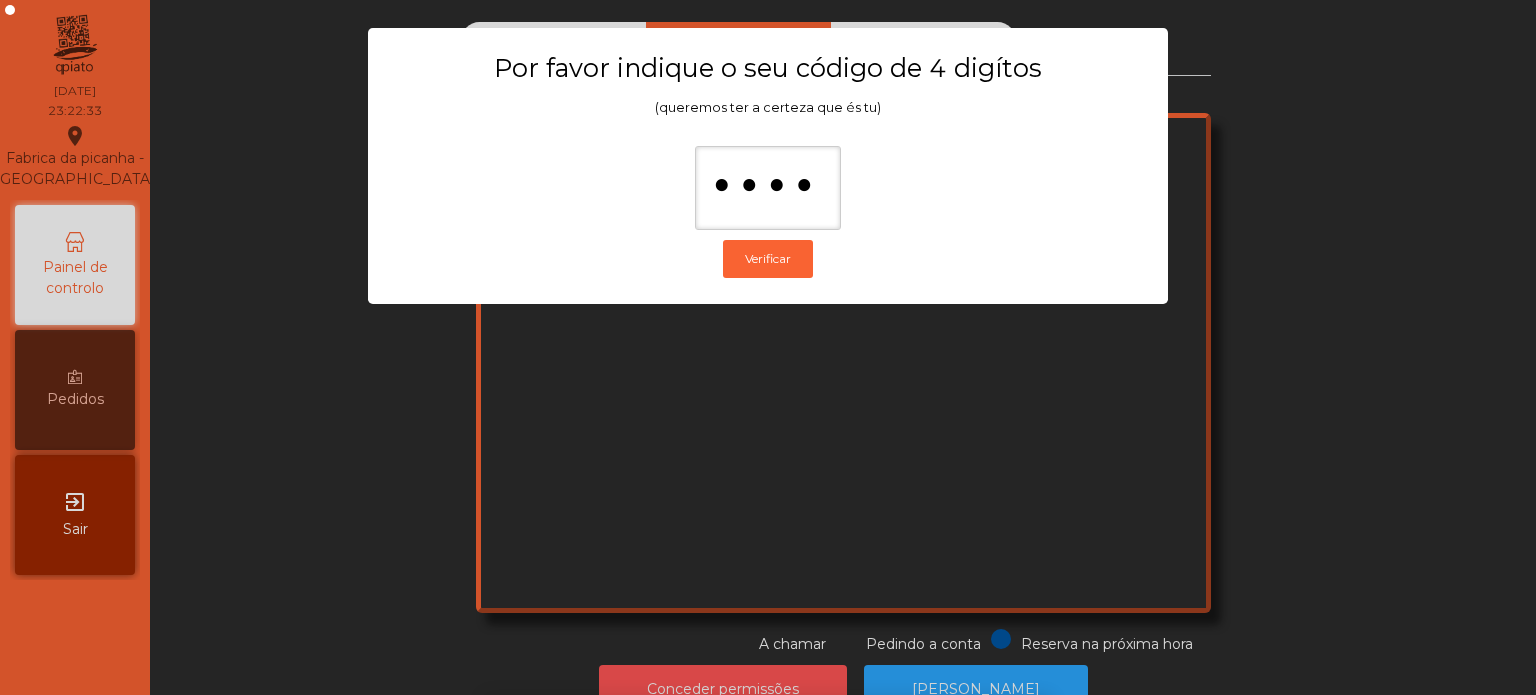 scroll, scrollTop: 33, scrollLeft: 0, axis: vertical 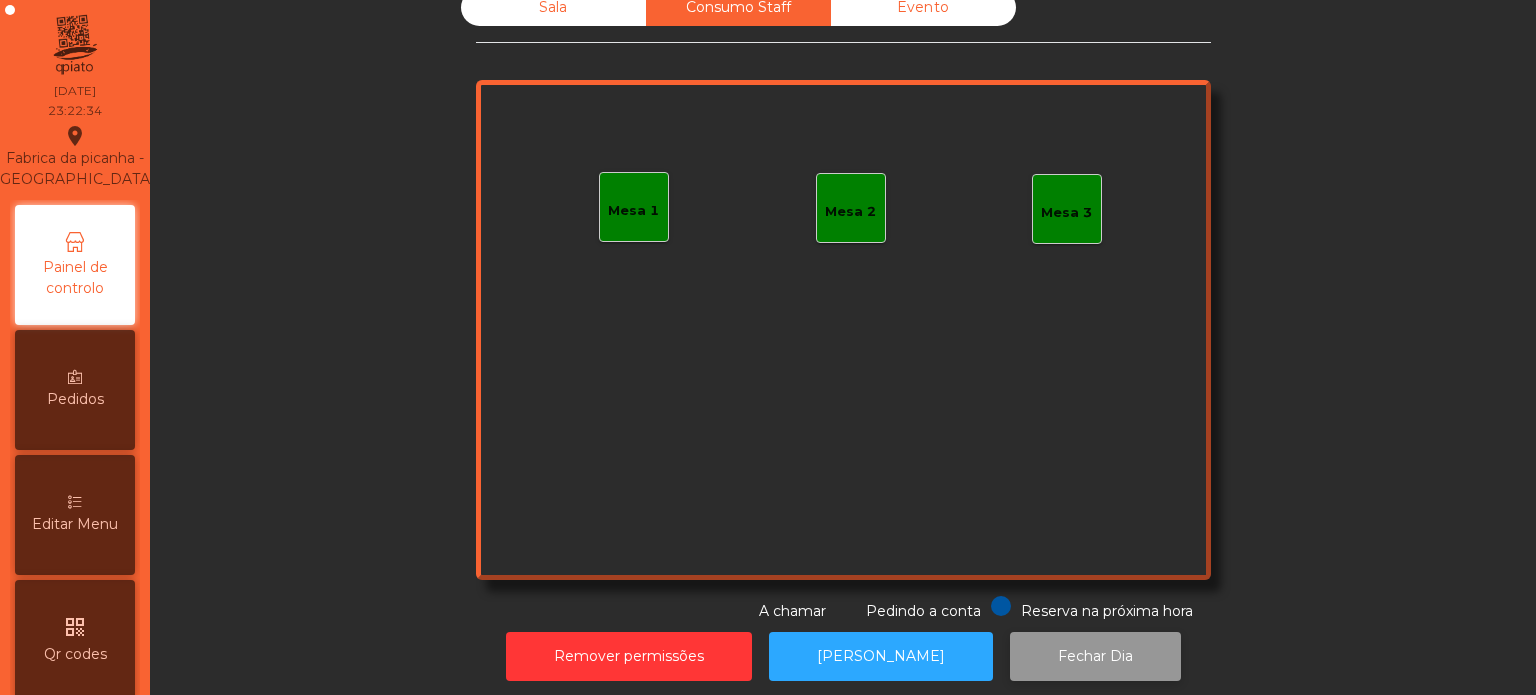 click on "Fechar Dia" 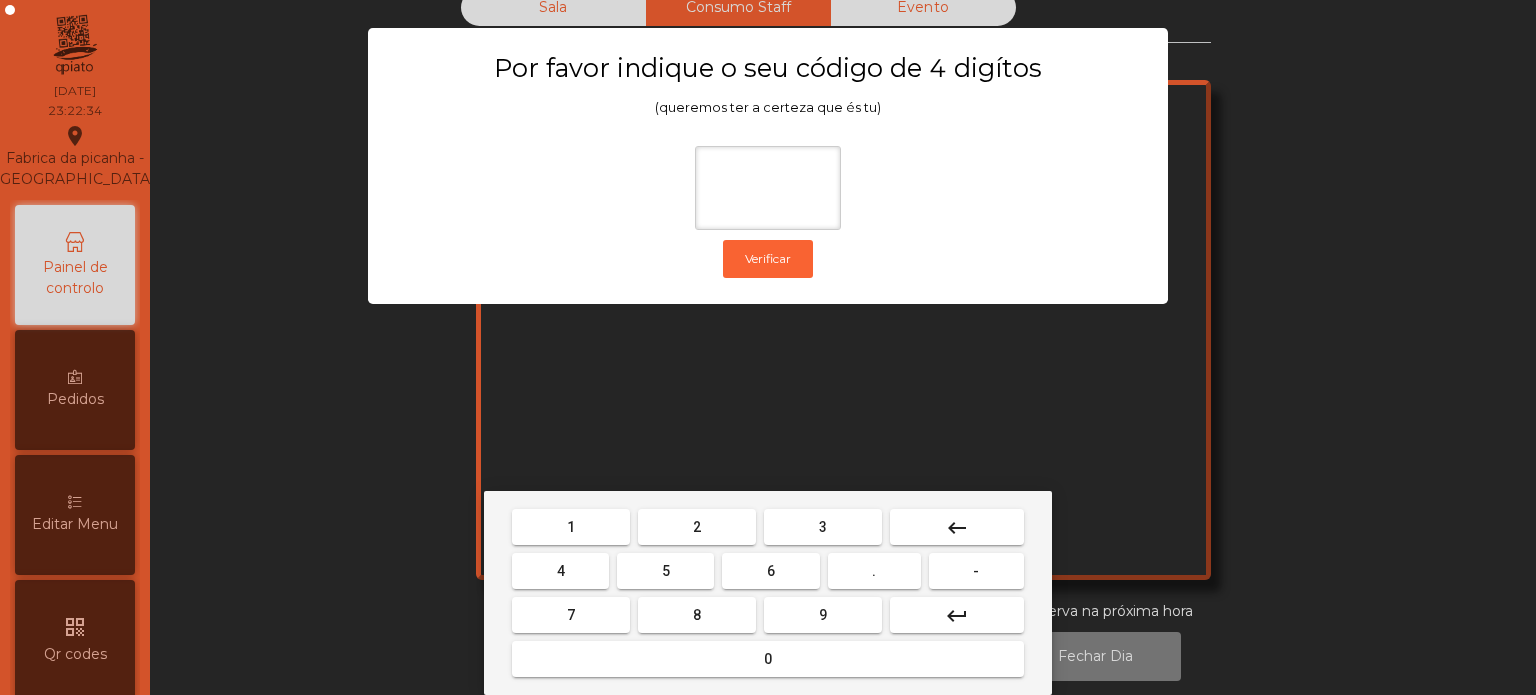 click on "1" at bounding box center [571, 527] 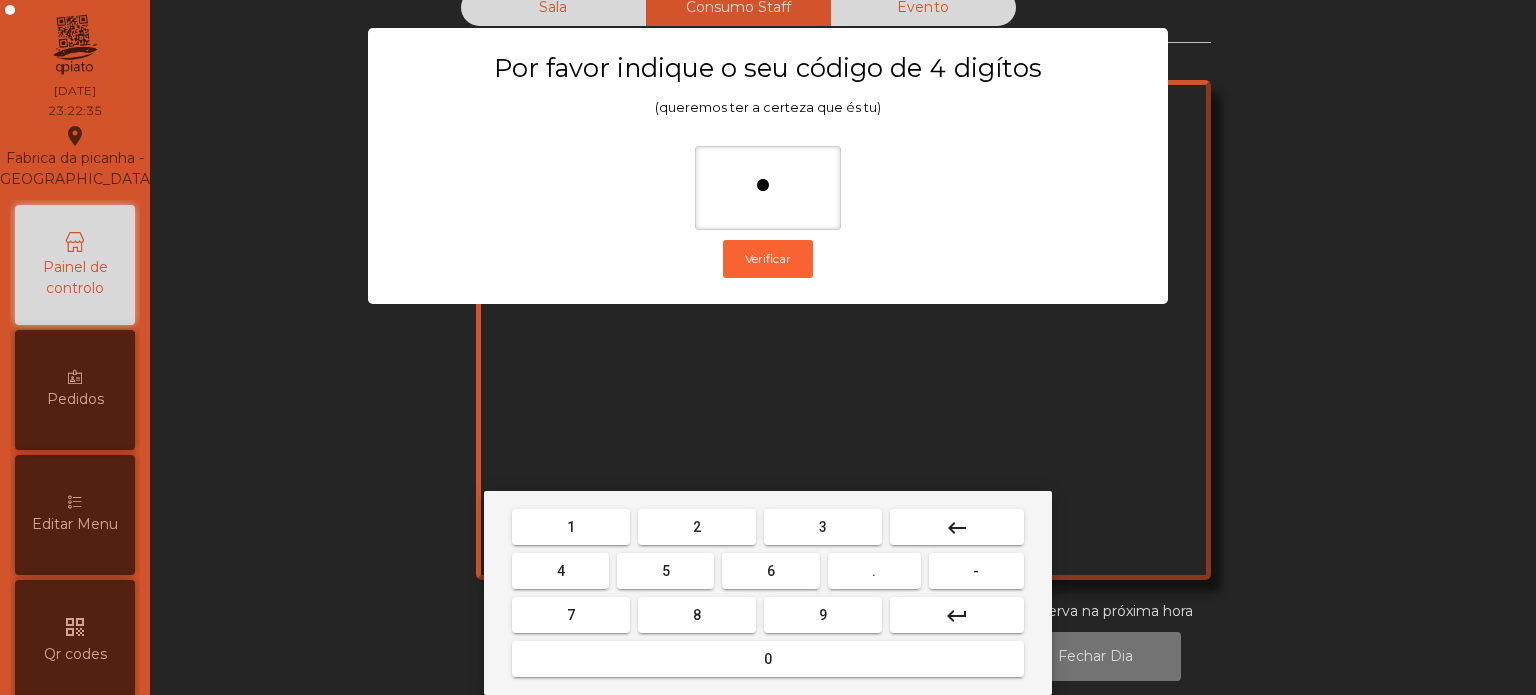 click on "3" at bounding box center [823, 527] 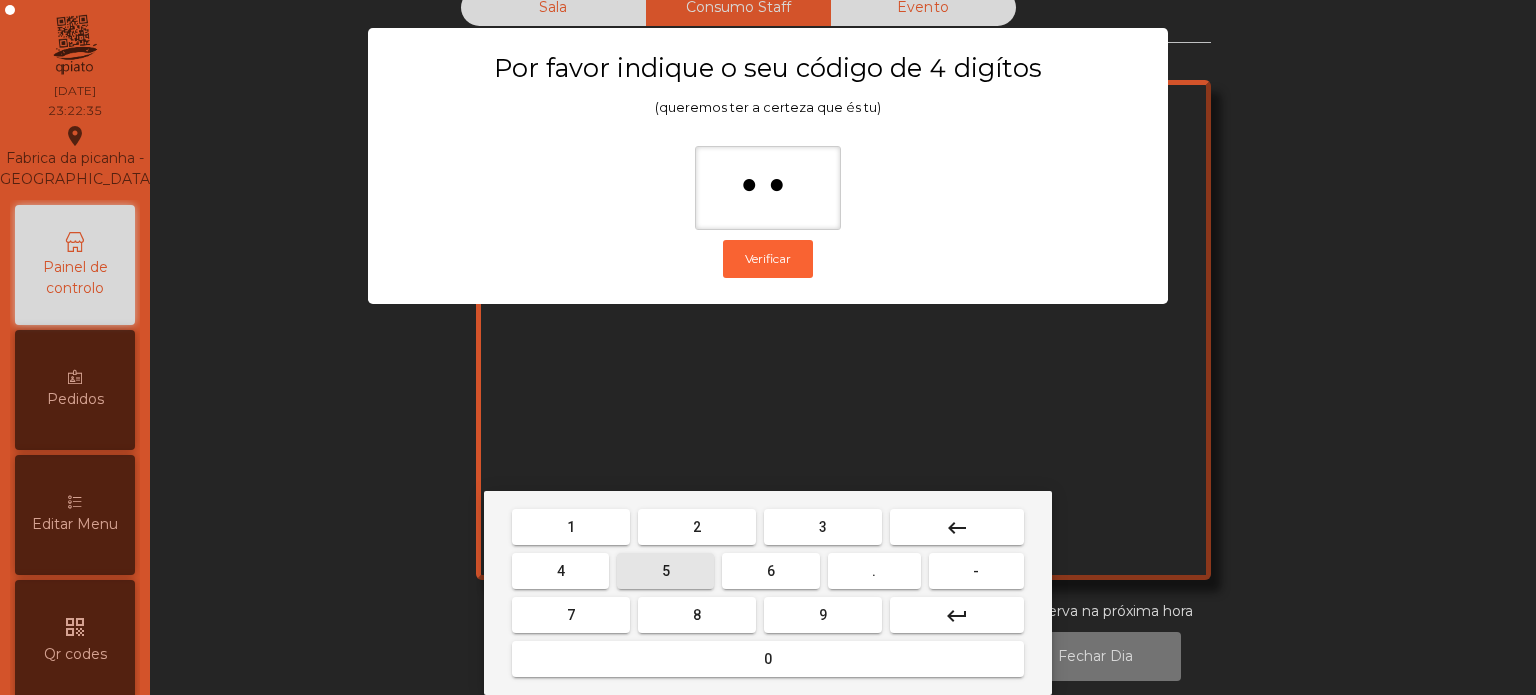 click on "5" at bounding box center [665, 571] 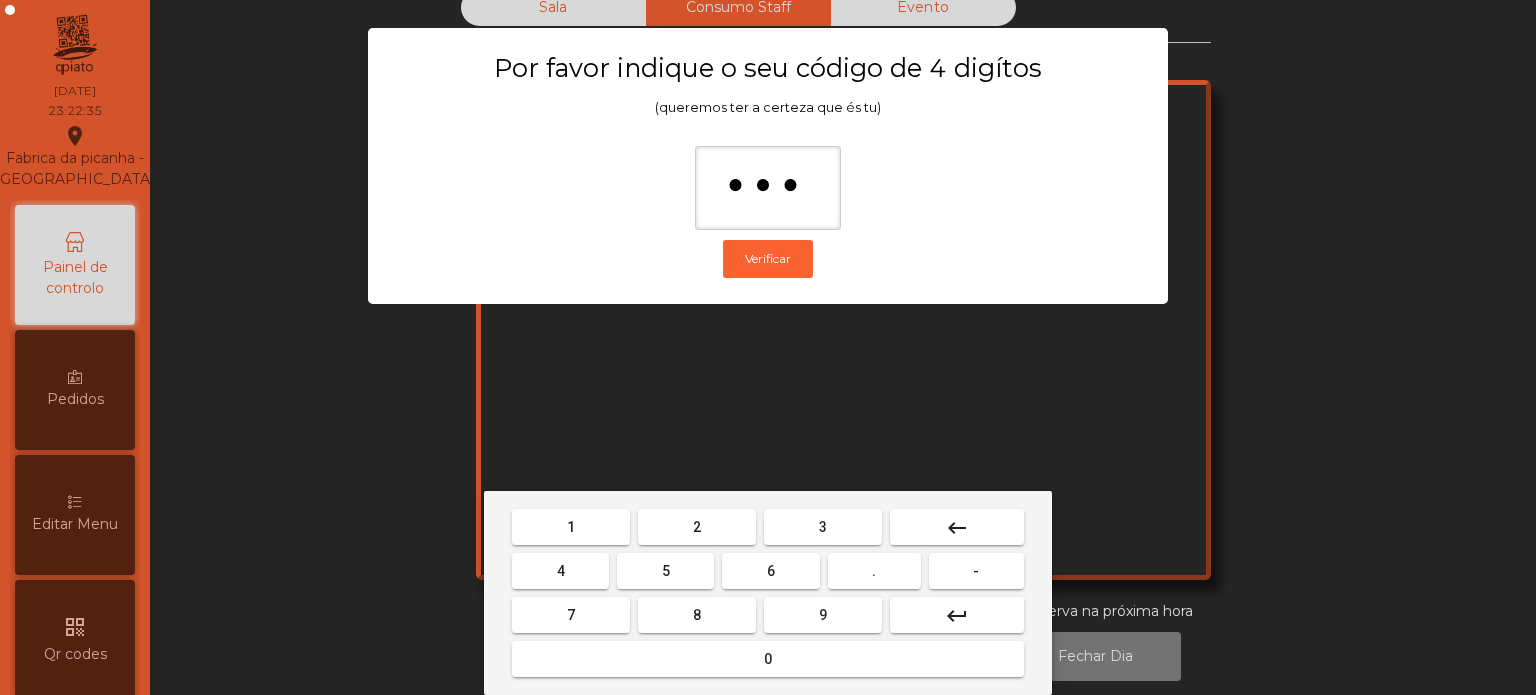 click on "0" at bounding box center (768, 659) 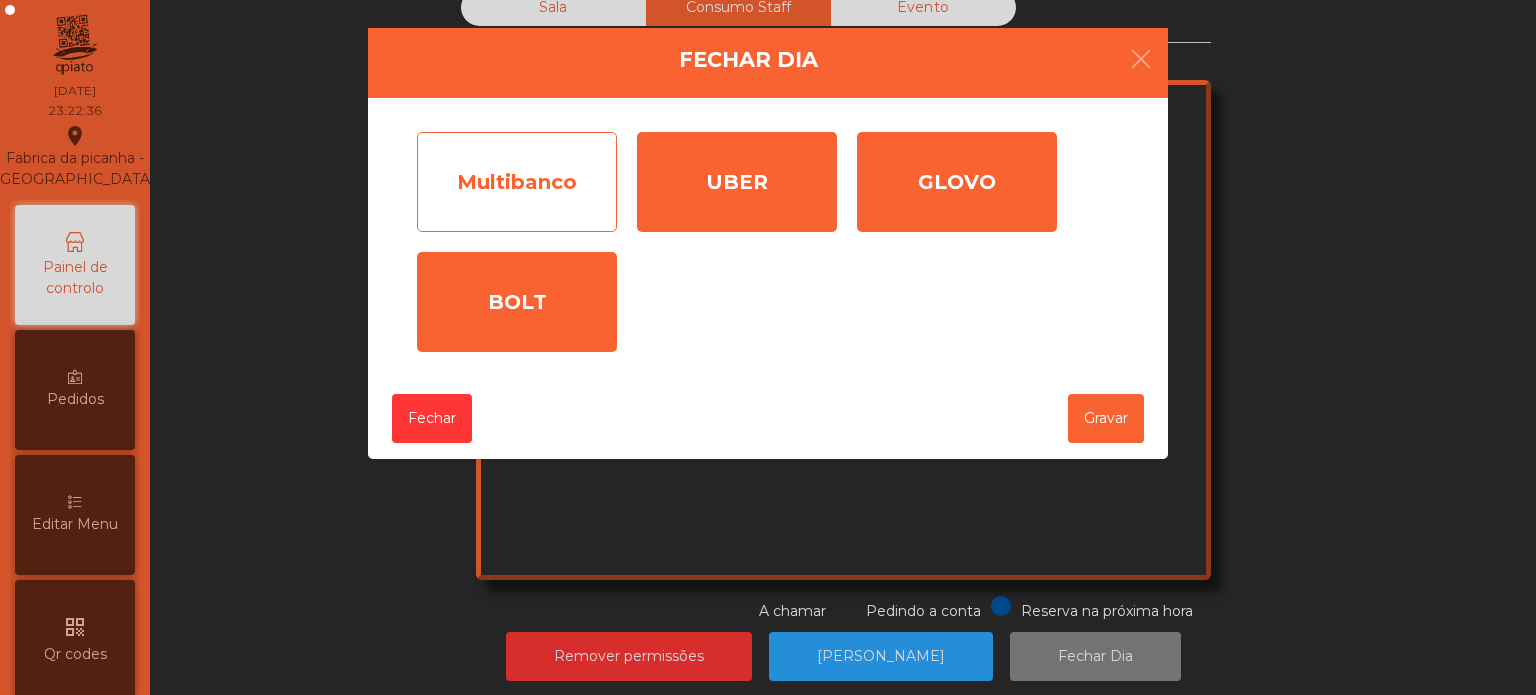 click on "Multibanco" 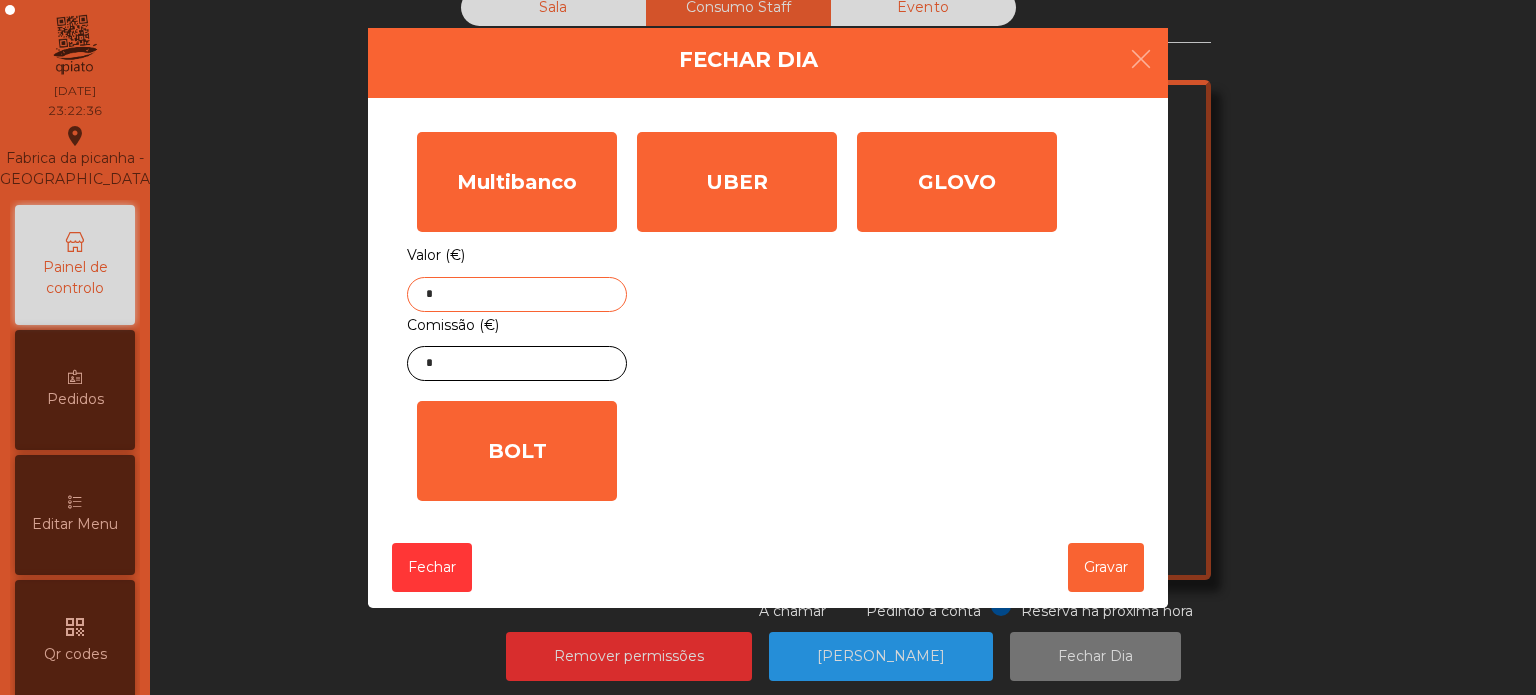 click on "*" 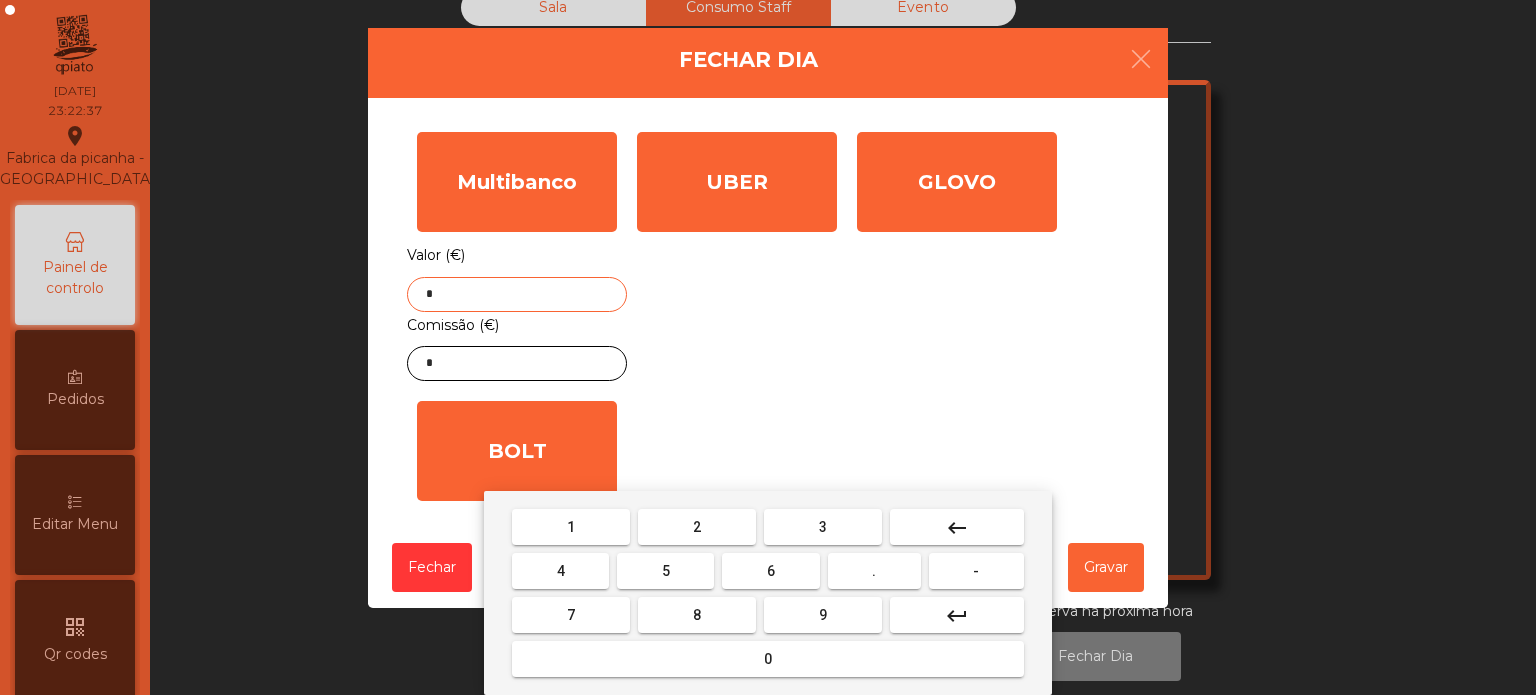 click on "keyboard_backspace" at bounding box center [957, 527] 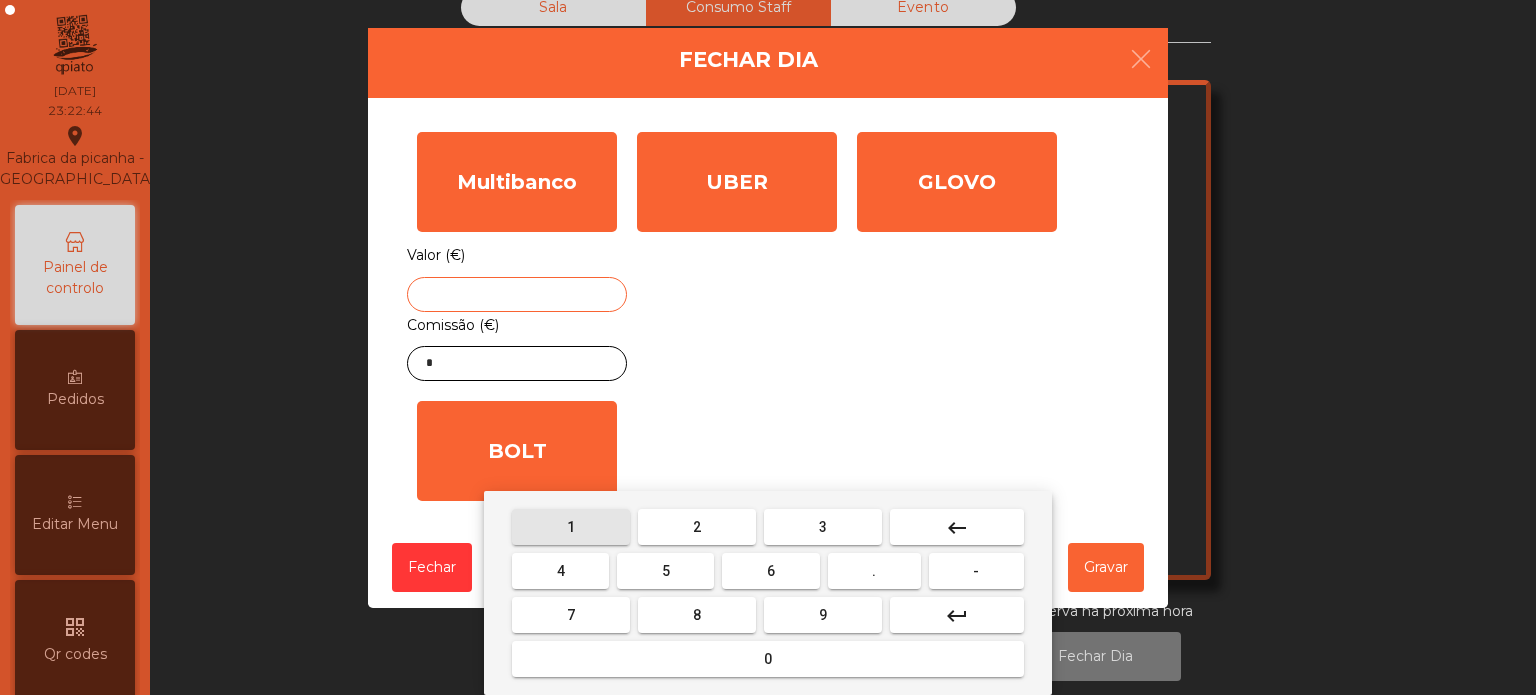 click on "1" at bounding box center (571, 527) 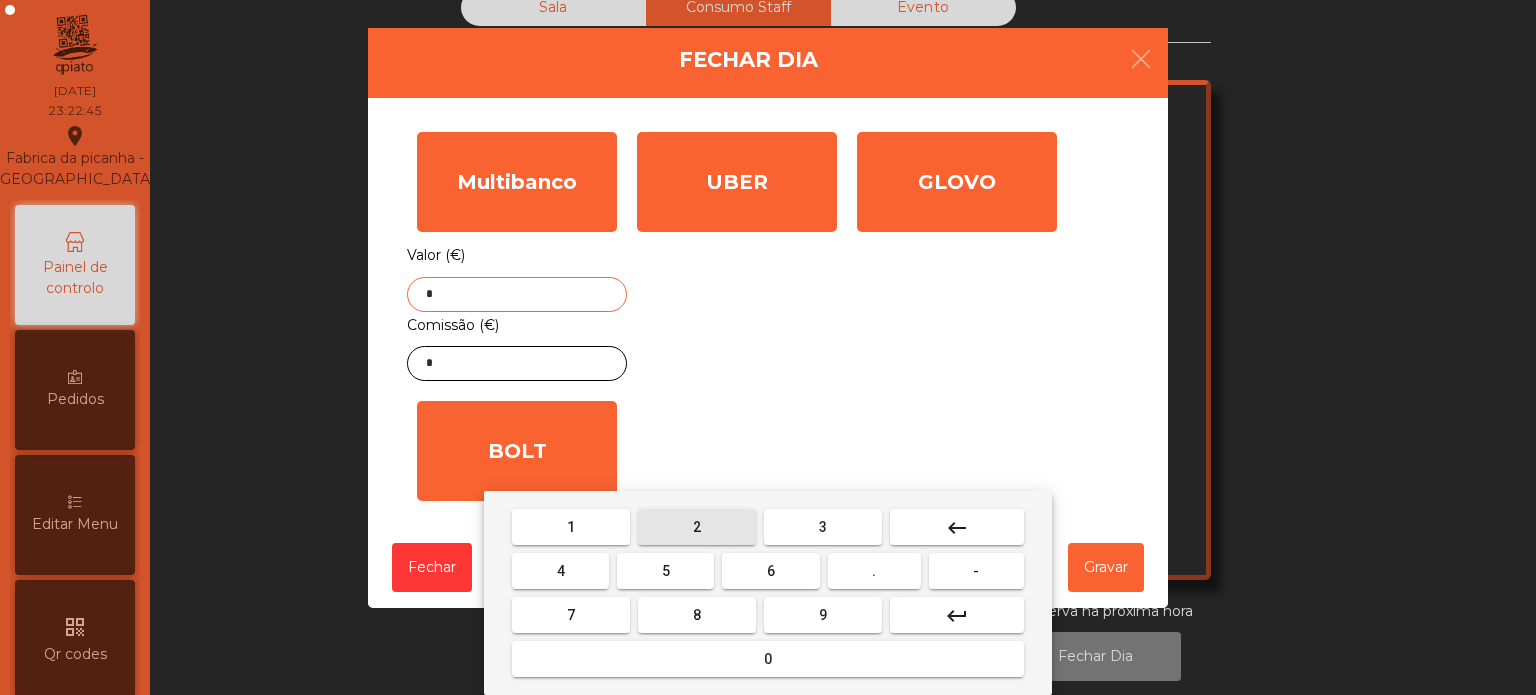 click on "2" at bounding box center (697, 527) 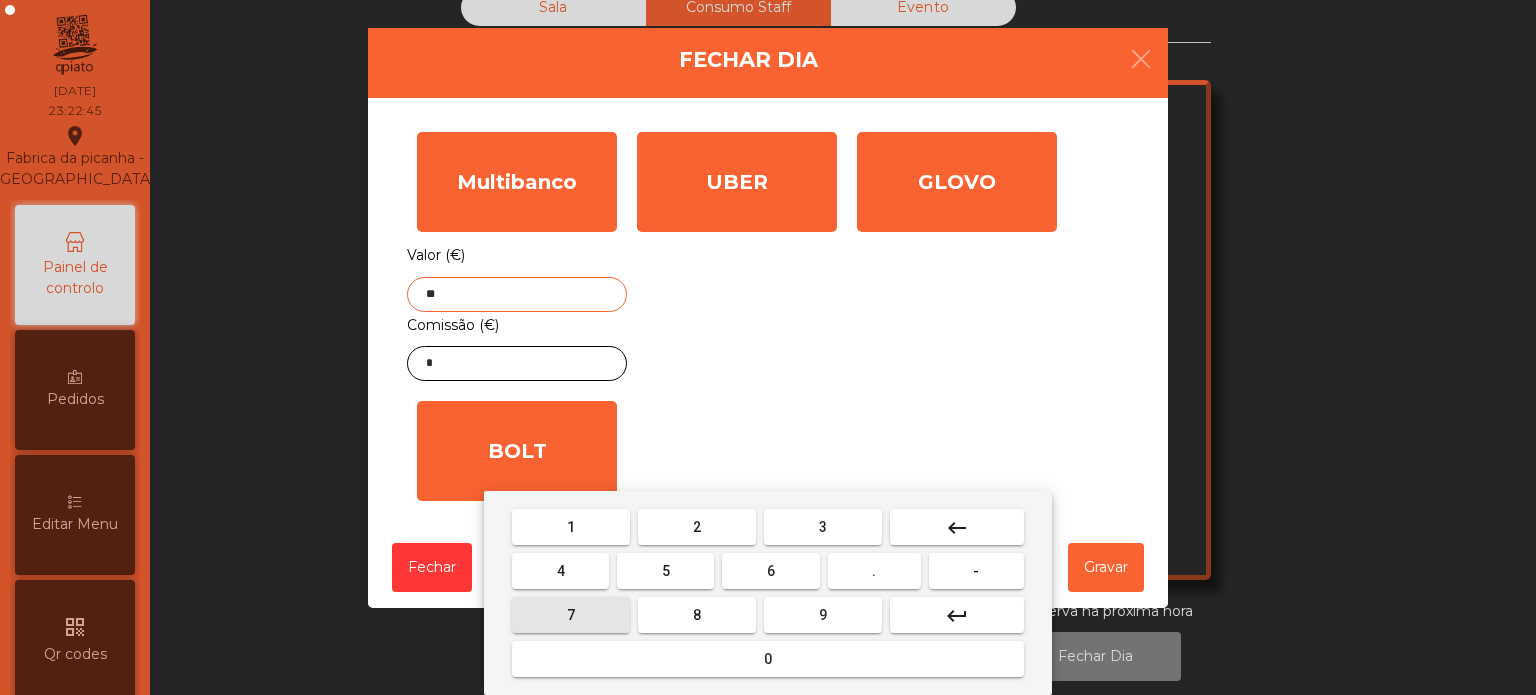 click on "7" at bounding box center (571, 615) 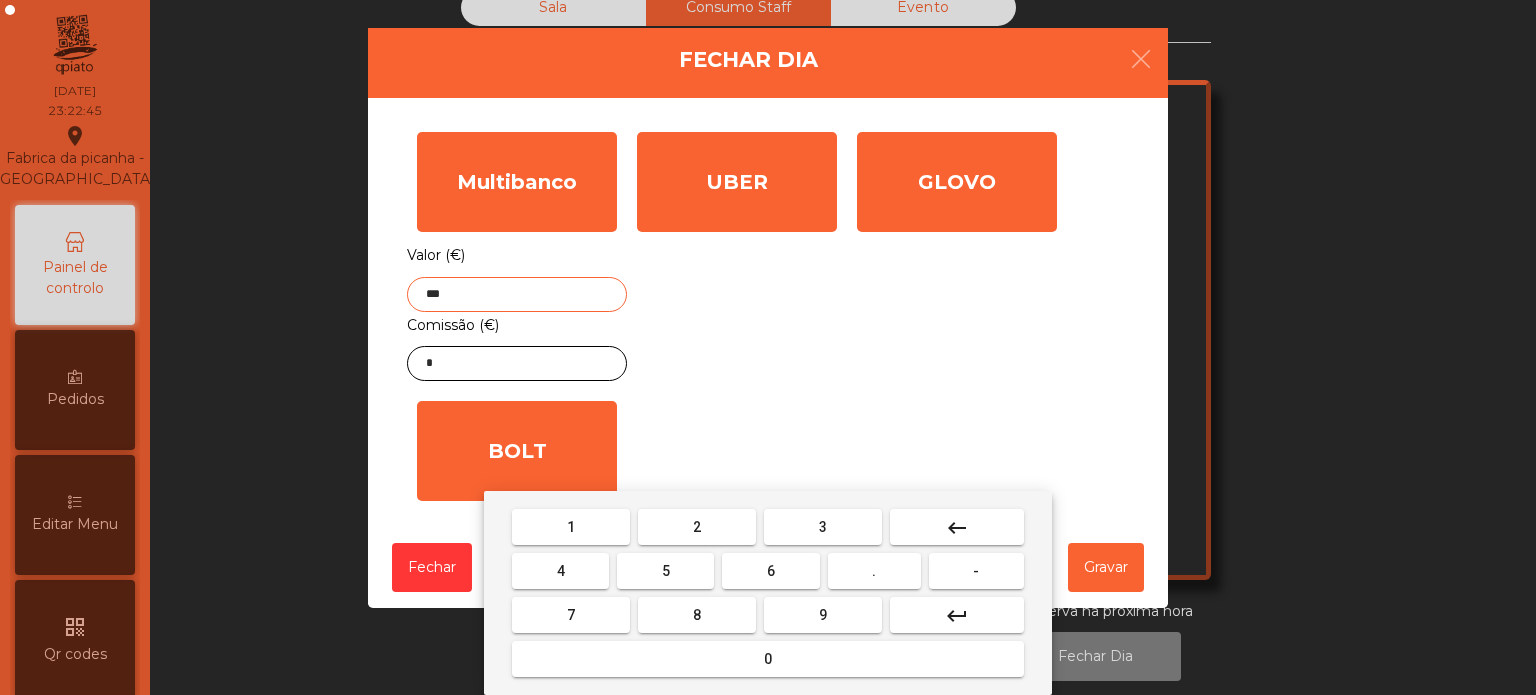click on "." at bounding box center [874, 571] 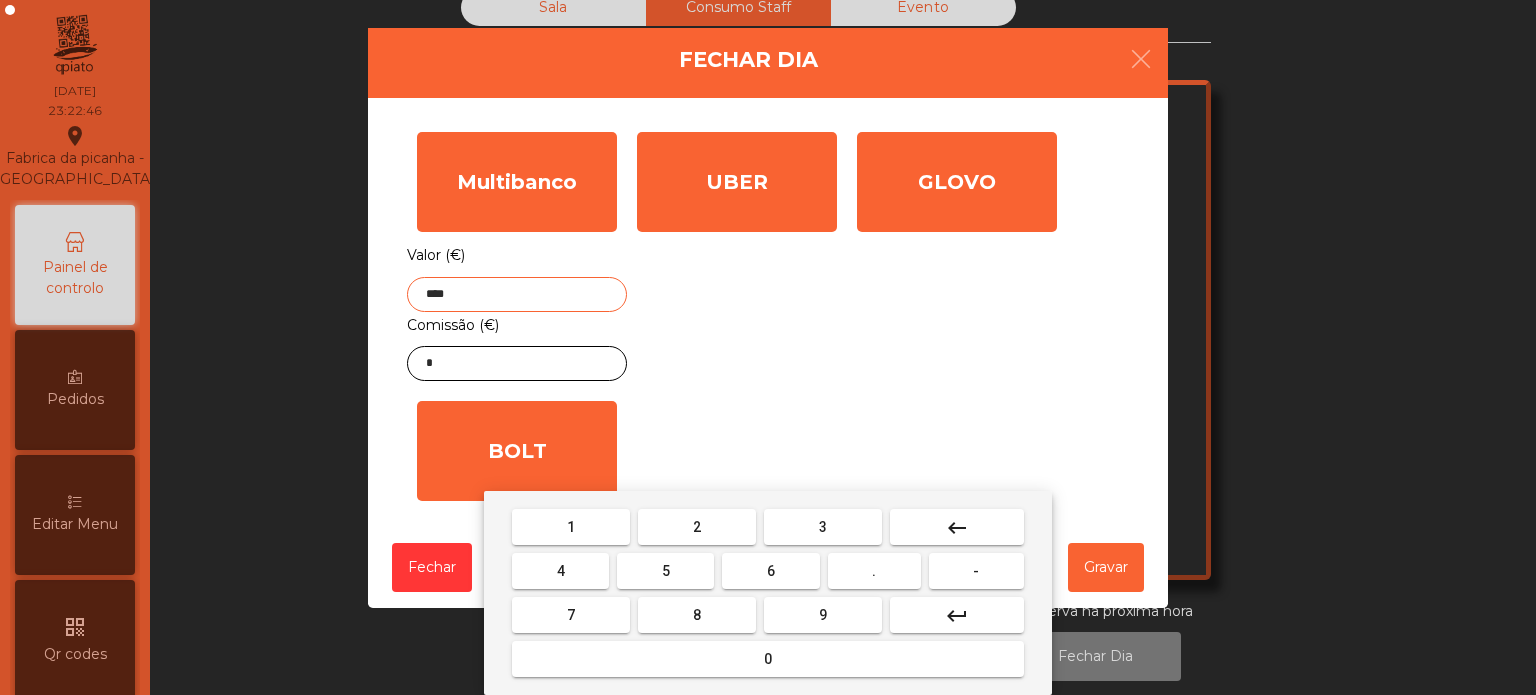 click on "4" at bounding box center [560, 571] 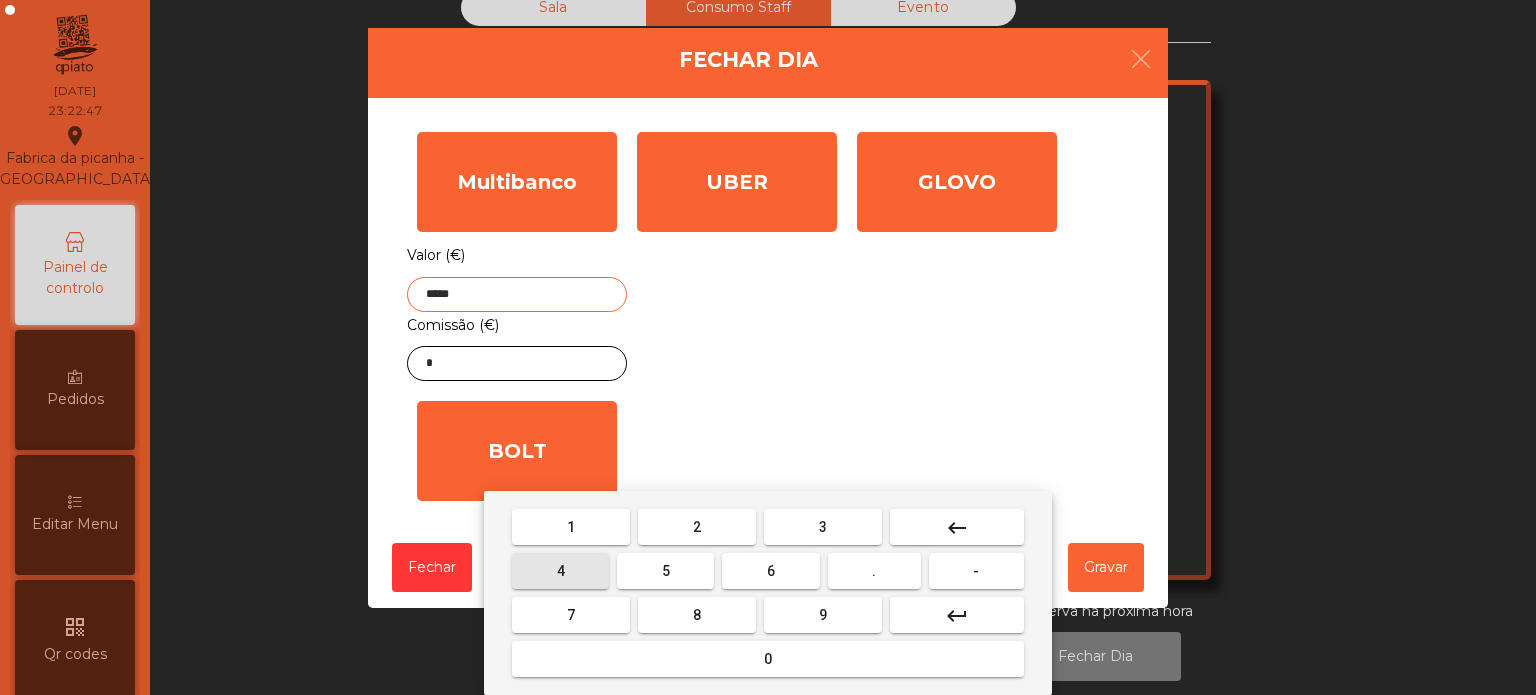 click on "3" at bounding box center [823, 527] 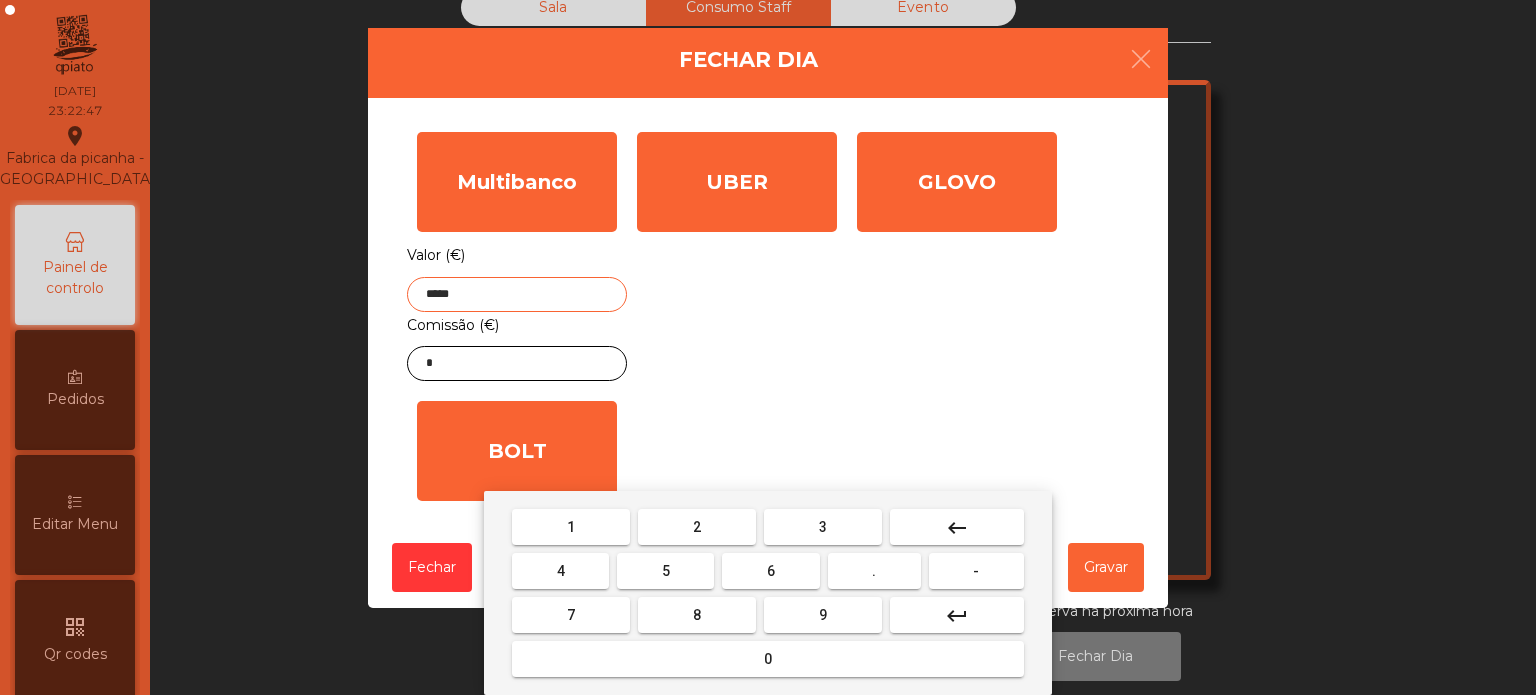 click on "keyboard_backspace" at bounding box center [957, 527] 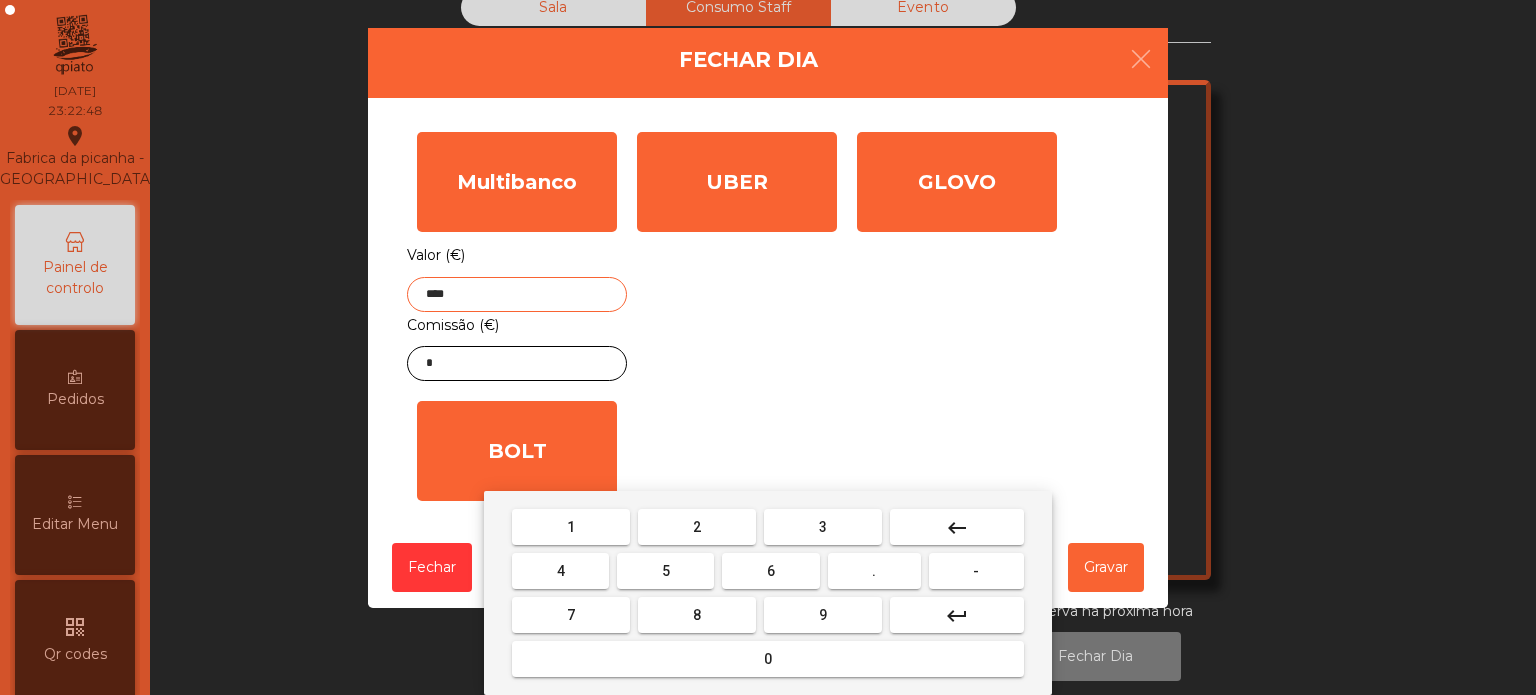 click on "9" at bounding box center (823, 615) 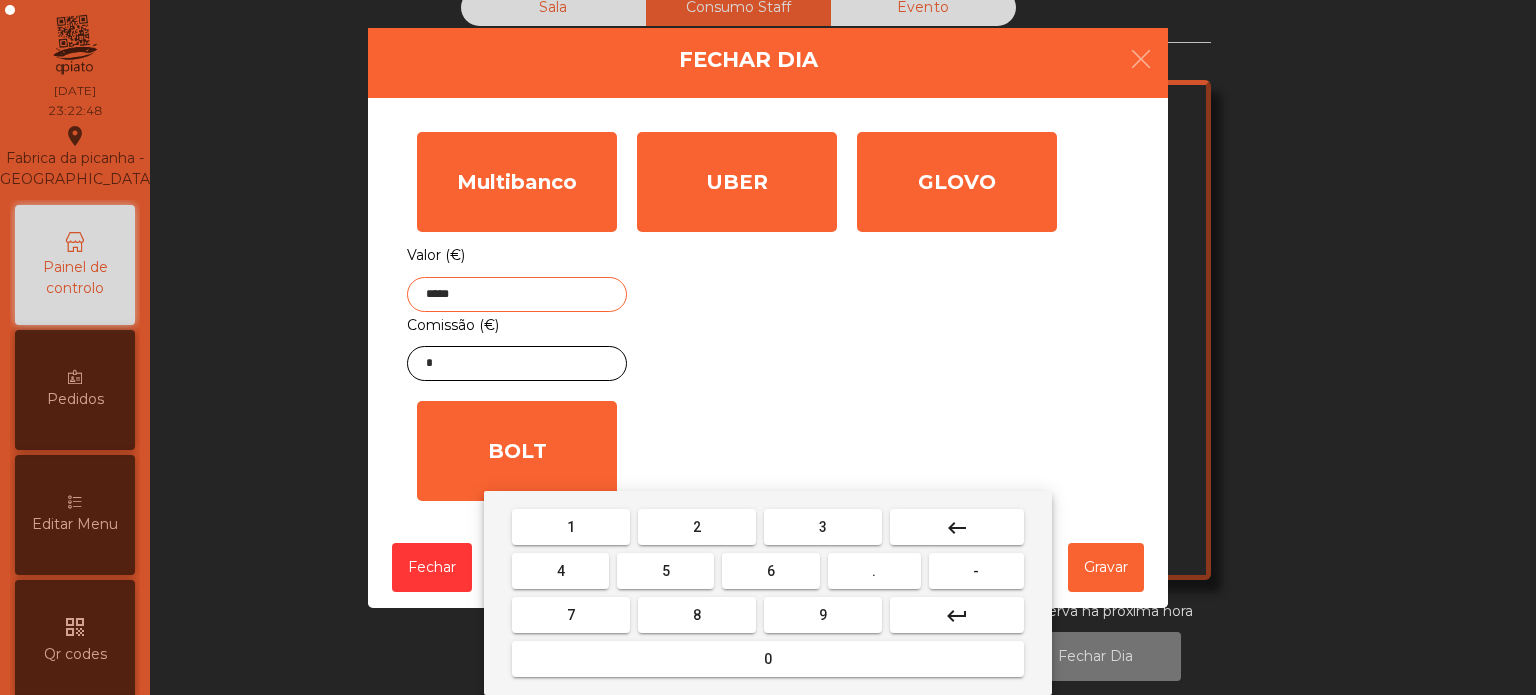 click on "keyboard_backspace" at bounding box center [957, 528] 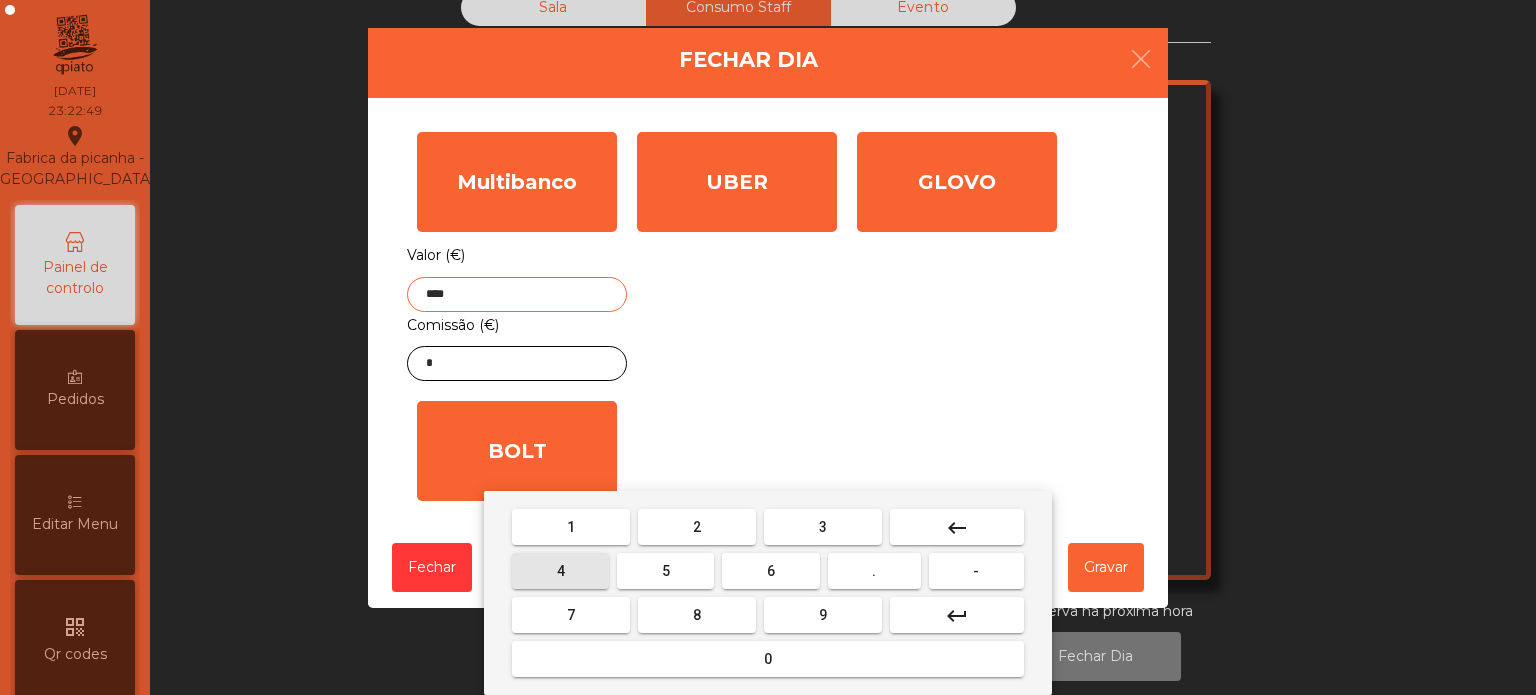 click on "4" at bounding box center (560, 571) 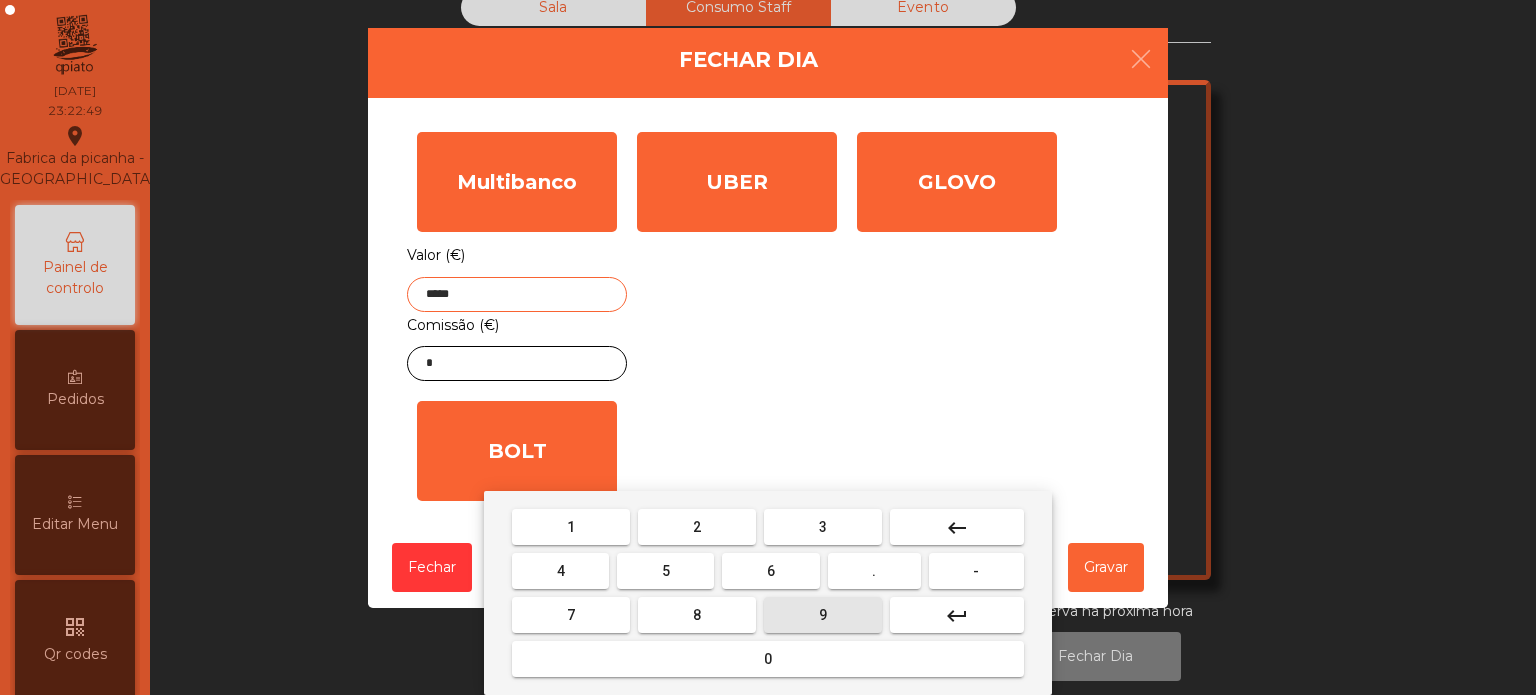 click on "9" at bounding box center (823, 615) 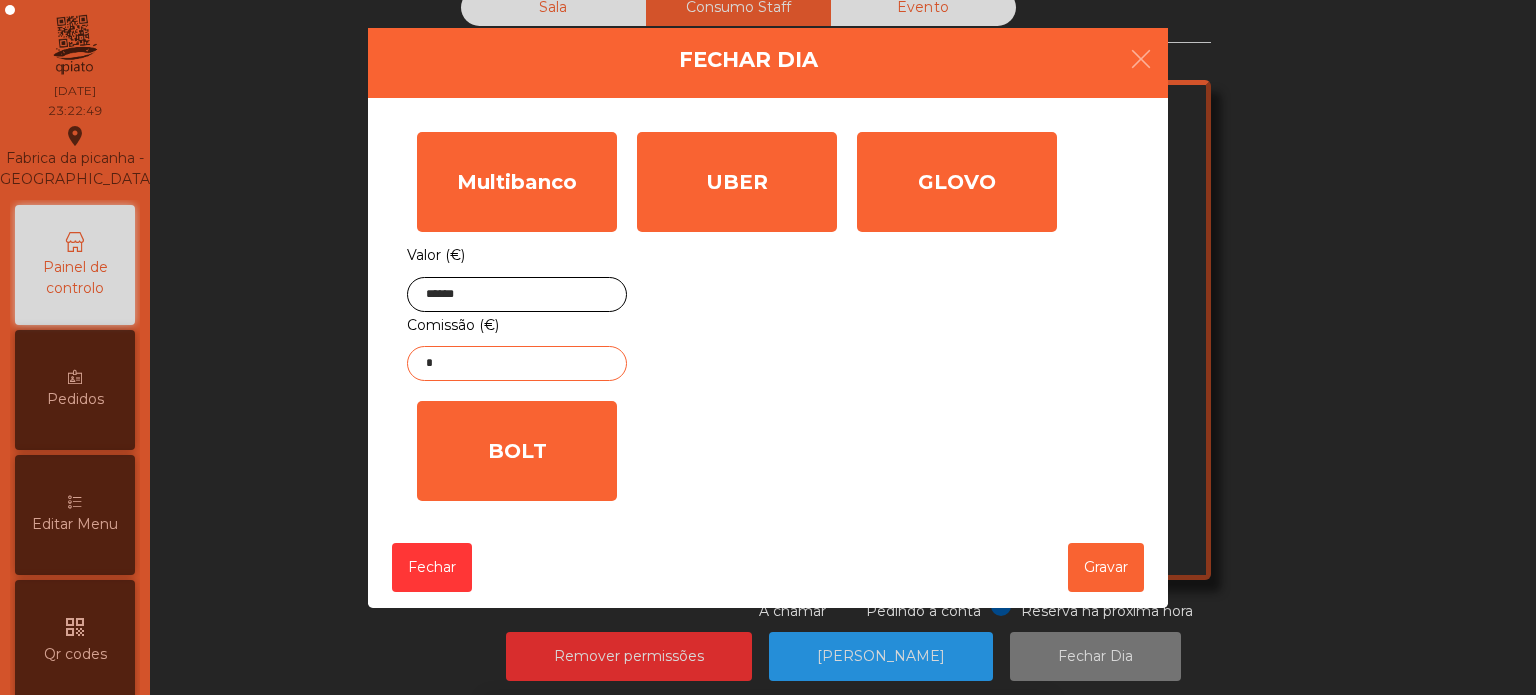 click on "*" 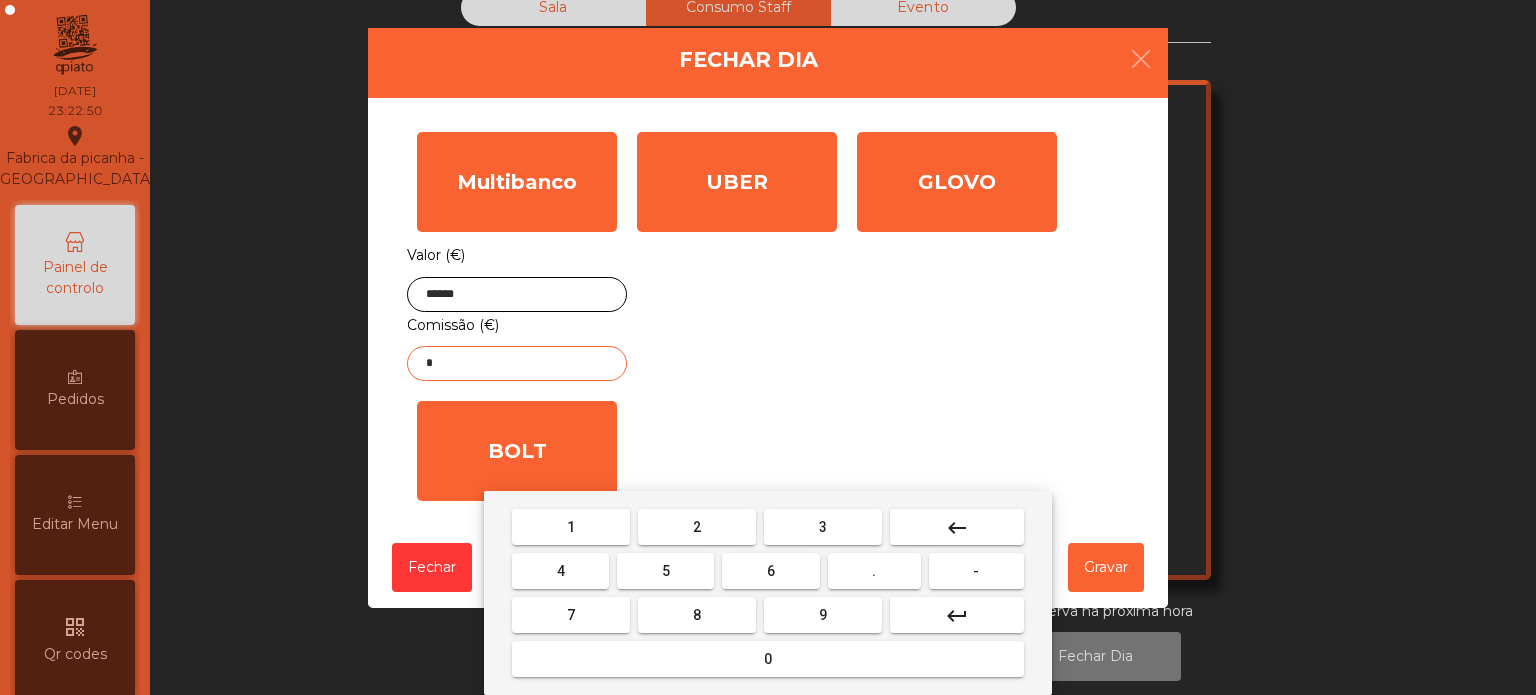click on "keyboard_backspace" at bounding box center [957, 528] 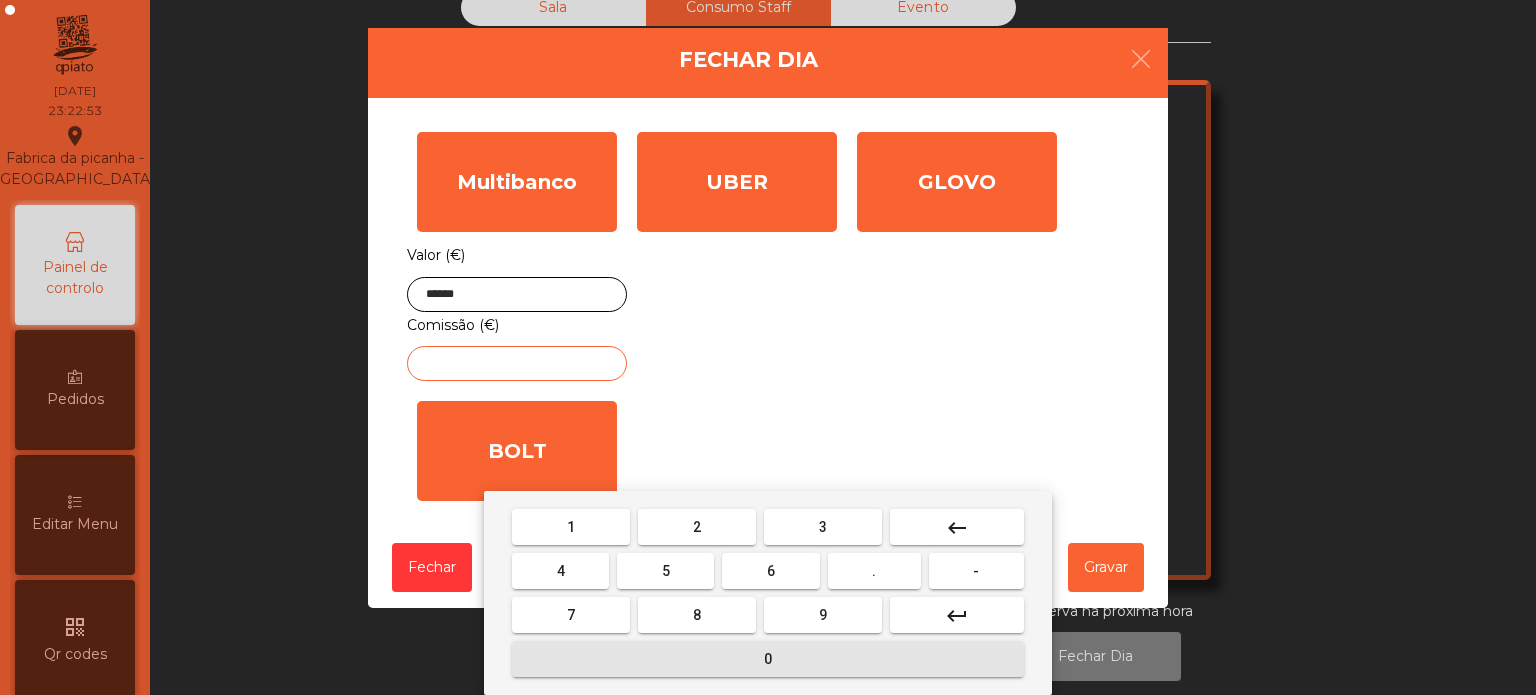 click on "0" at bounding box center [768, 659] 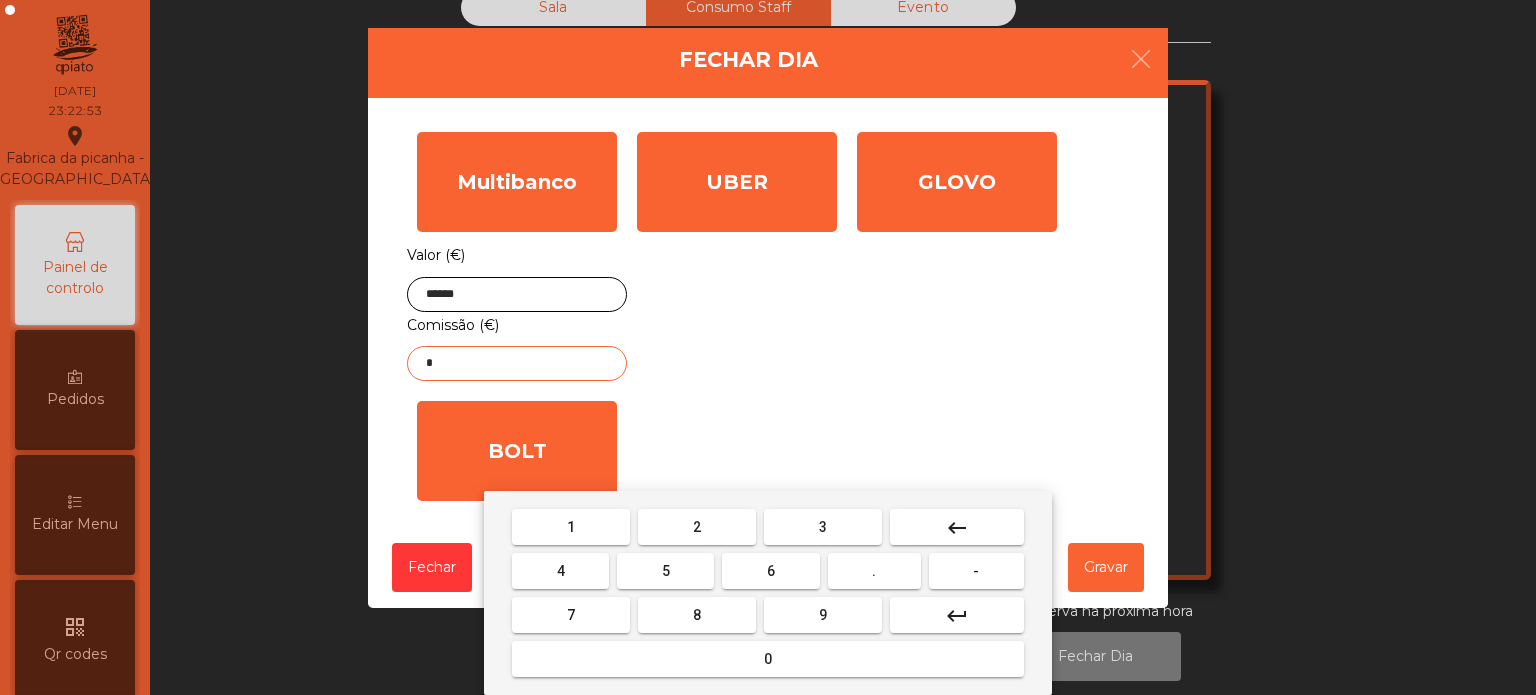 click on "." at bounding box center [874, 571] 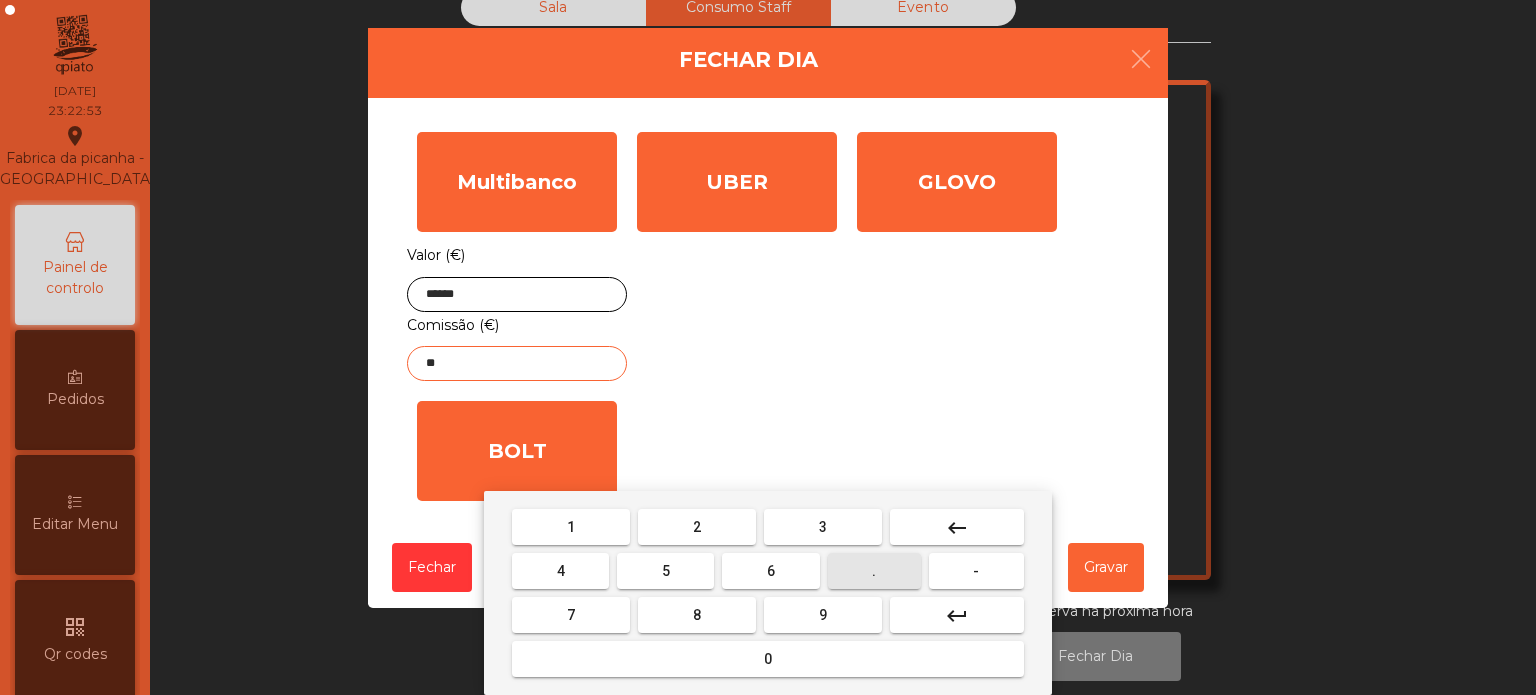 click on "8" at bounding box center [697, 615] 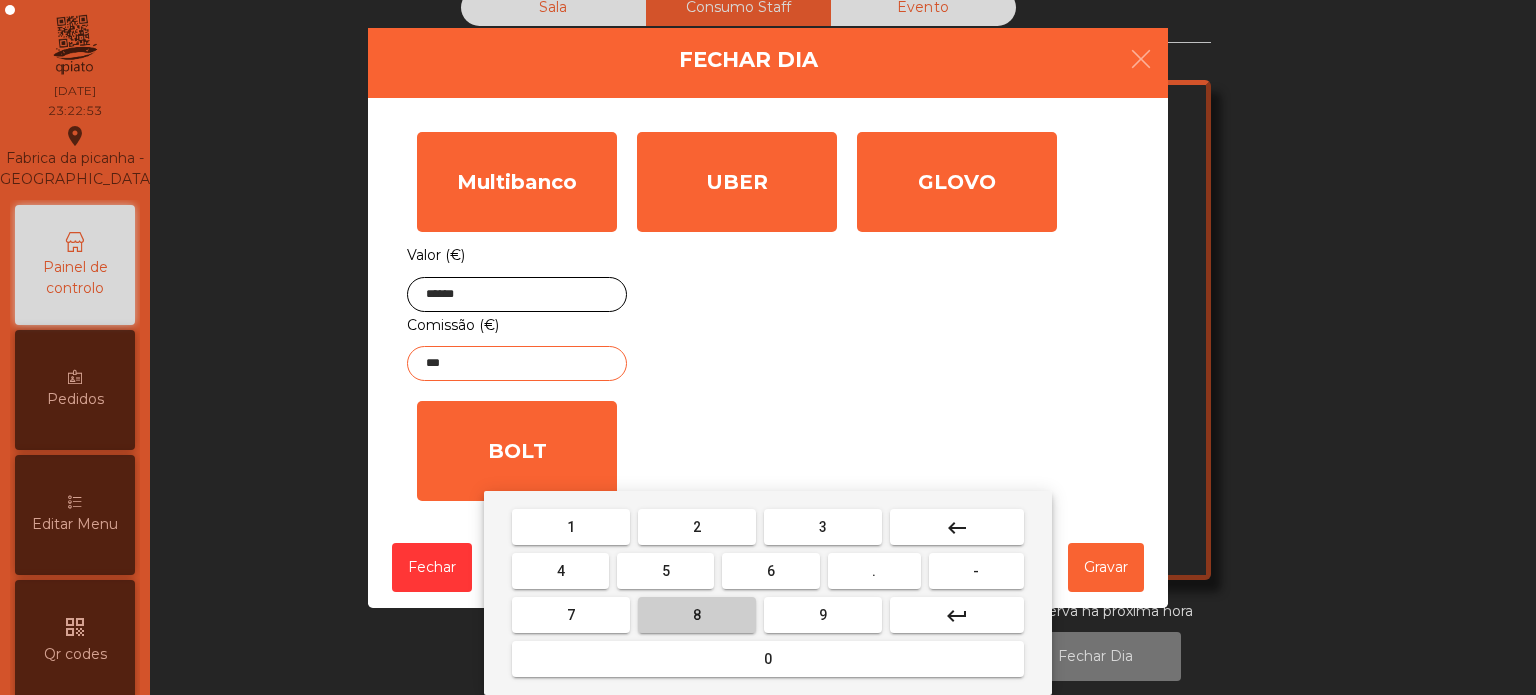 click on "8" at bounding box center (697, 615) 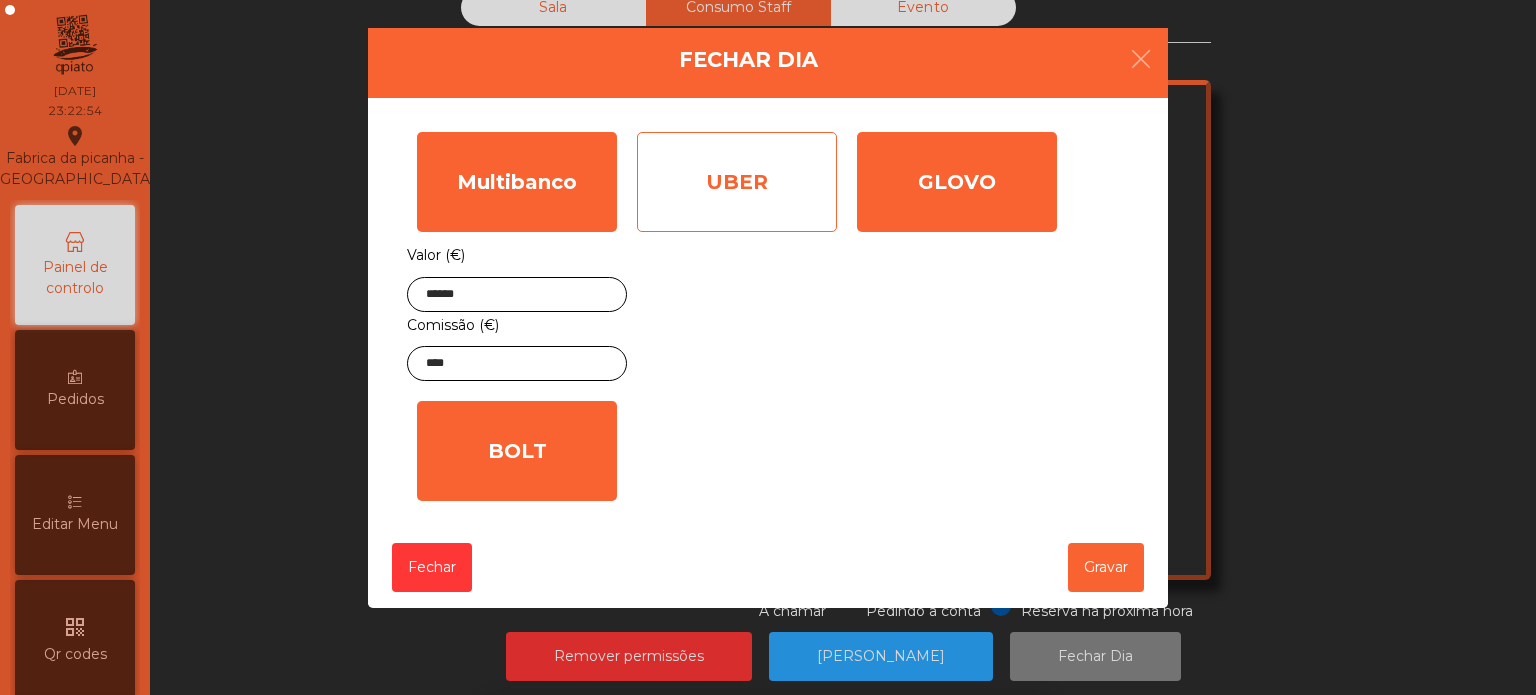 click on "UBER" 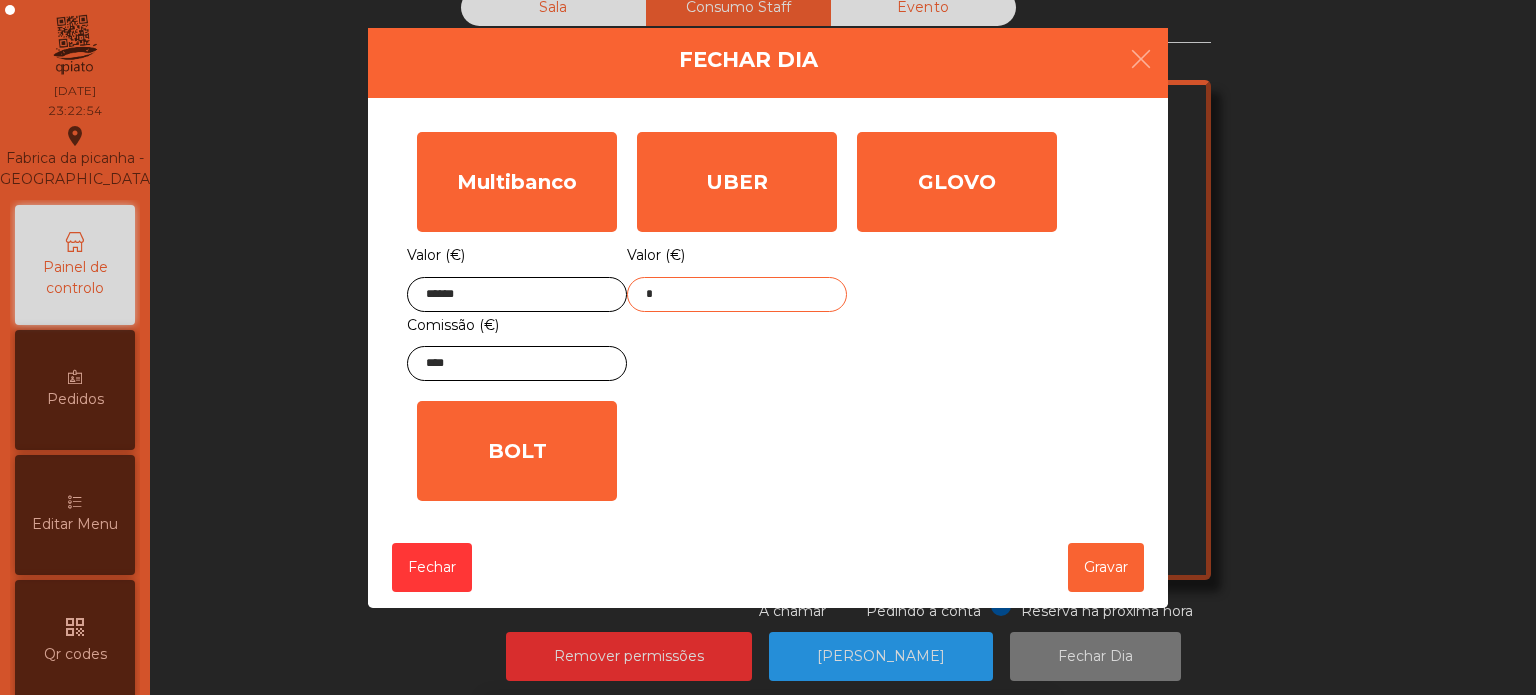 click on "*" 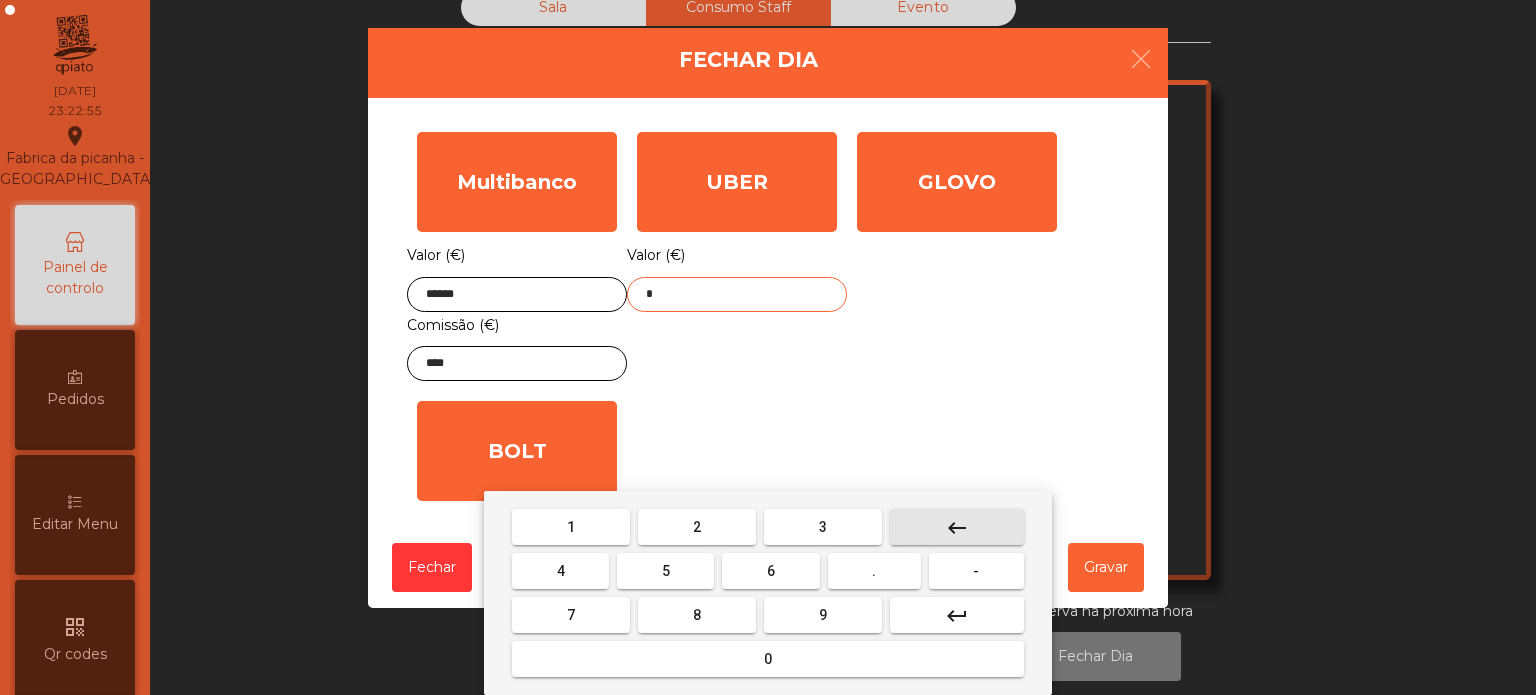 click on "keyboard_backspace" at bounding box center (957, 528) 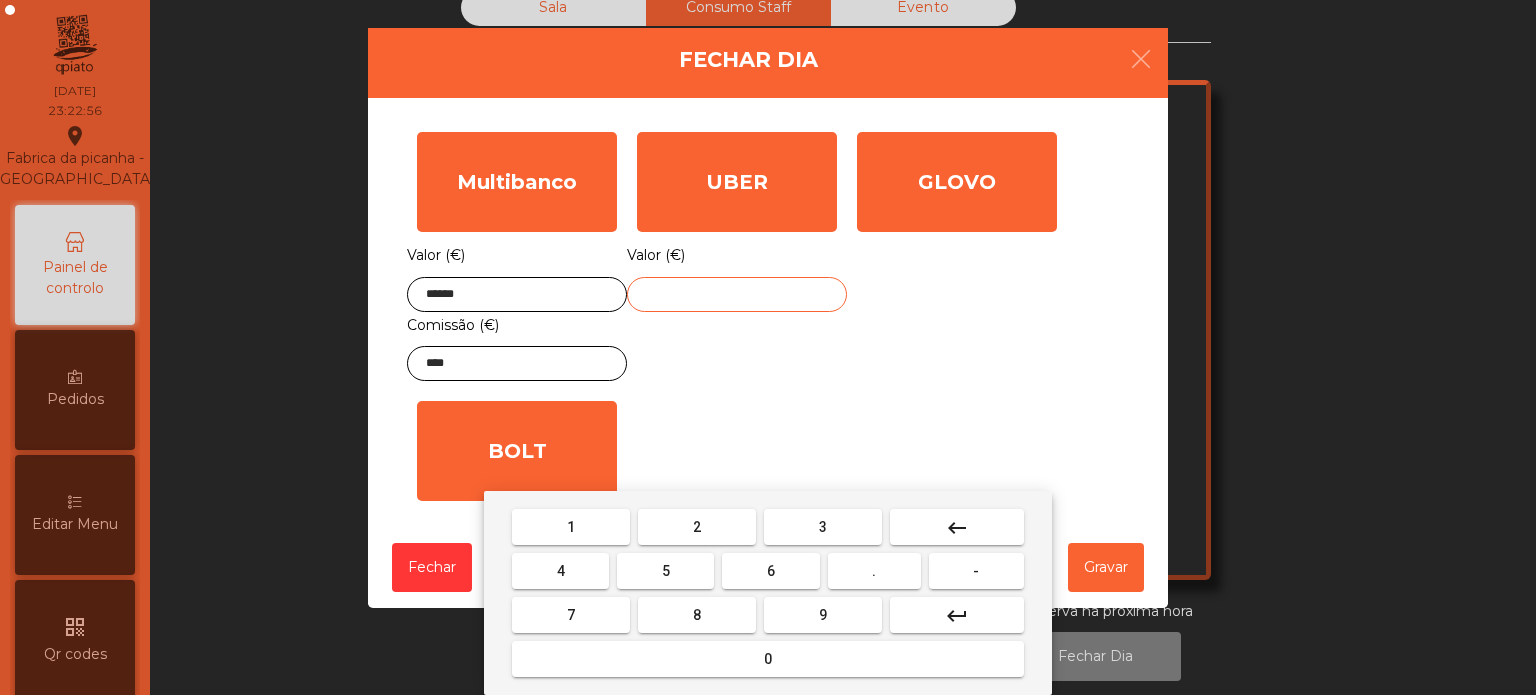click on "9" at bounding box center [823, 615] 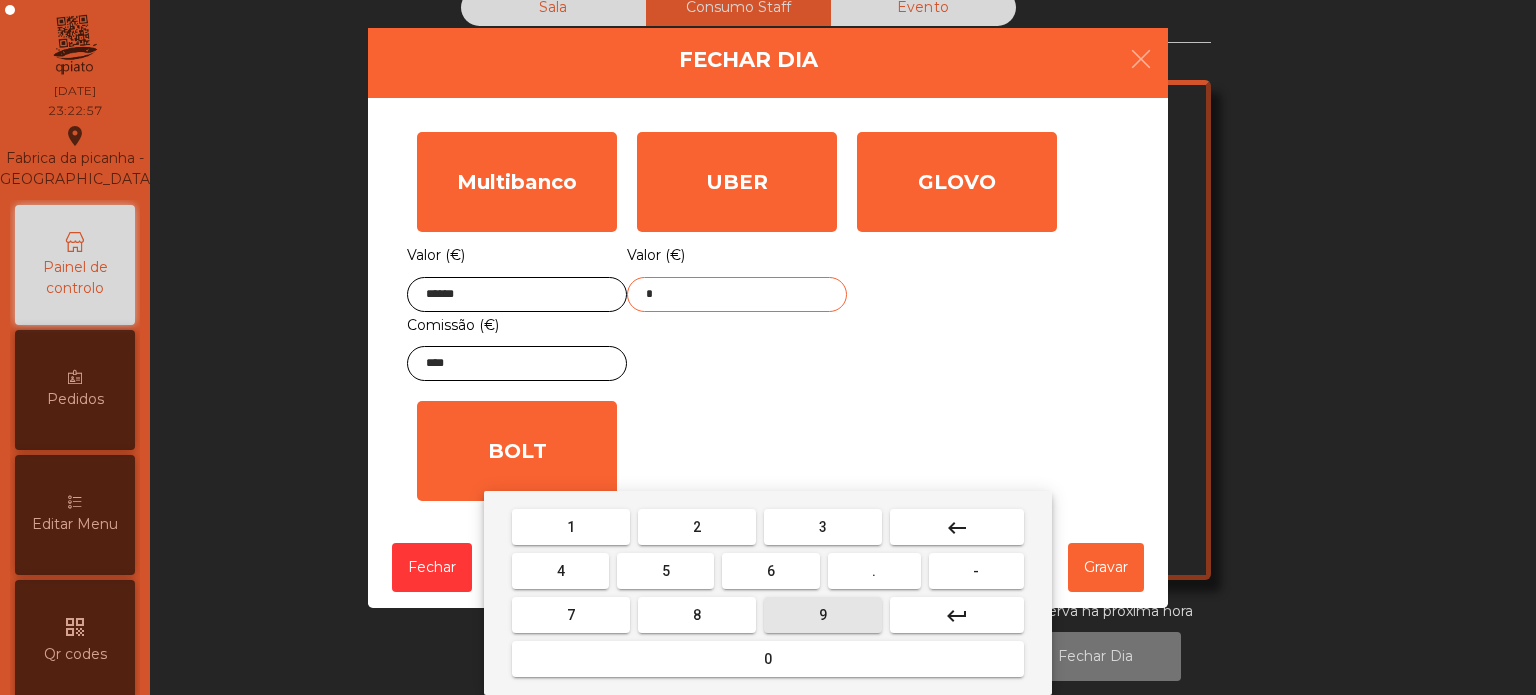 click on "9" at bounding box center (823, 615) 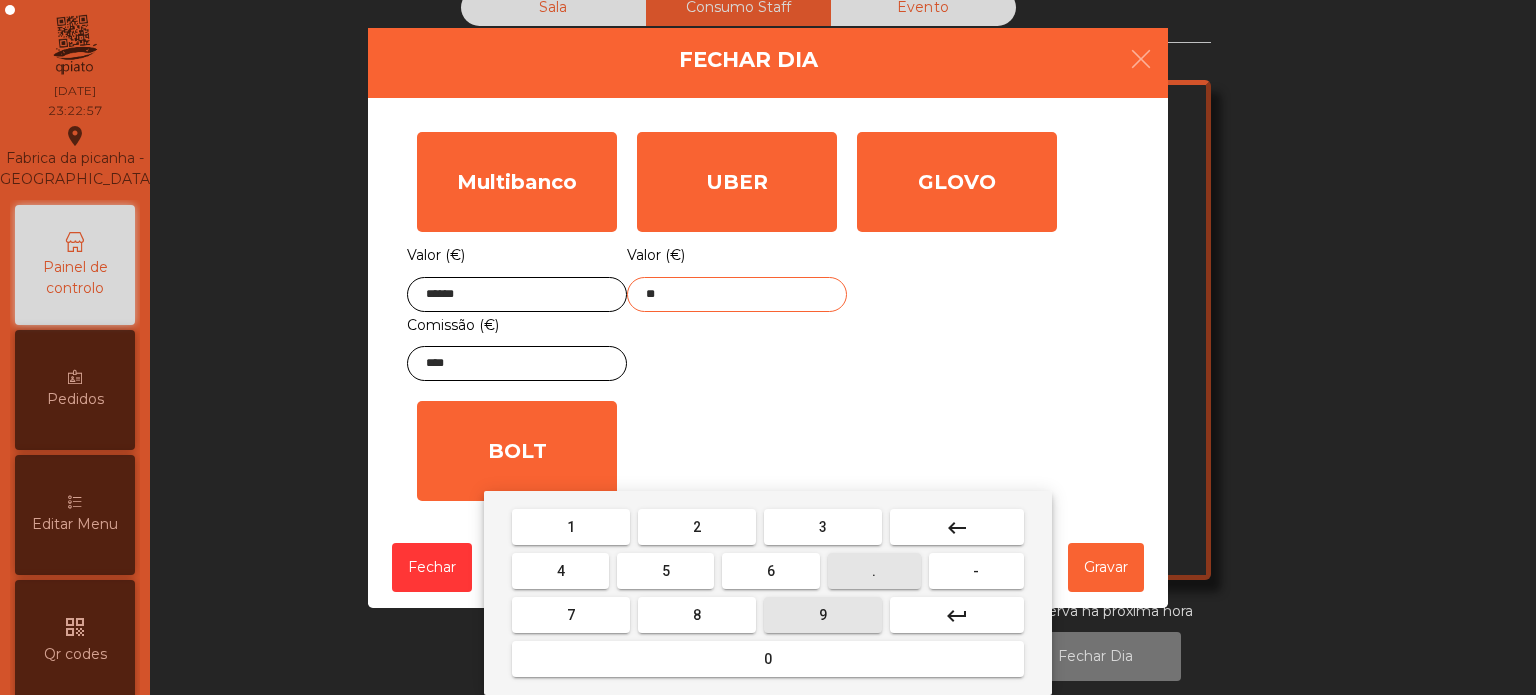 click on "." at bounding box center [874, 571] 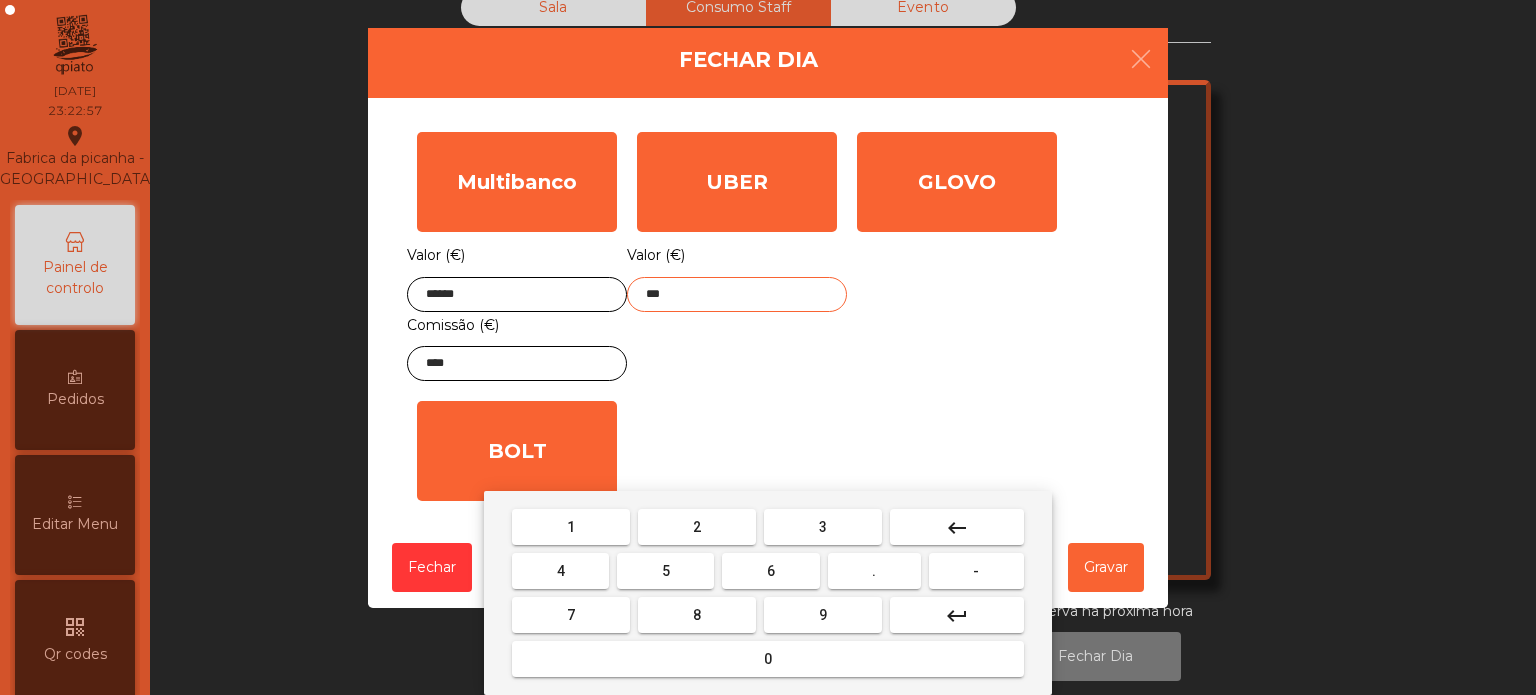 click on "1" at bounding box center (571, 527) 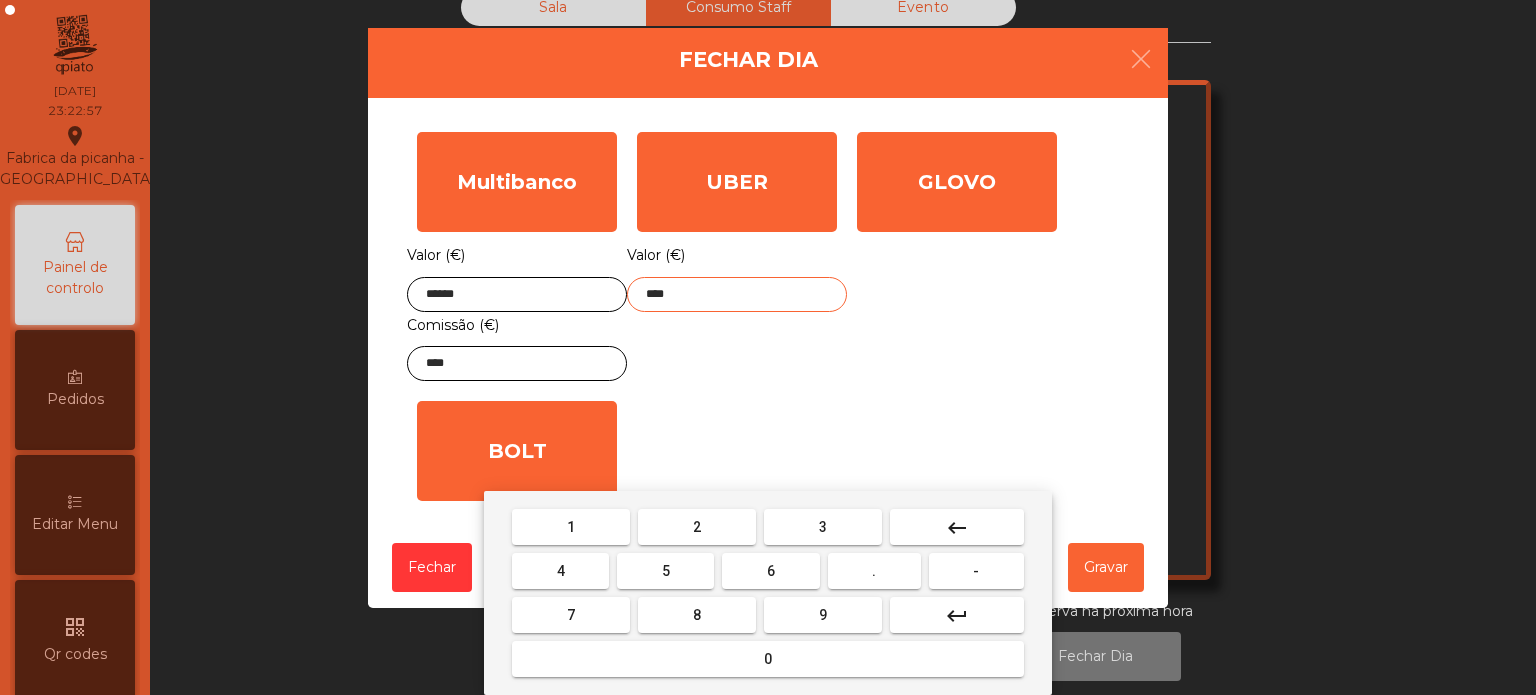 click on "1" at bounding box center (571, 527) 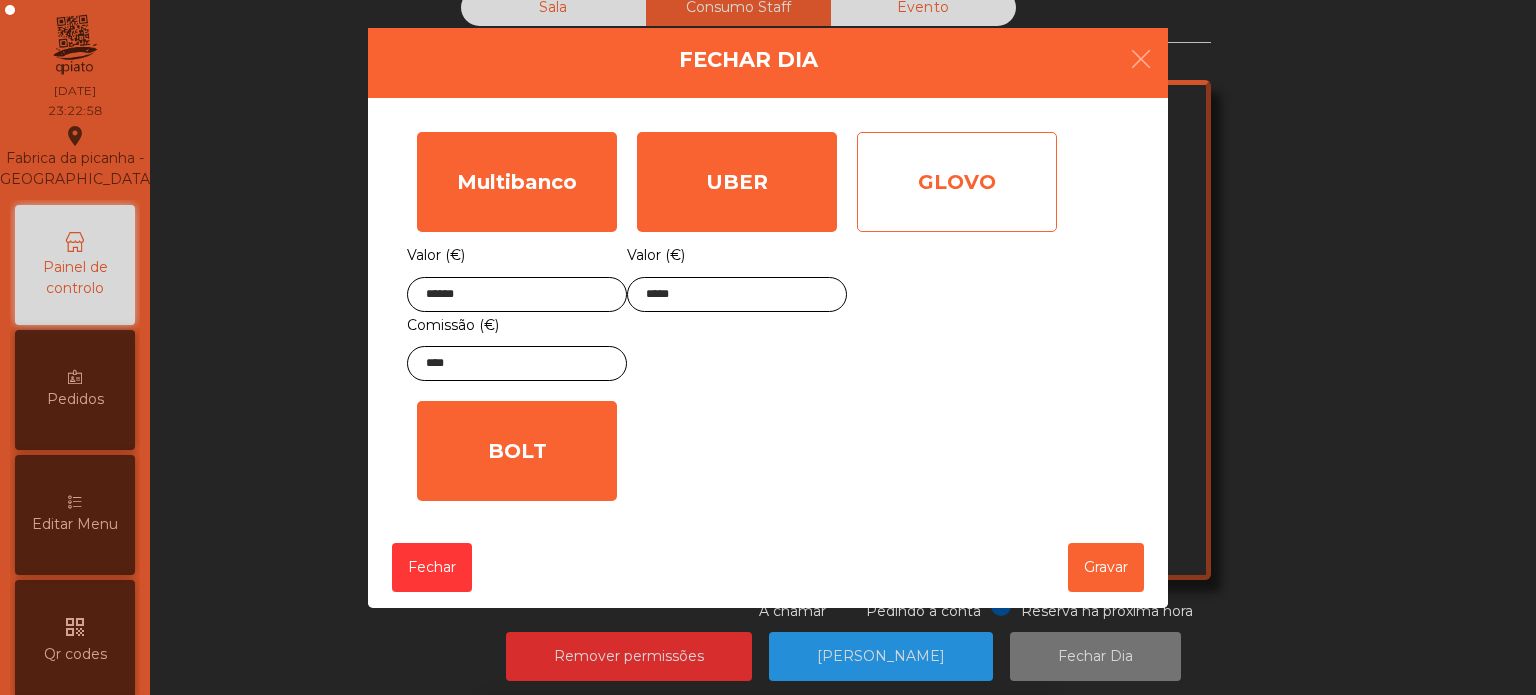 click on "GLOVO" 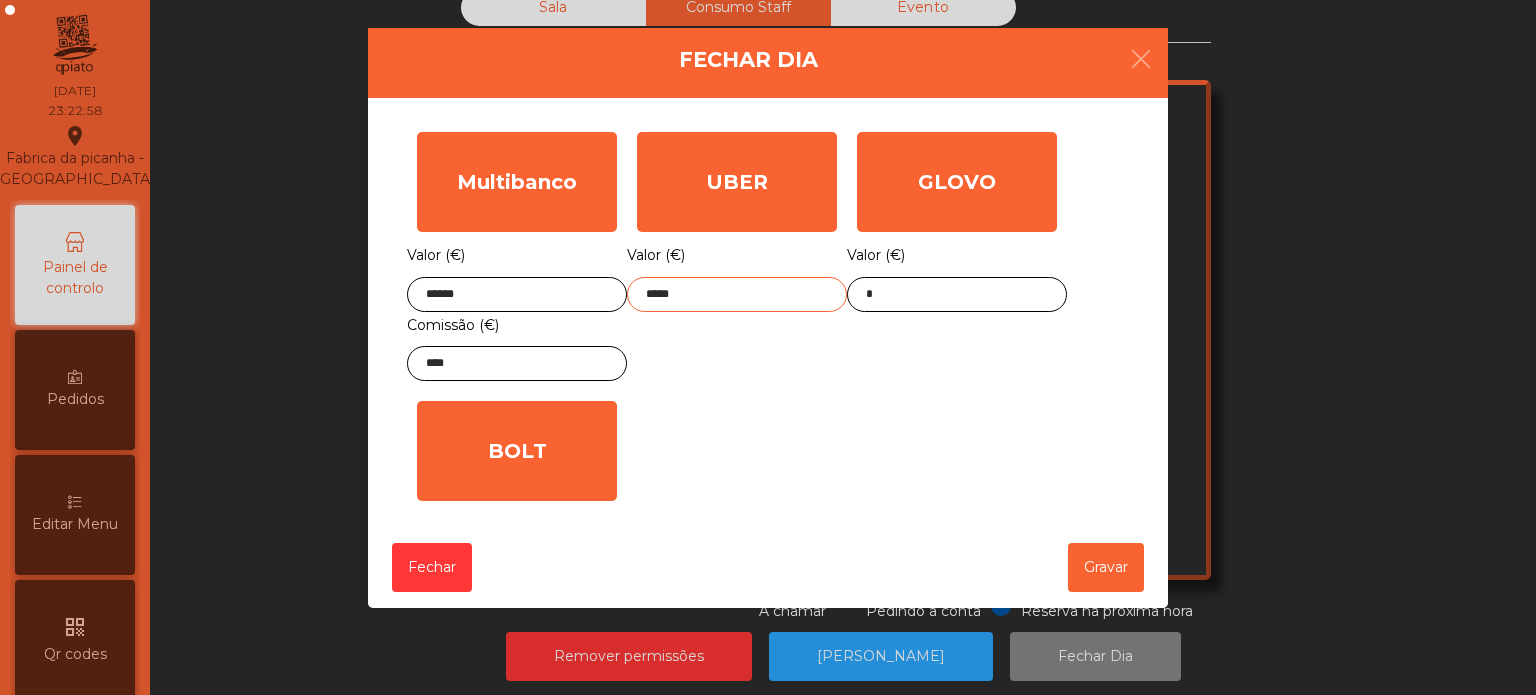 click on "*****" 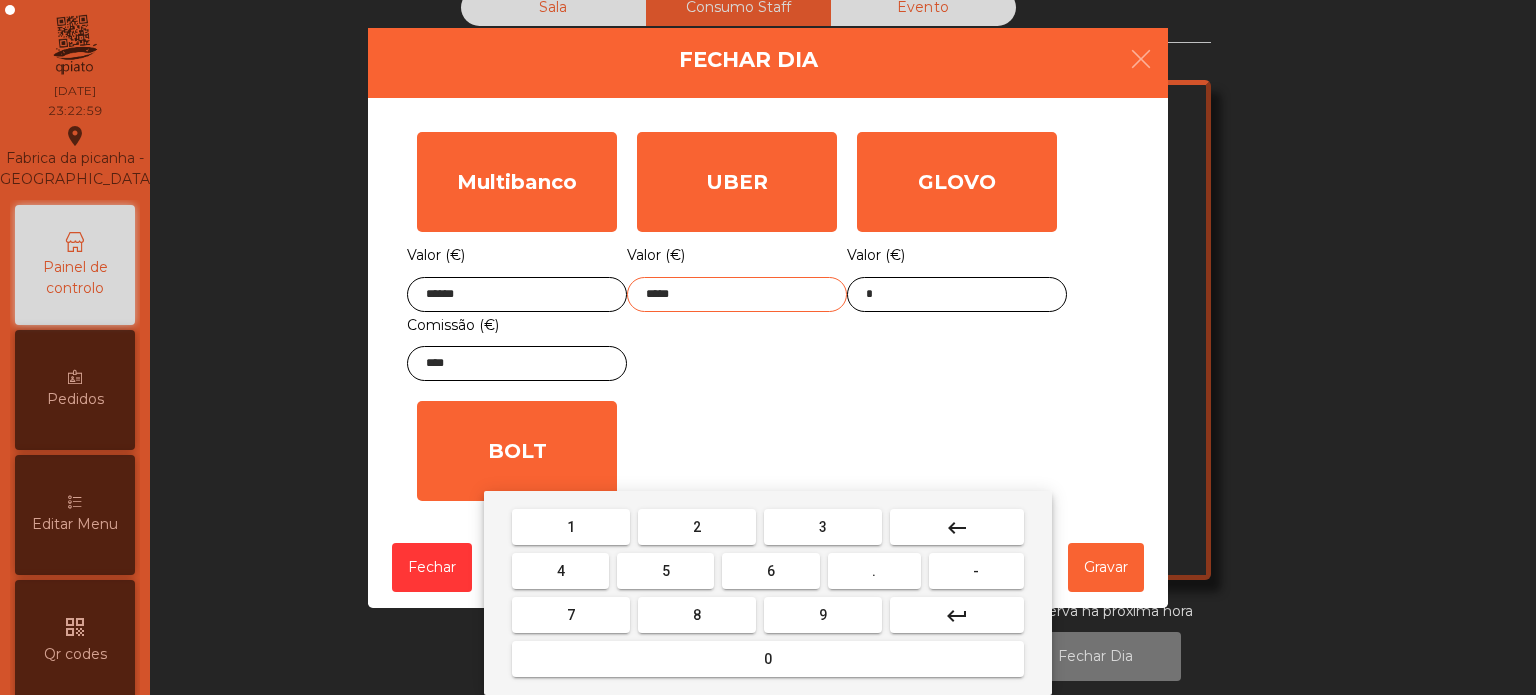 click on "keyboard_backspace" at bounding box center (957, 528) 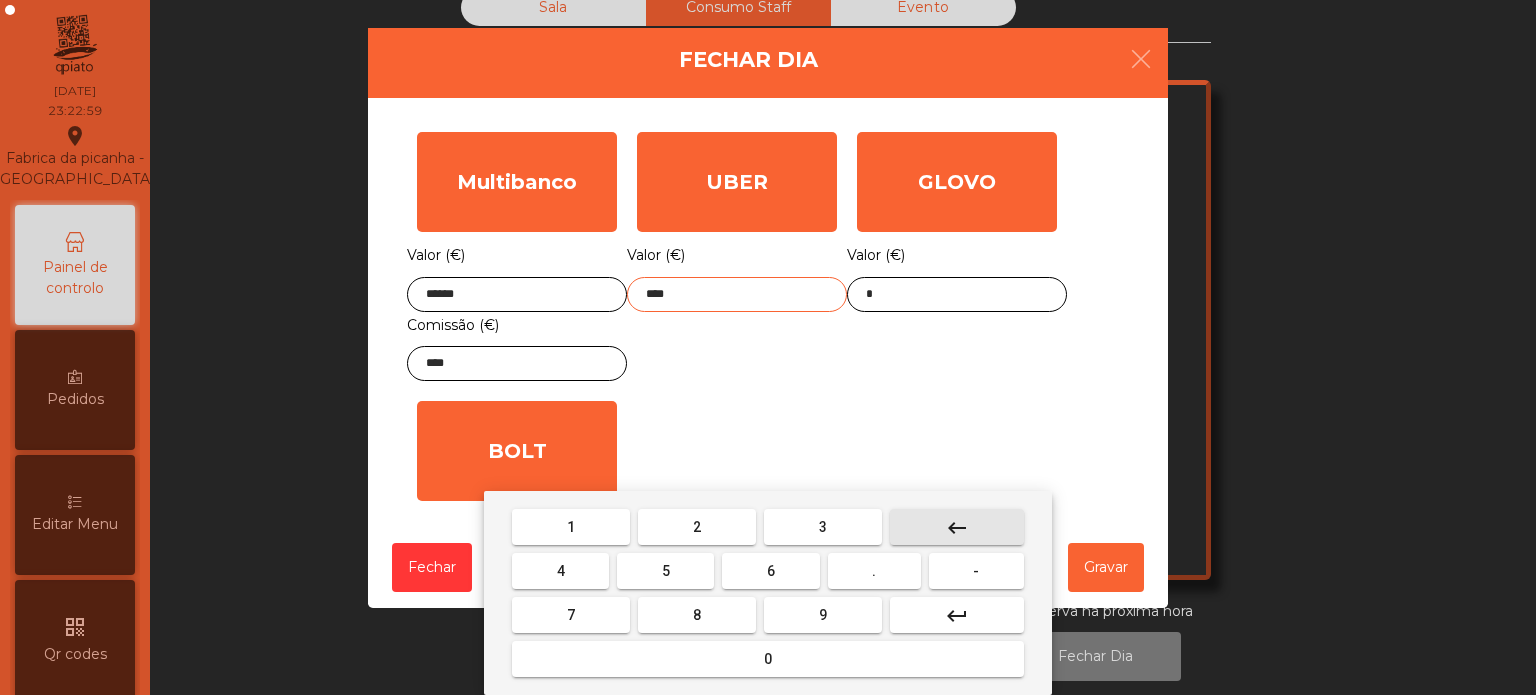 click on "4" at bounding box center (560, 571) 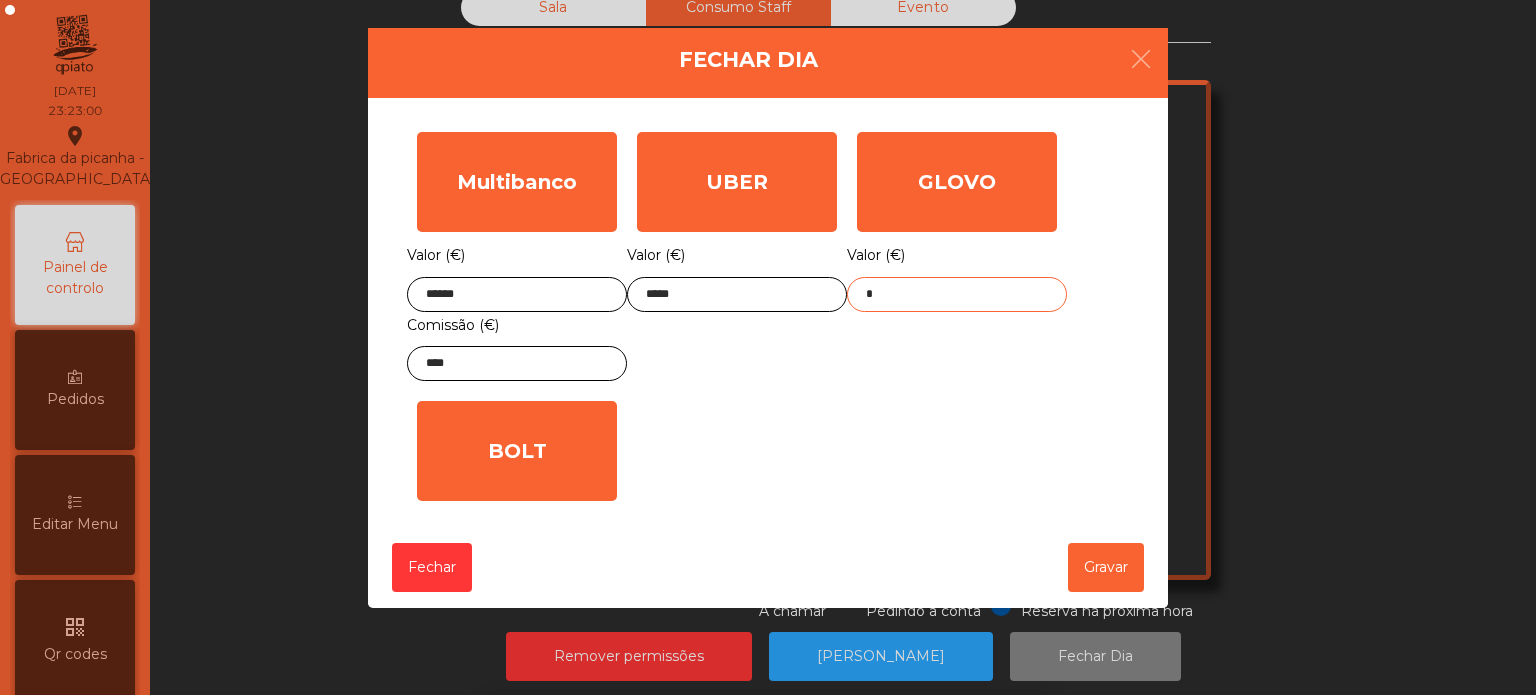 click on "*" 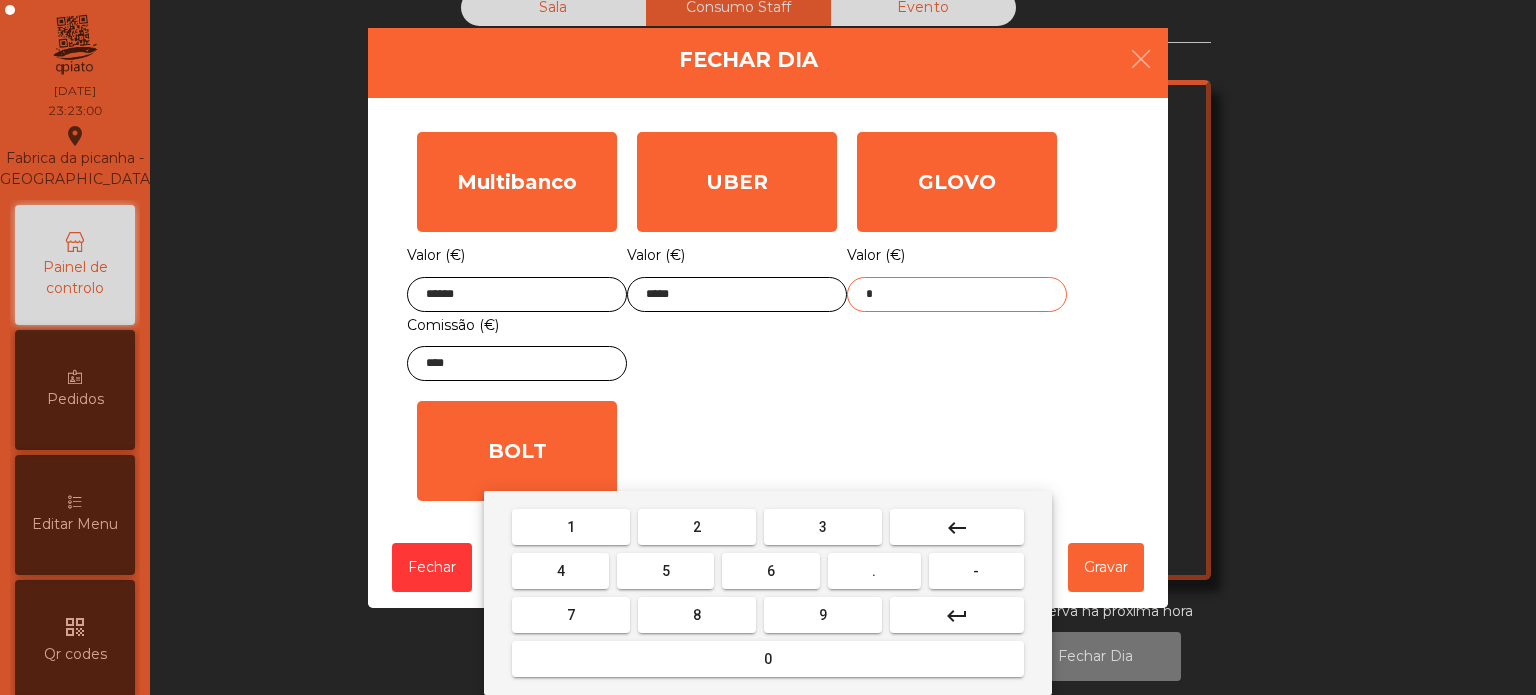 click on "keyboard_backspace" at bounding box center (957, 528) 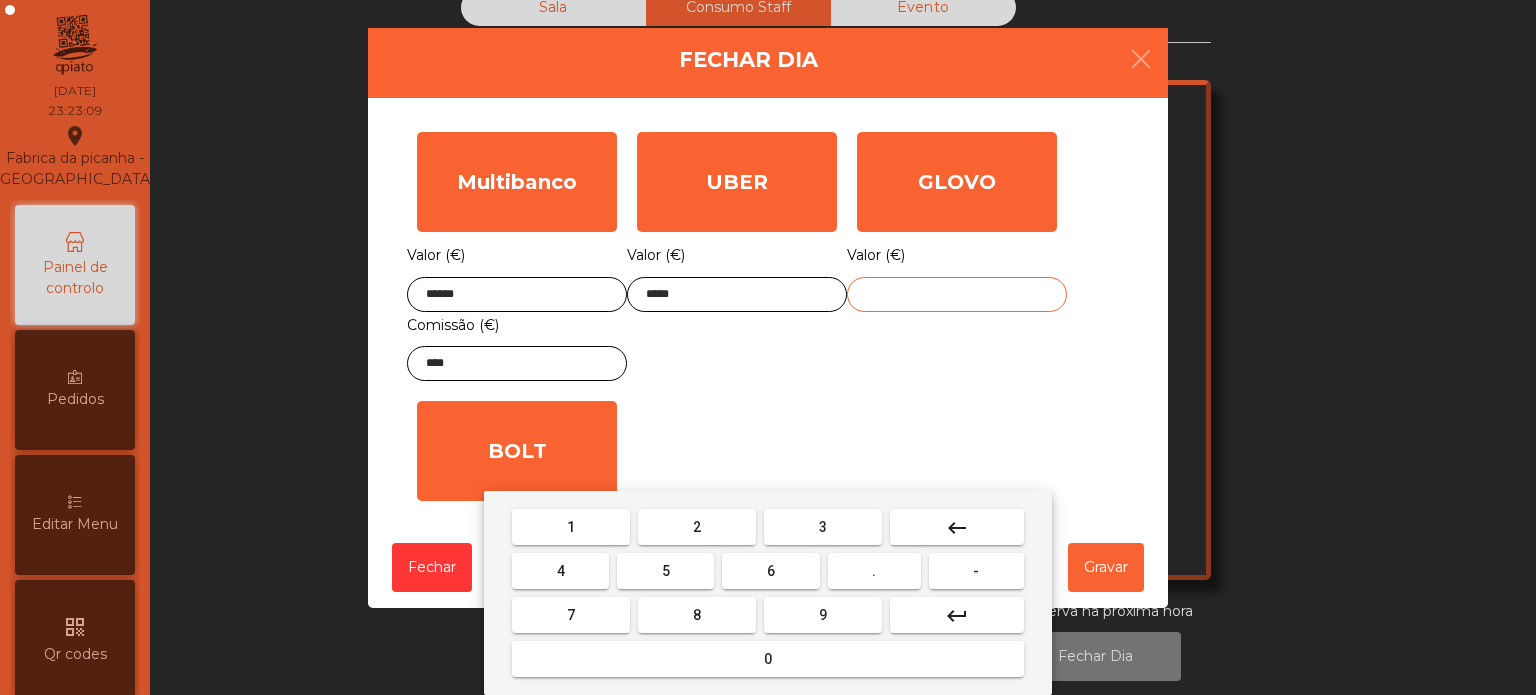 click on "5" at bounding box center (665, 571) 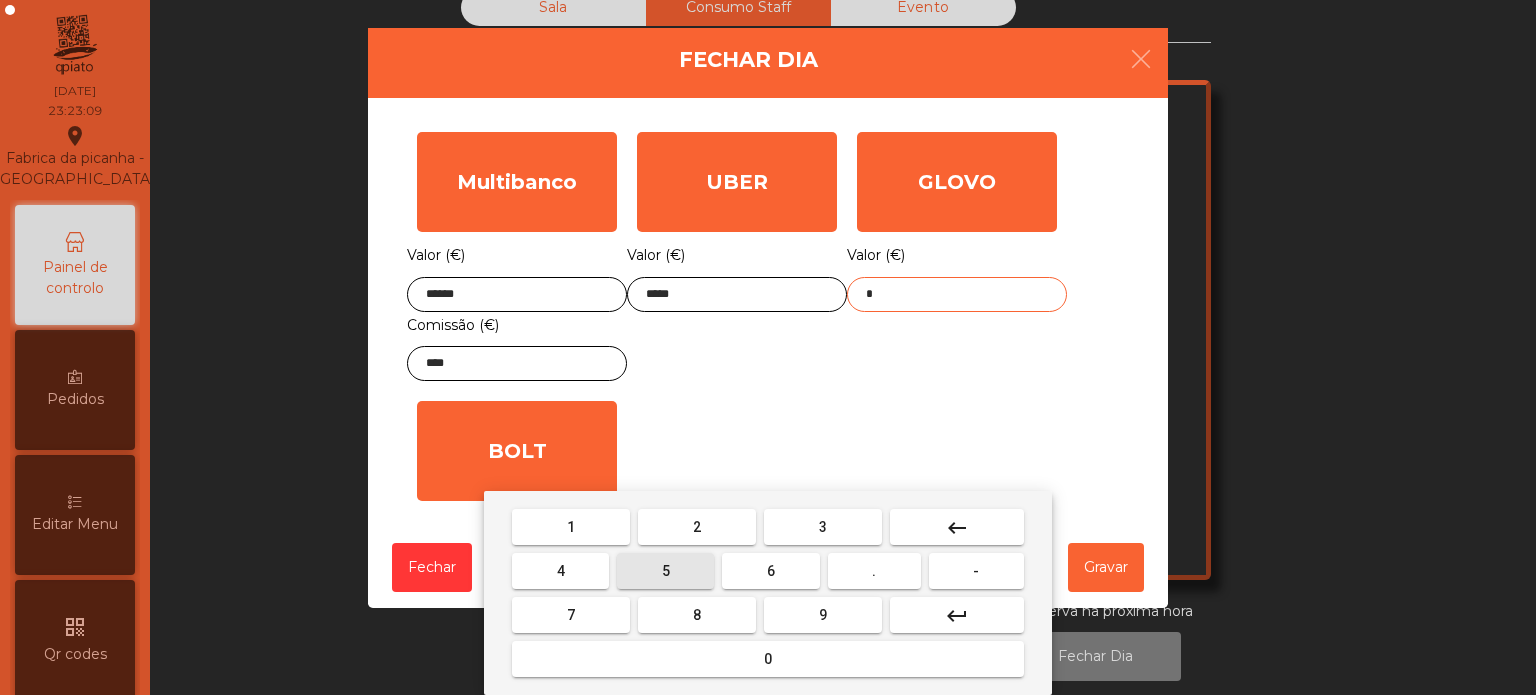 click on "4" at bounding box center (560, 571) 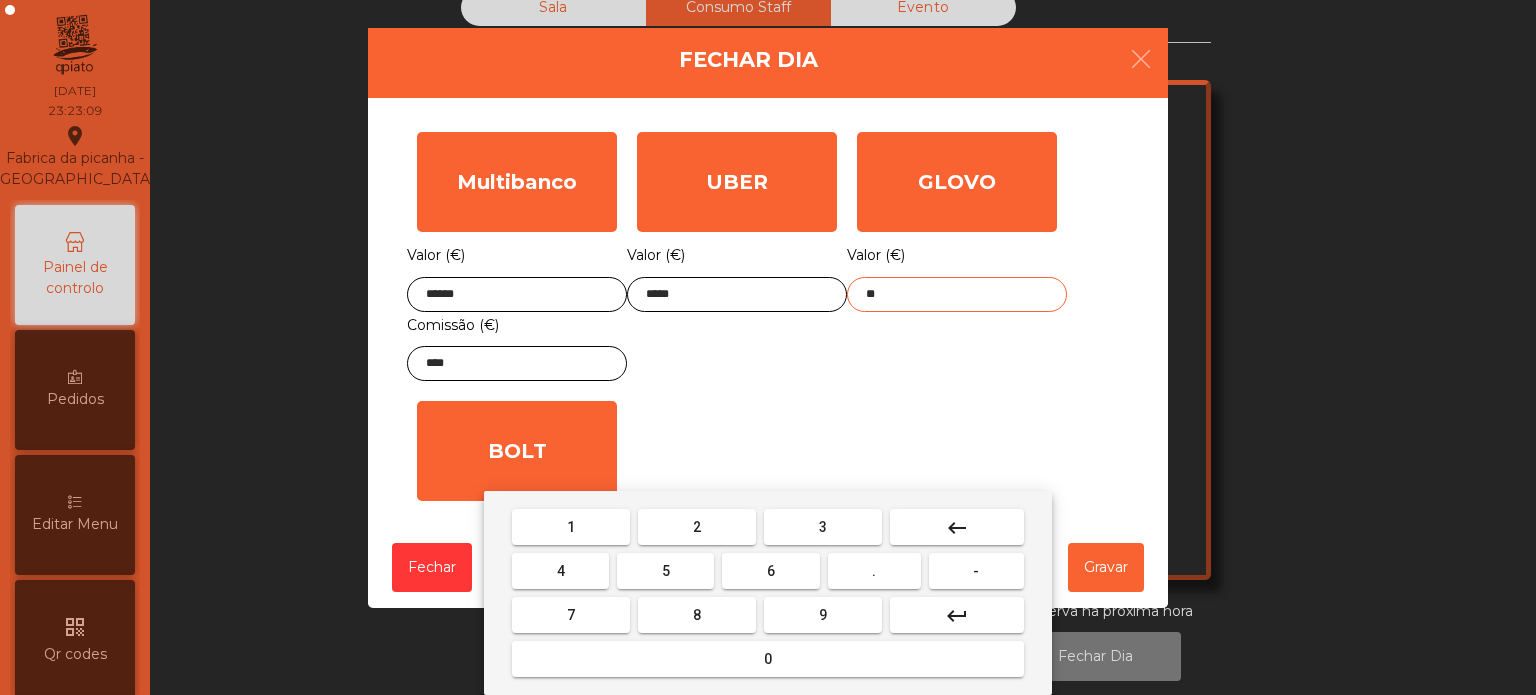 click on "." at bounding box center (874, 571) 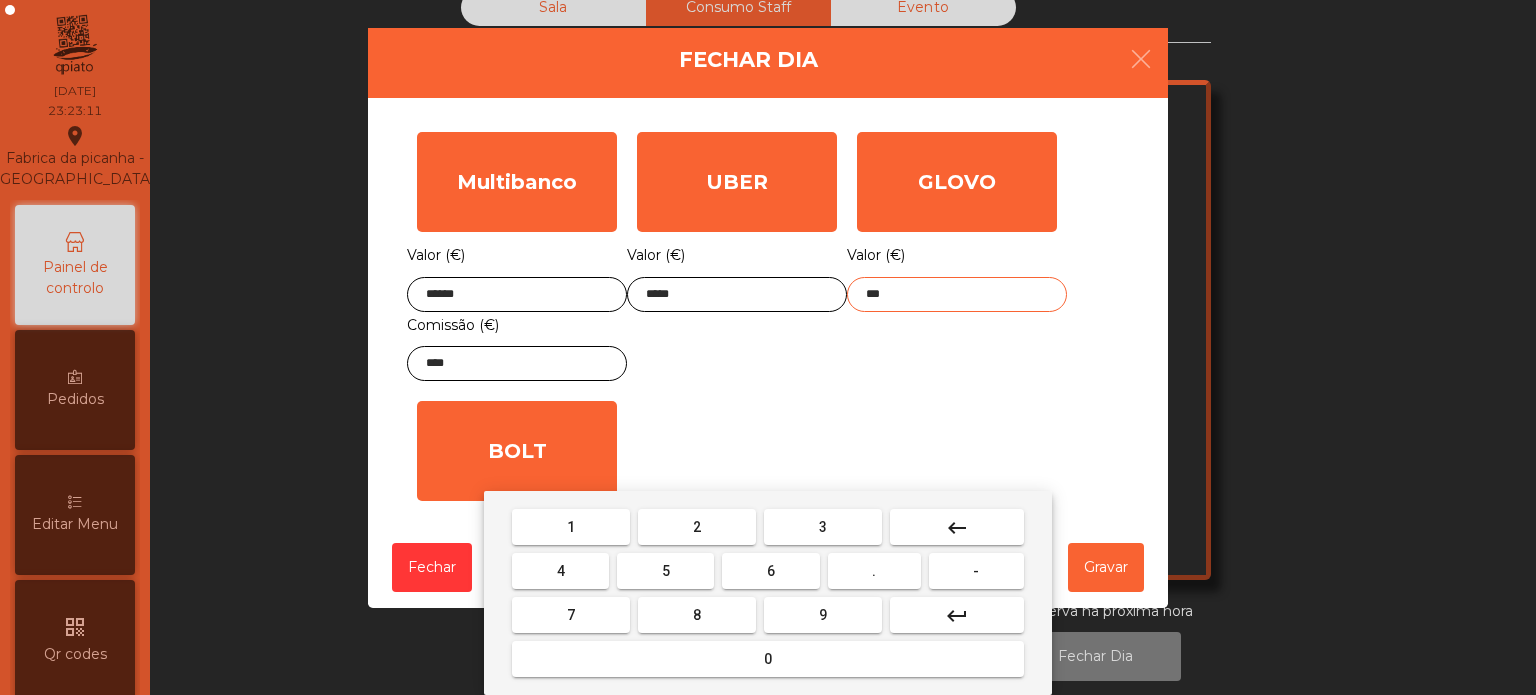 click on "9" at bounding box center [823, 615] 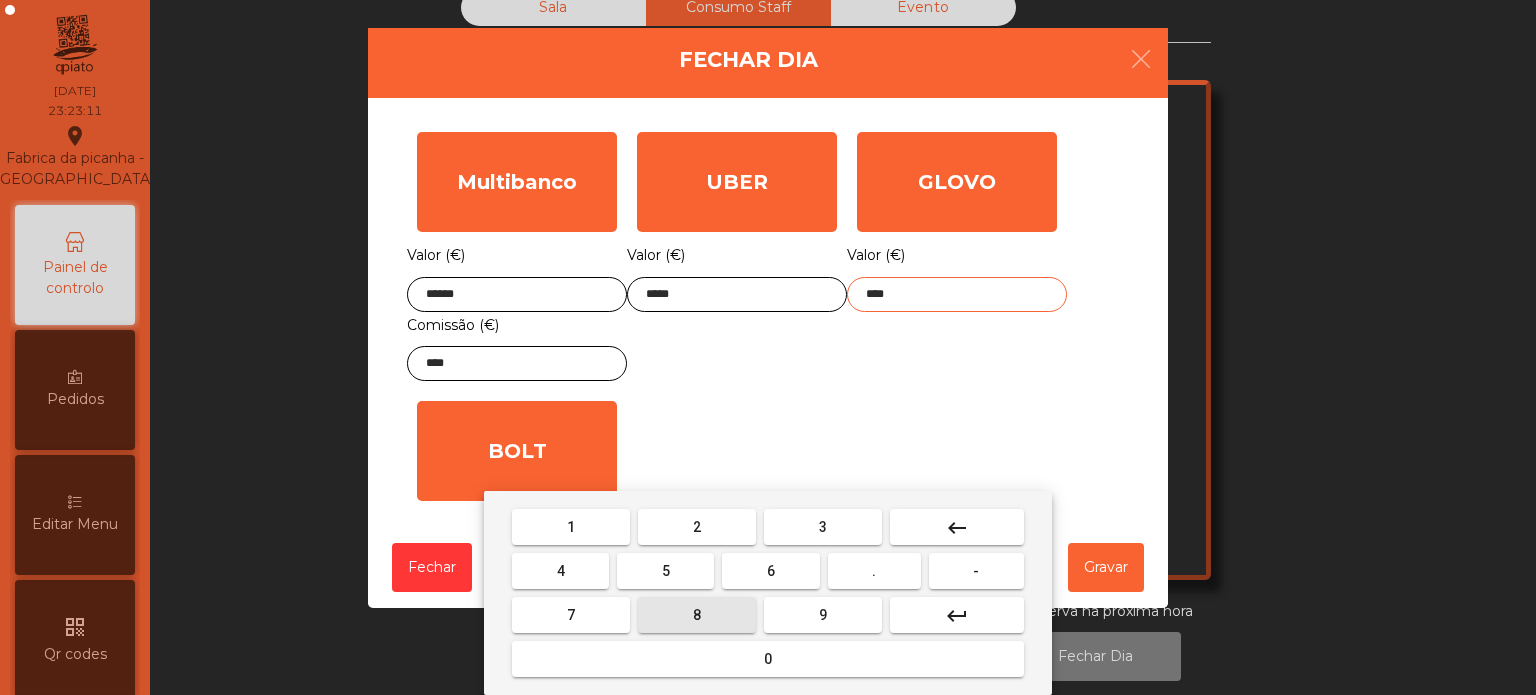 click on "8" at bounding box center [697, 615] 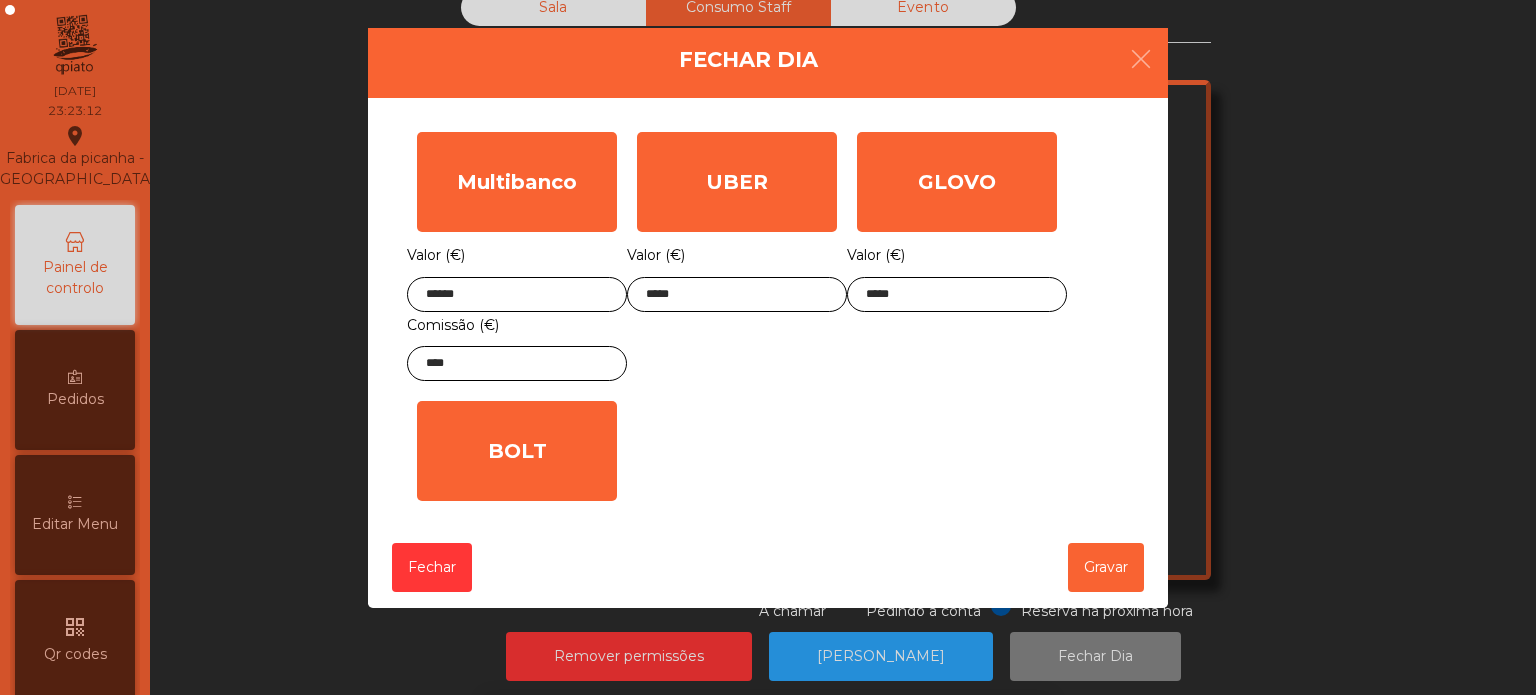 click on "1 2 3 keyboard_backspace 4 5 6 . - 7 8 9 keyboard_return 0" at bounding box center (768, 593) 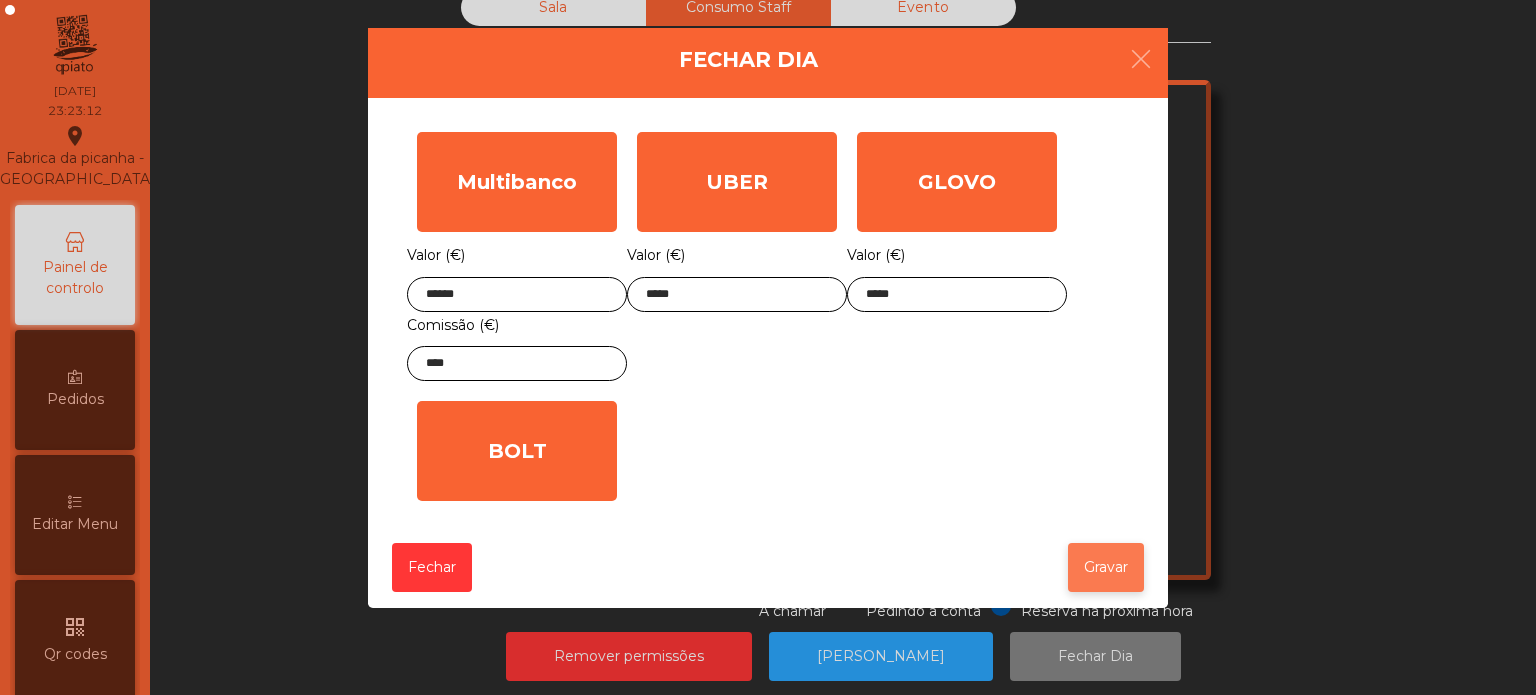 click on "Gravar" 